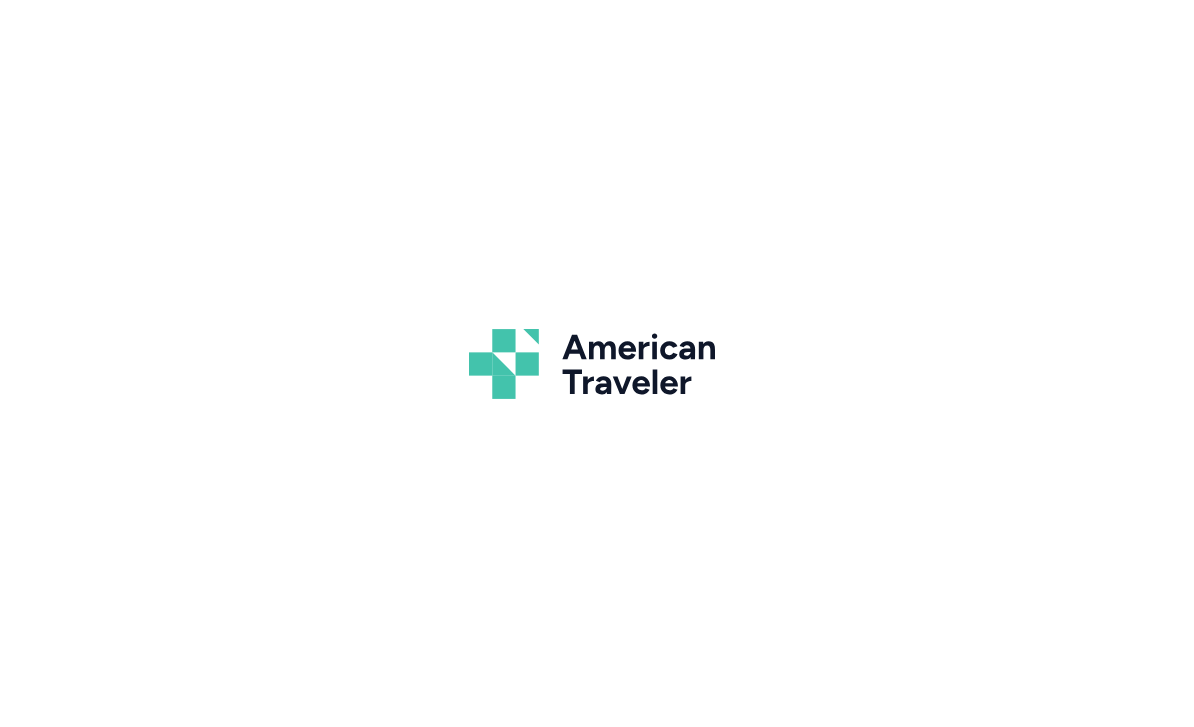 scroll, scrollTop: 0, scrollLeft: 0, axis: both 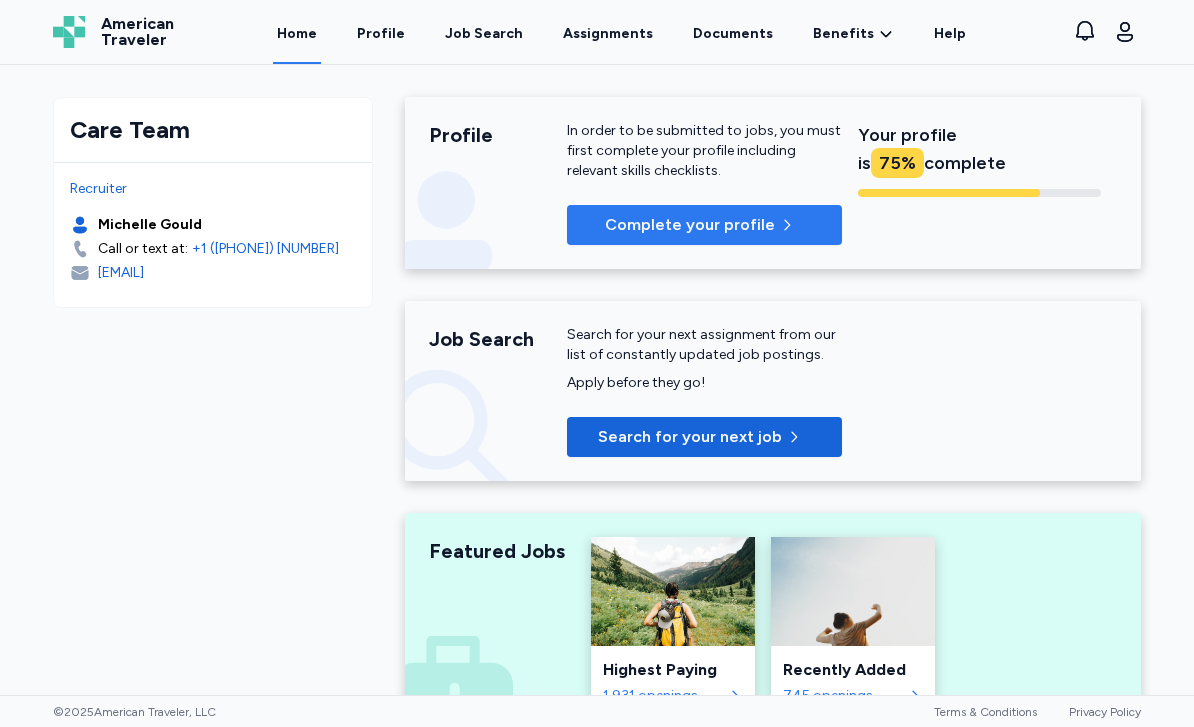 click at bounding box center (791, 225) 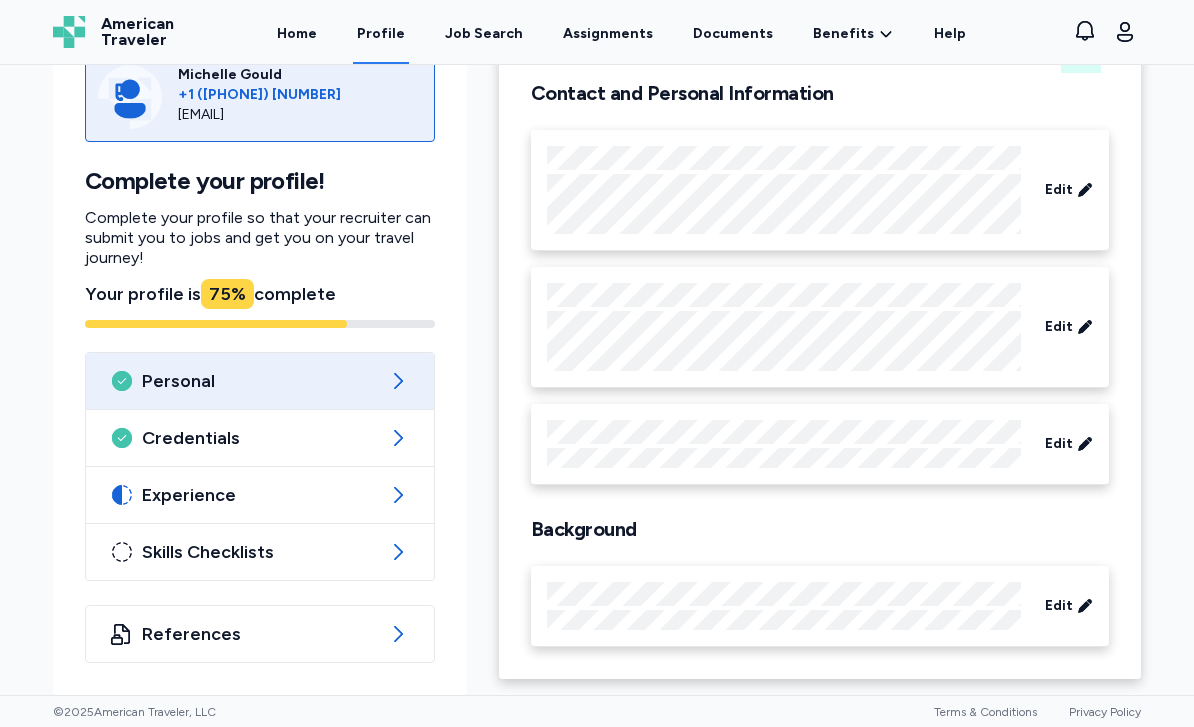 scroll, scrollTop: 144, scrollLeft: 0, axis: vertical 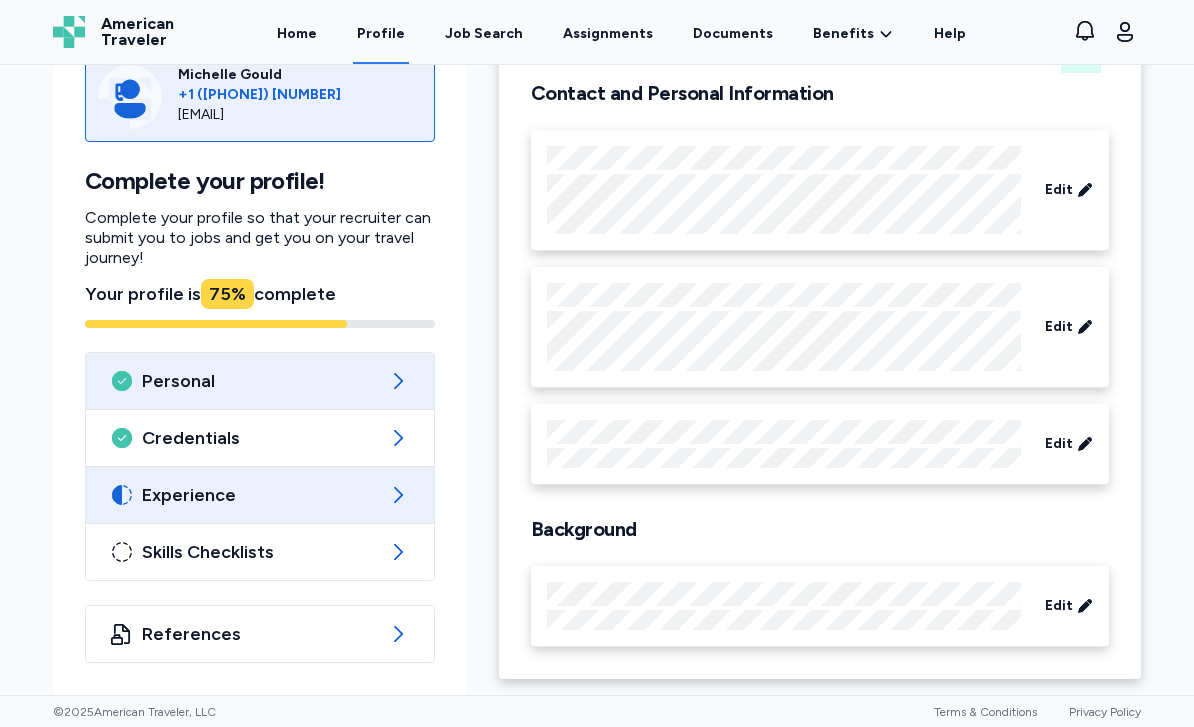 click on "Experience" at bounding box center [260, 495] 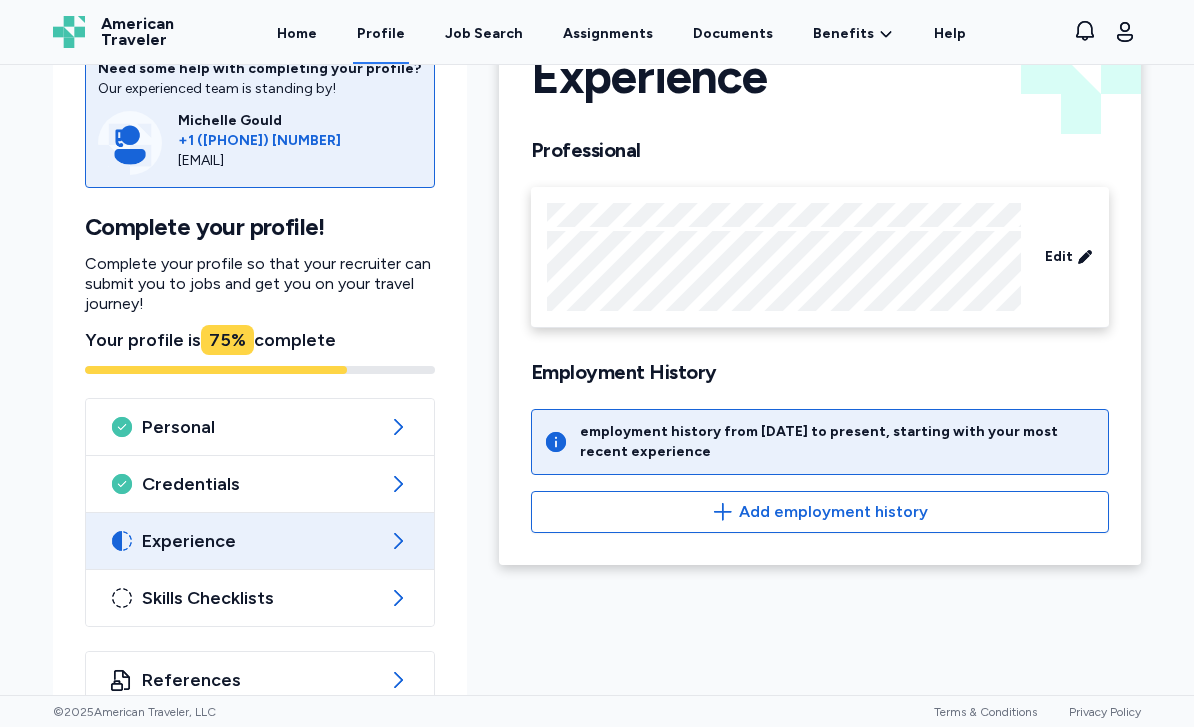 scroll, scrollTop: 84, scrollLeft: 0, axis: vertical 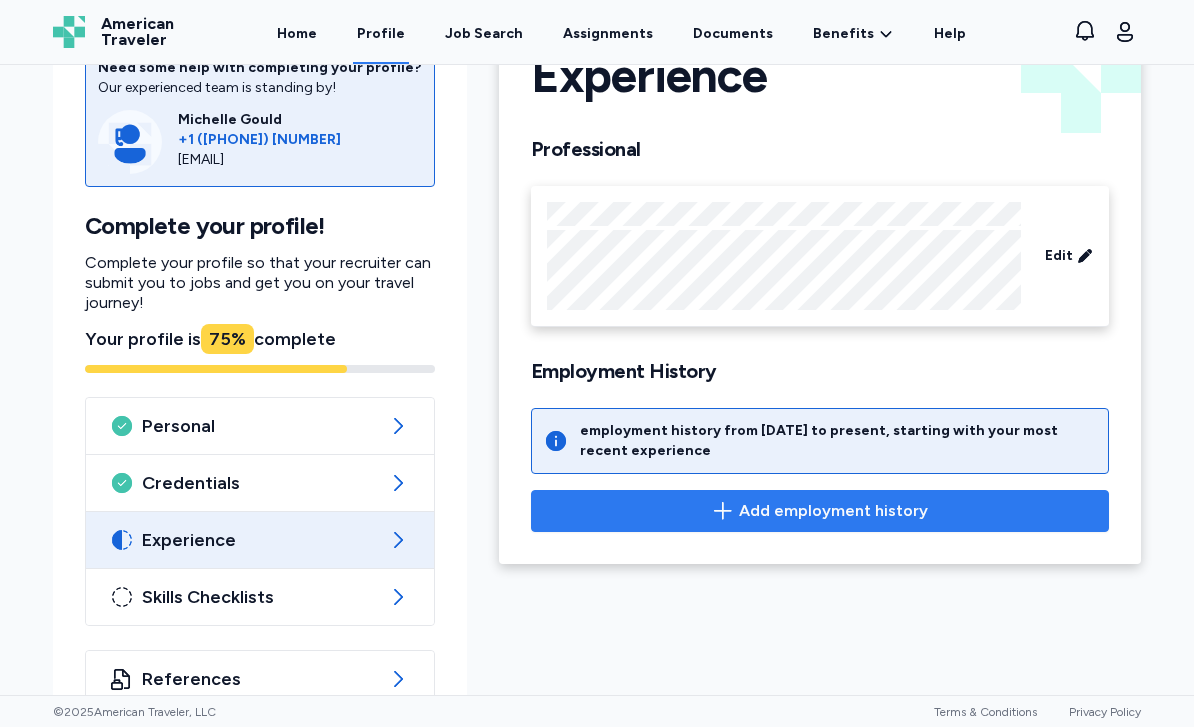 click on "Add employment history" at bounding box center [833, 511] 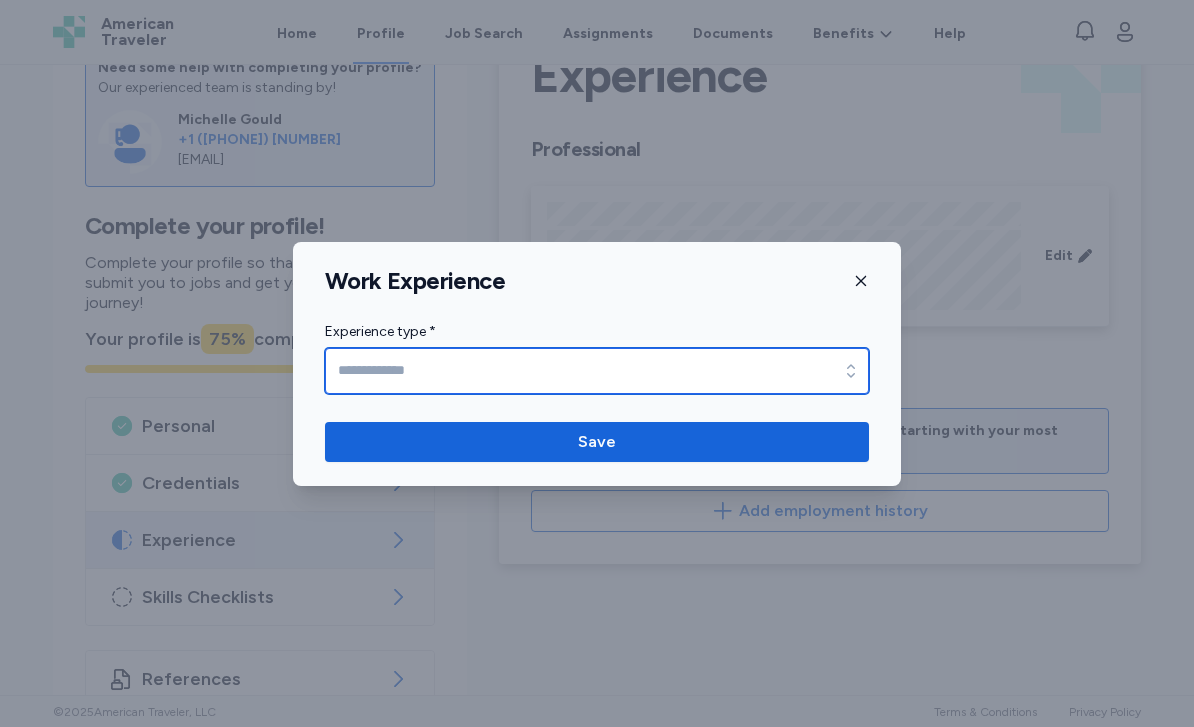 click 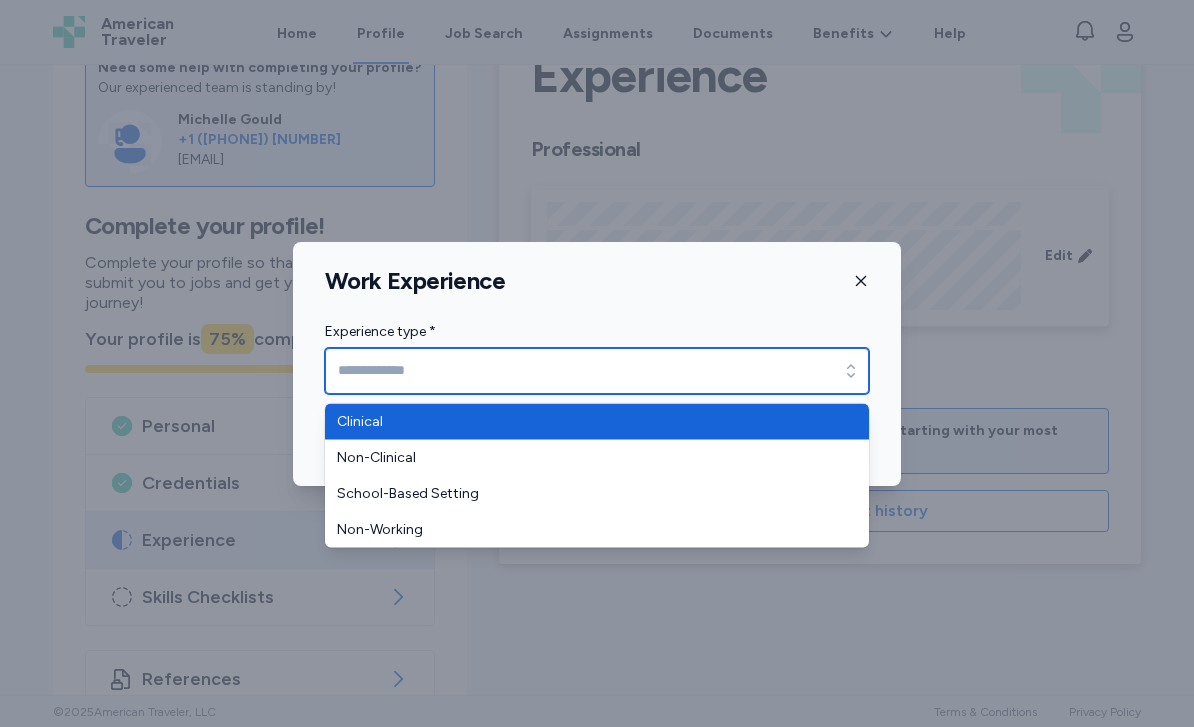 type on "********" 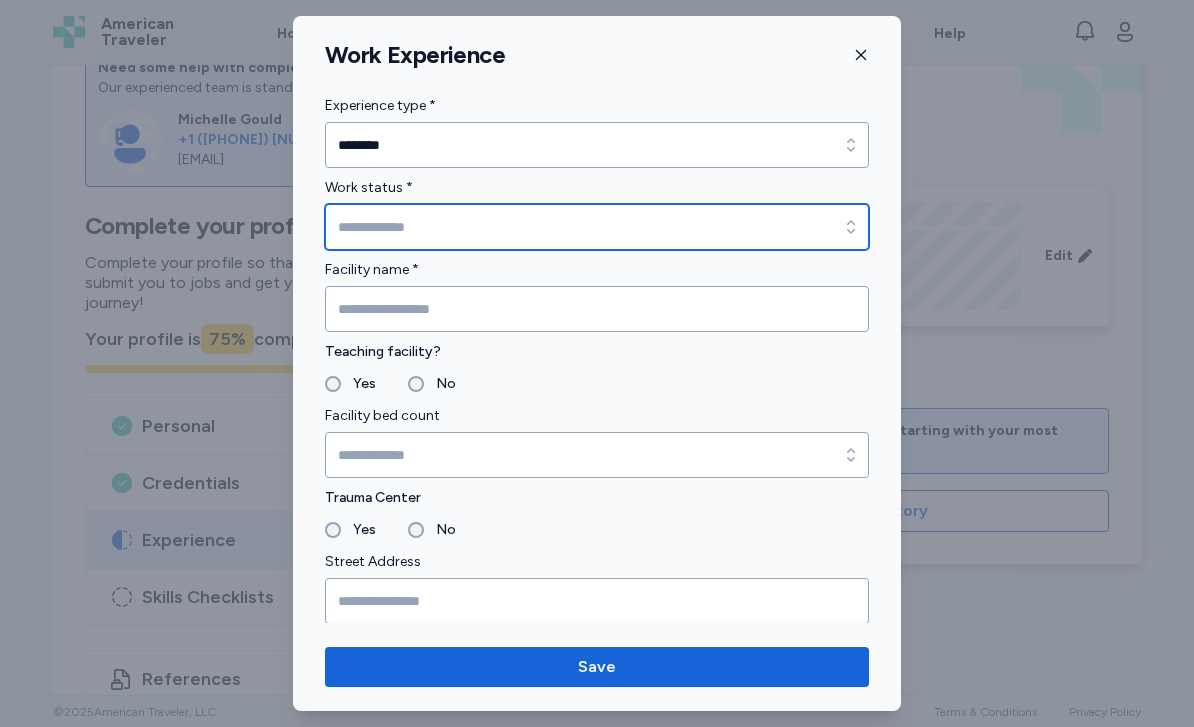 click on "Work status *" at bounding box center (597, 227) 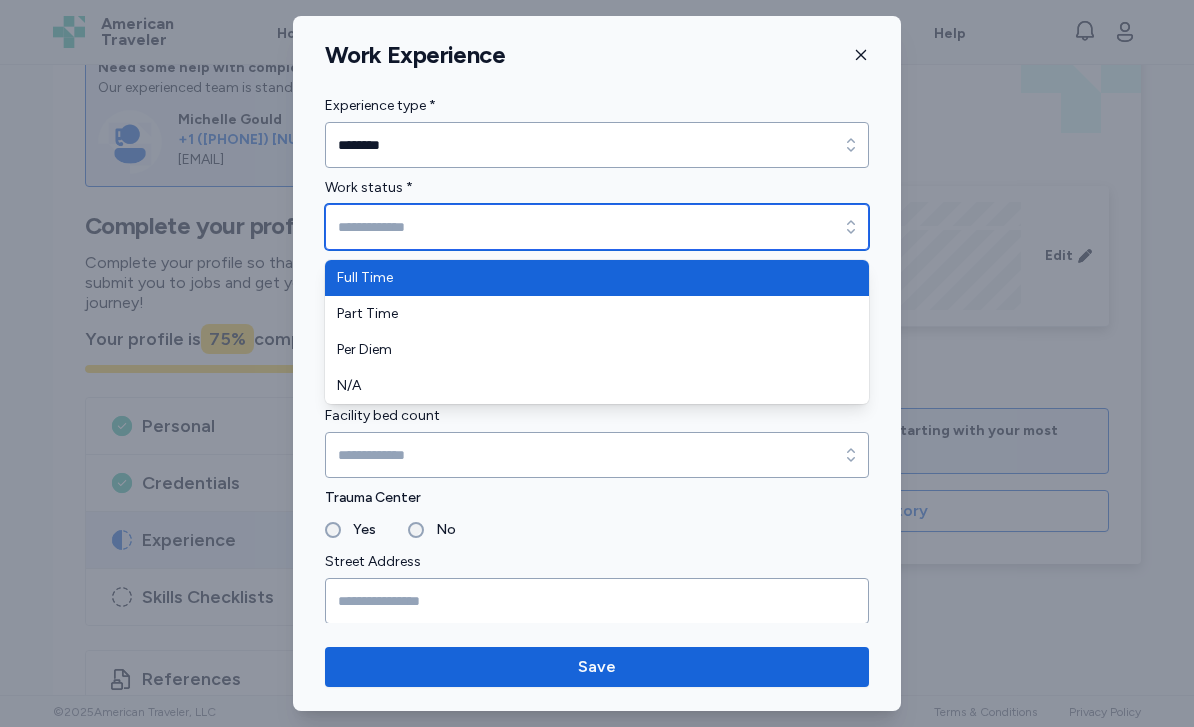 type on "*********" 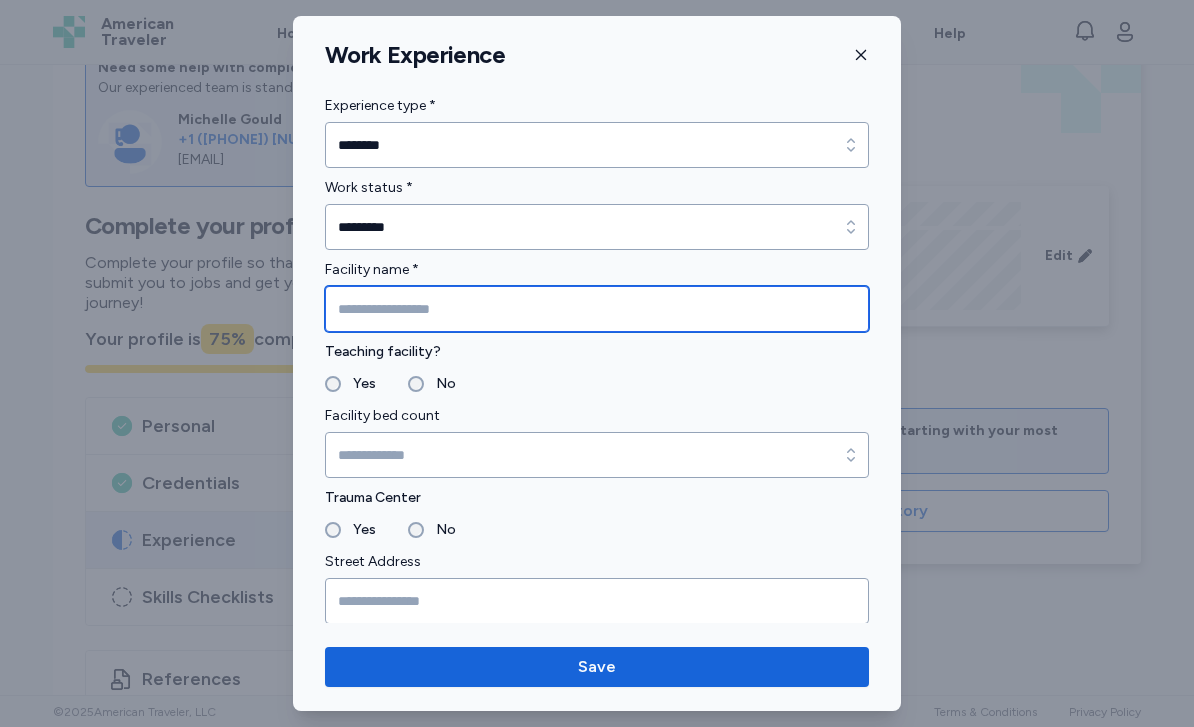 click at bounding box center (597, 309) 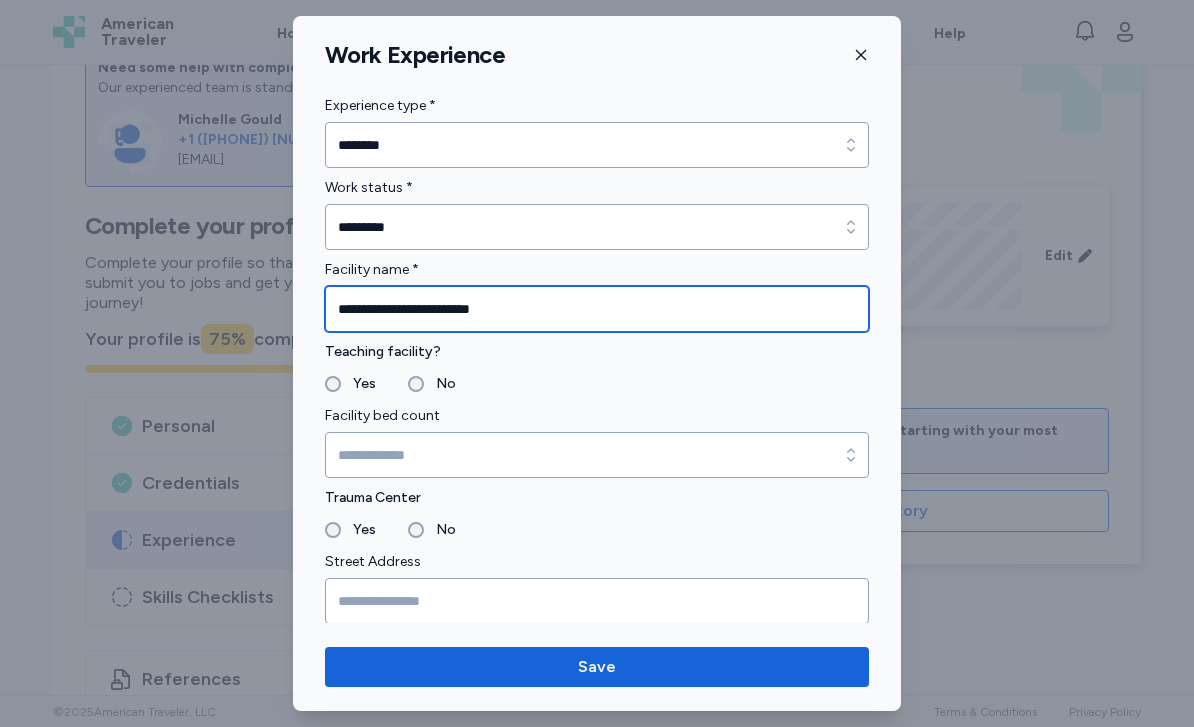 click on "**********" at bounding box center [597, 309] 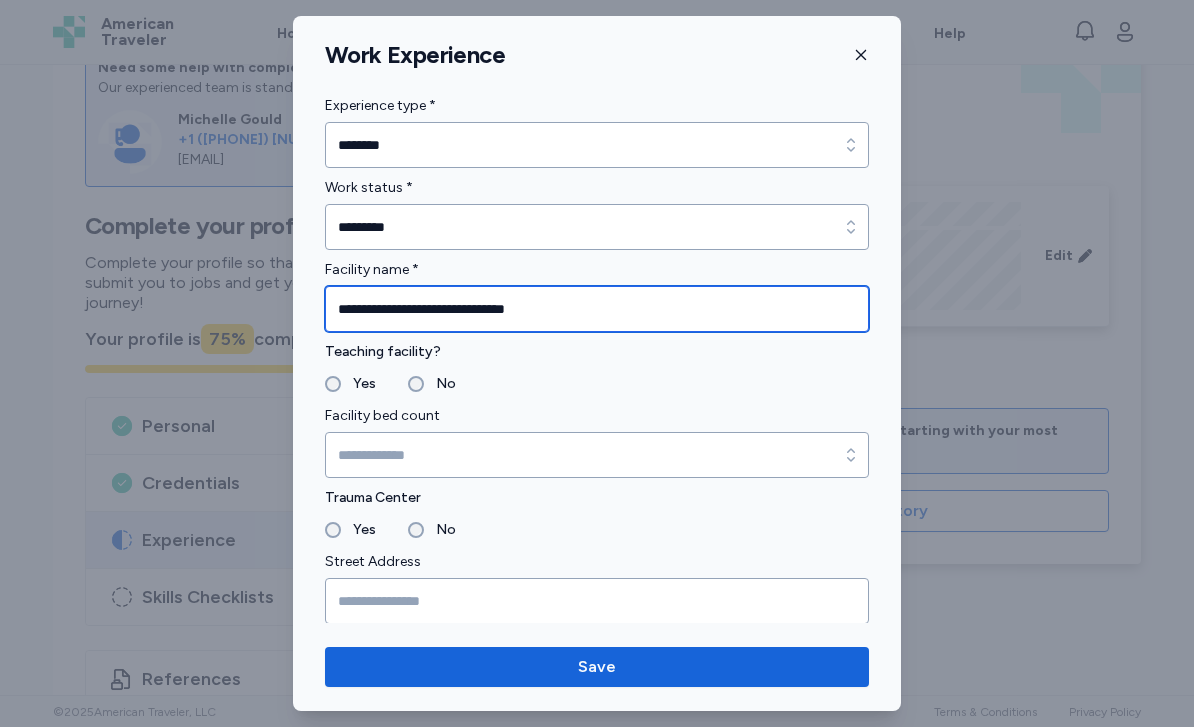 type on "**********" 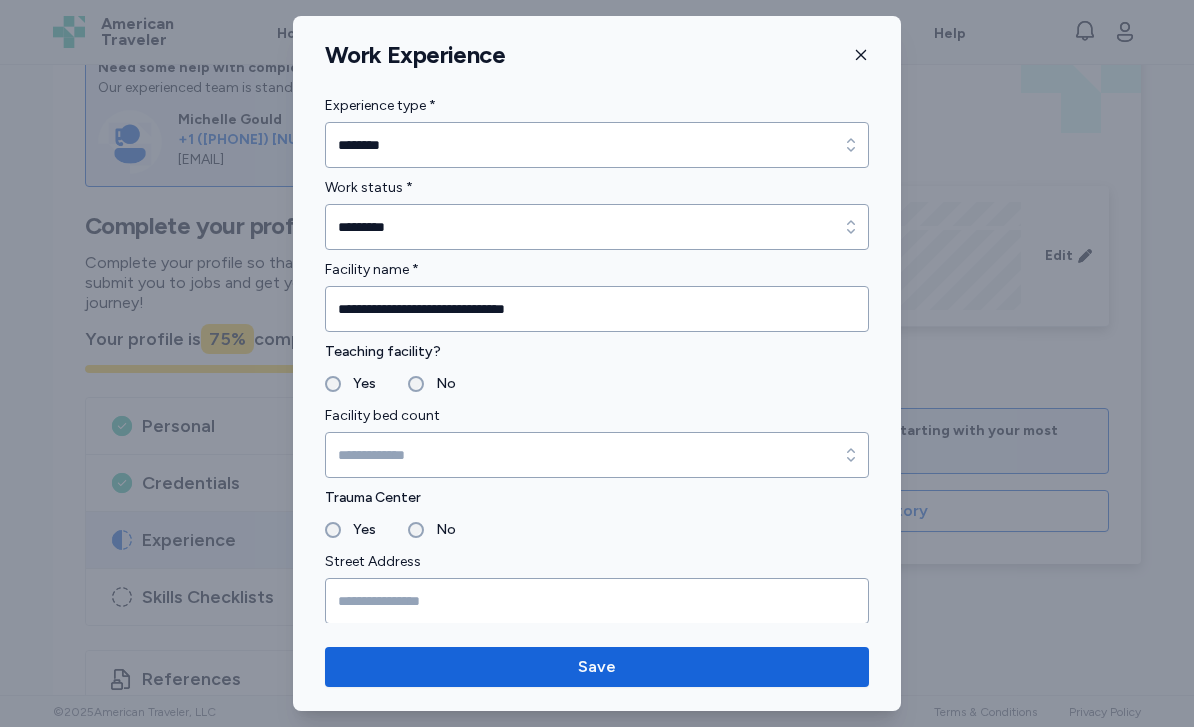 click on "Yes" at bounding box center [350, 384] 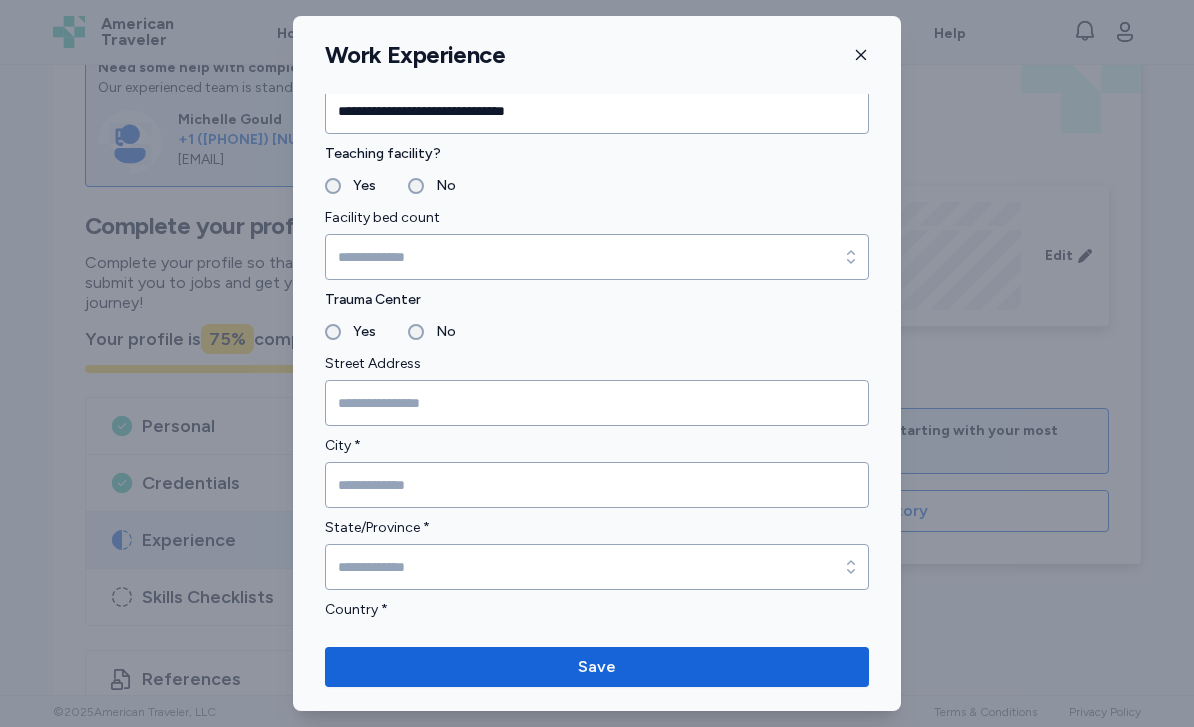 scroll, scrollTop: 199, scrollLeft: 0, axis: vertical 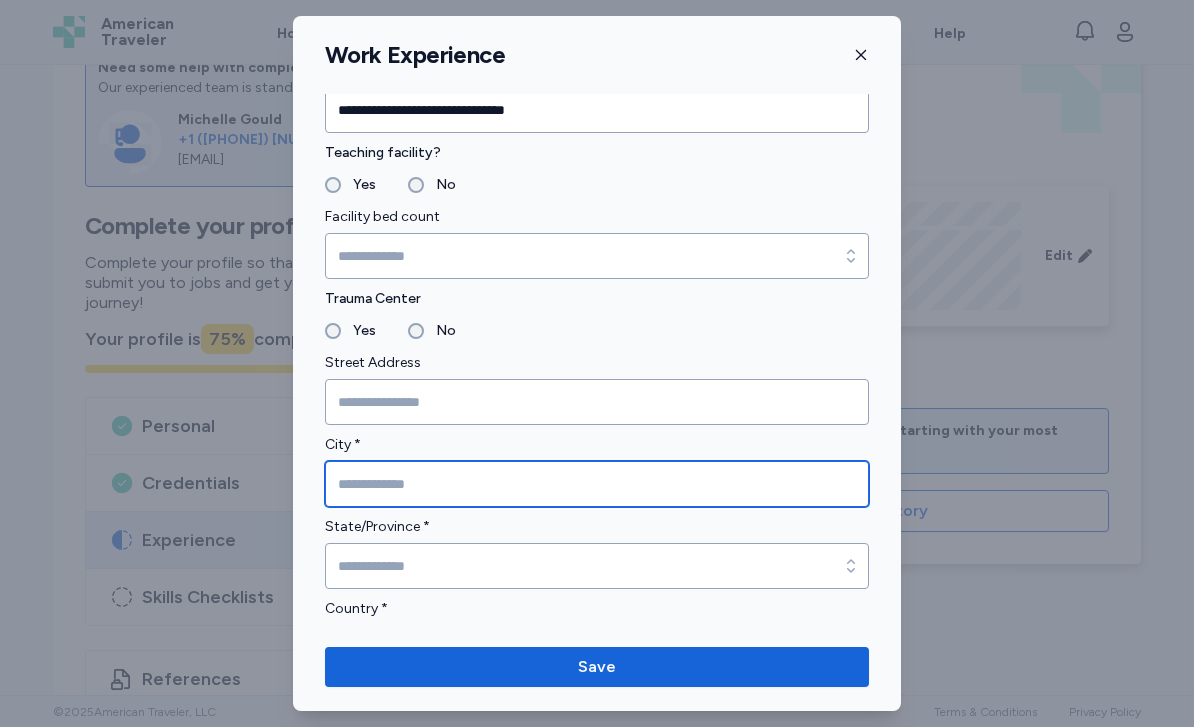 click at bounding box center (597, 484) 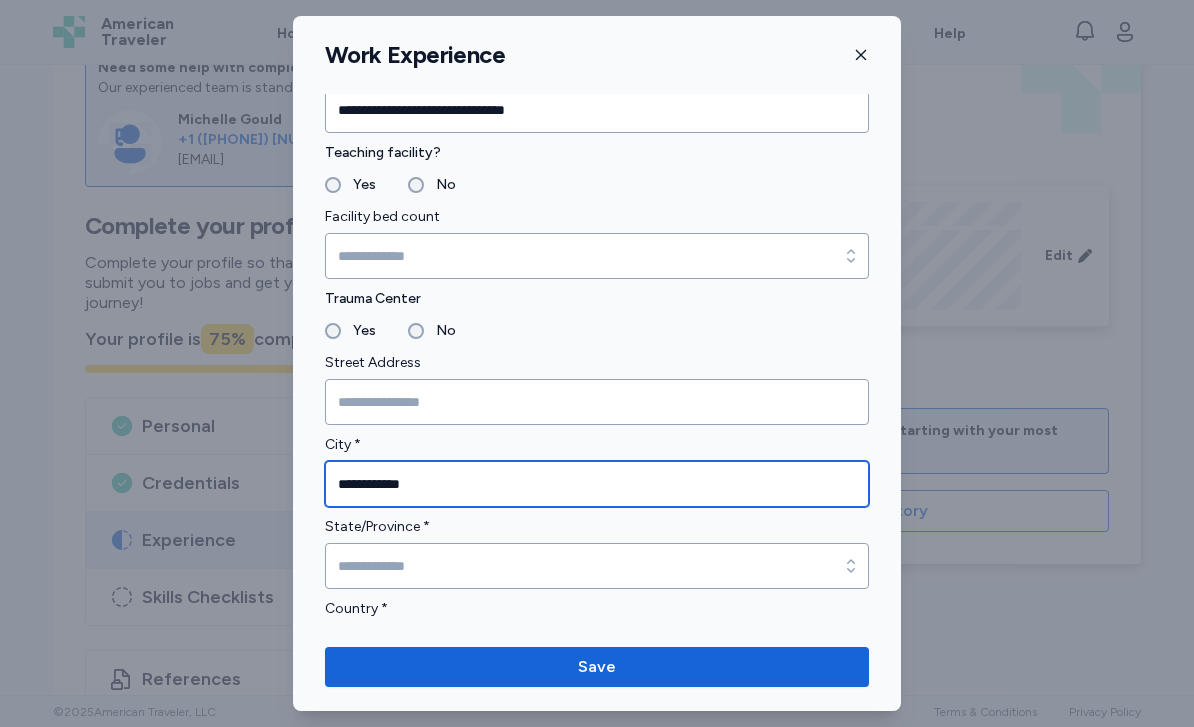 type on "**********" 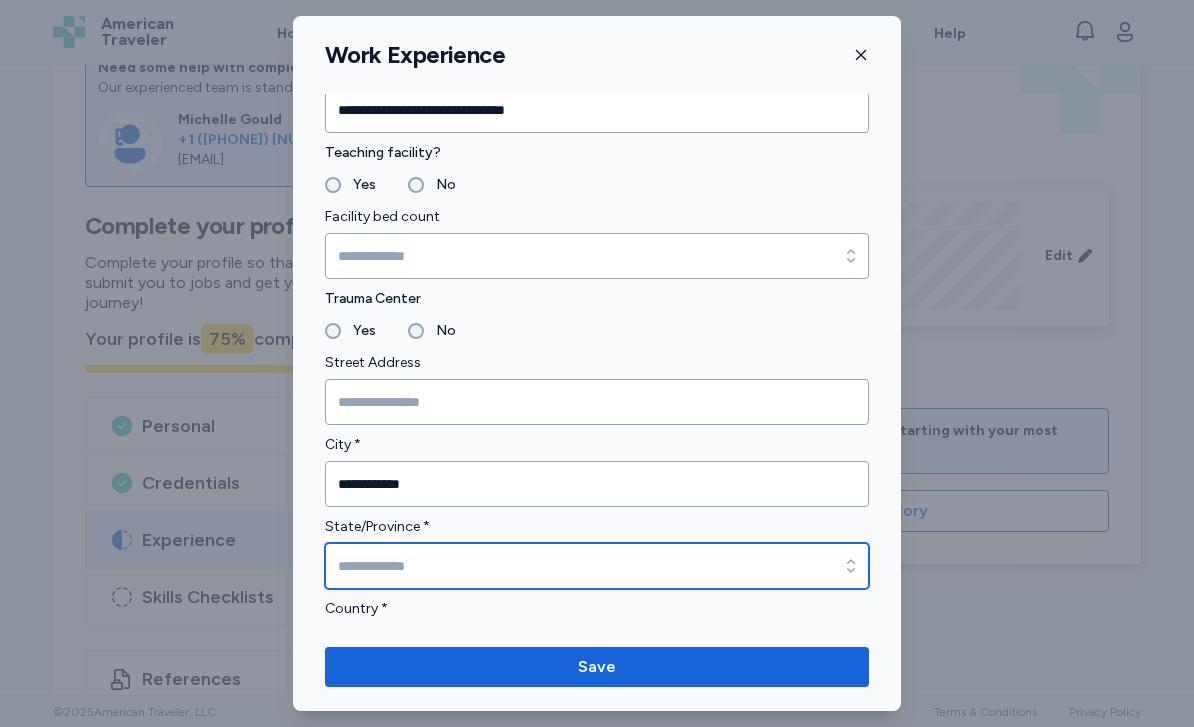 click on "State/Province *" at bounding box center (597, 566) 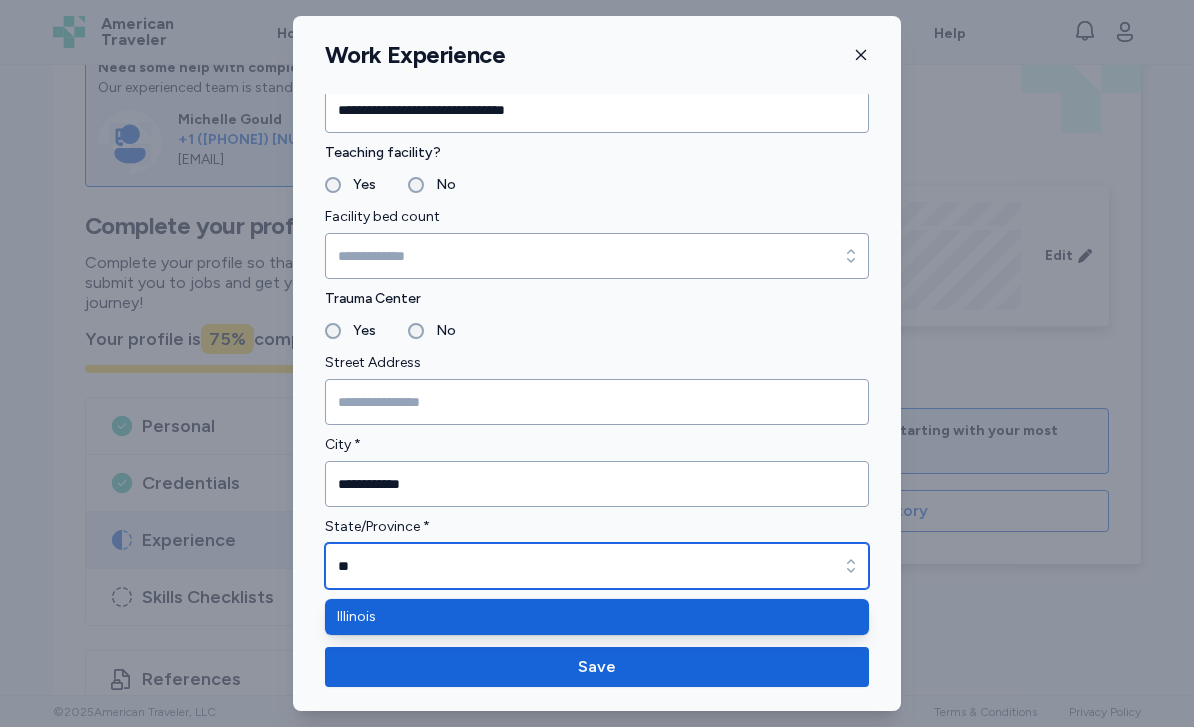 type on "********" 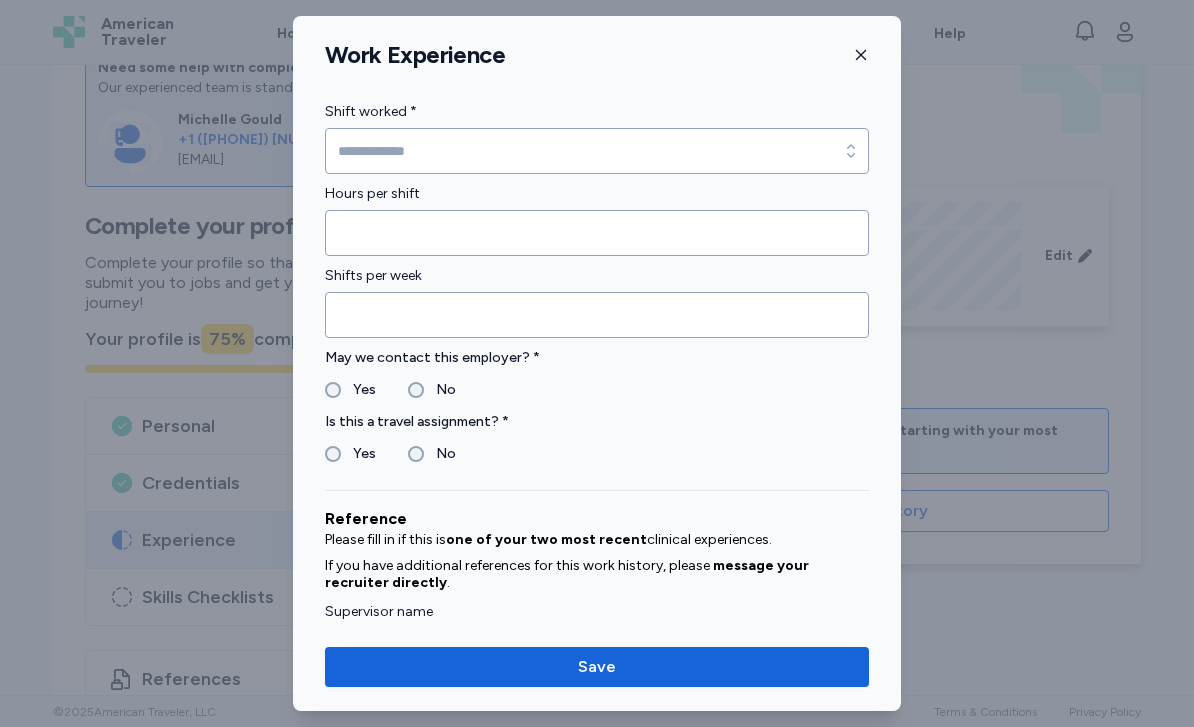 scroll, scrollTop: 1556, scrollLeft: 0, axis: vertical 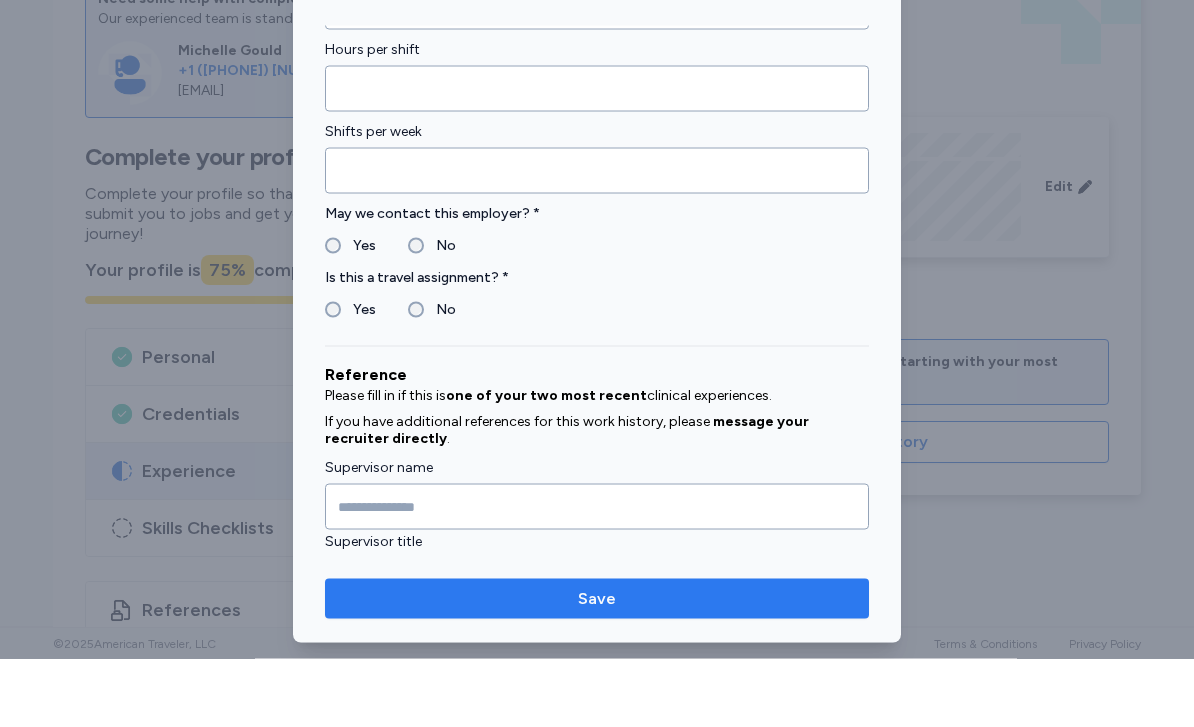 click on "Save" at bounding box center [597, 667] 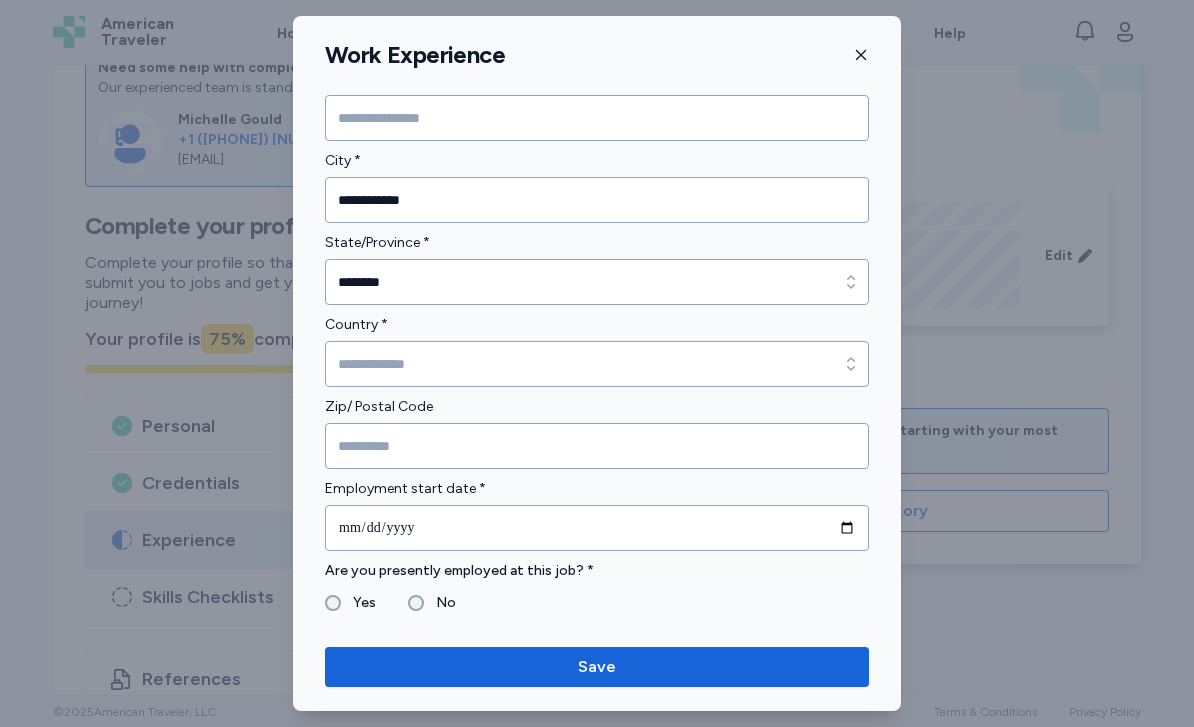 scroll, scrollTop: 438, scrollLeft: 0, axis: vertical 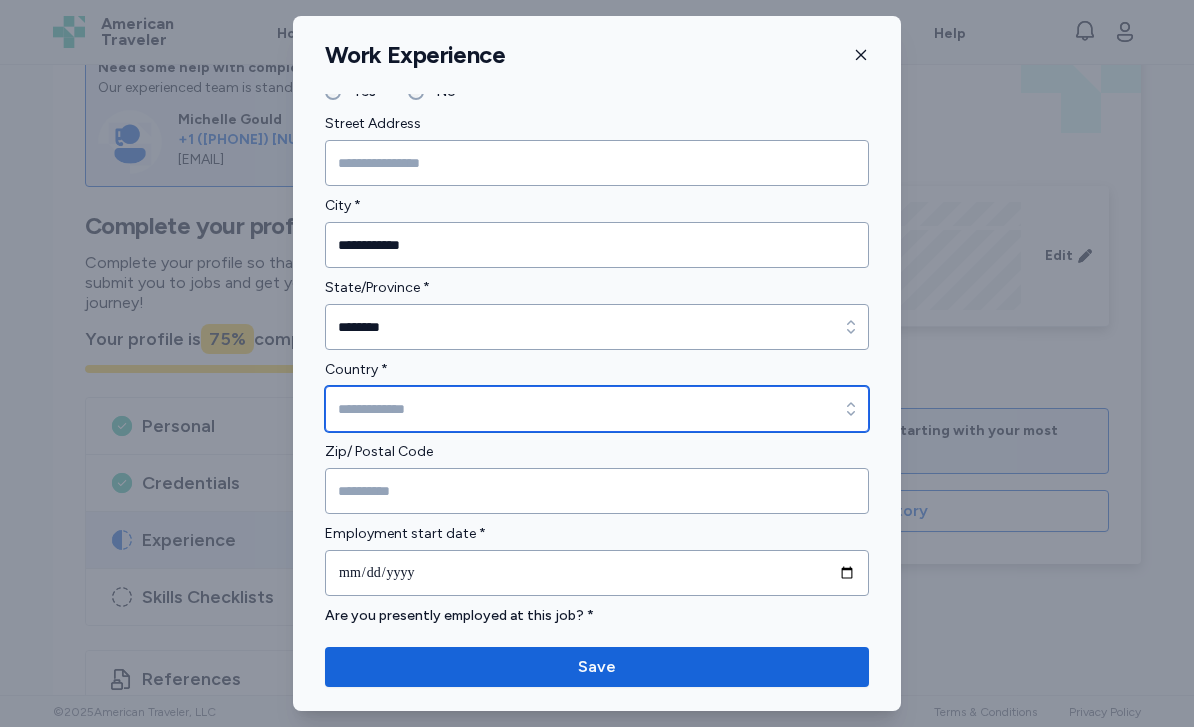 click on "Country *" at bounding box center [597, 409] 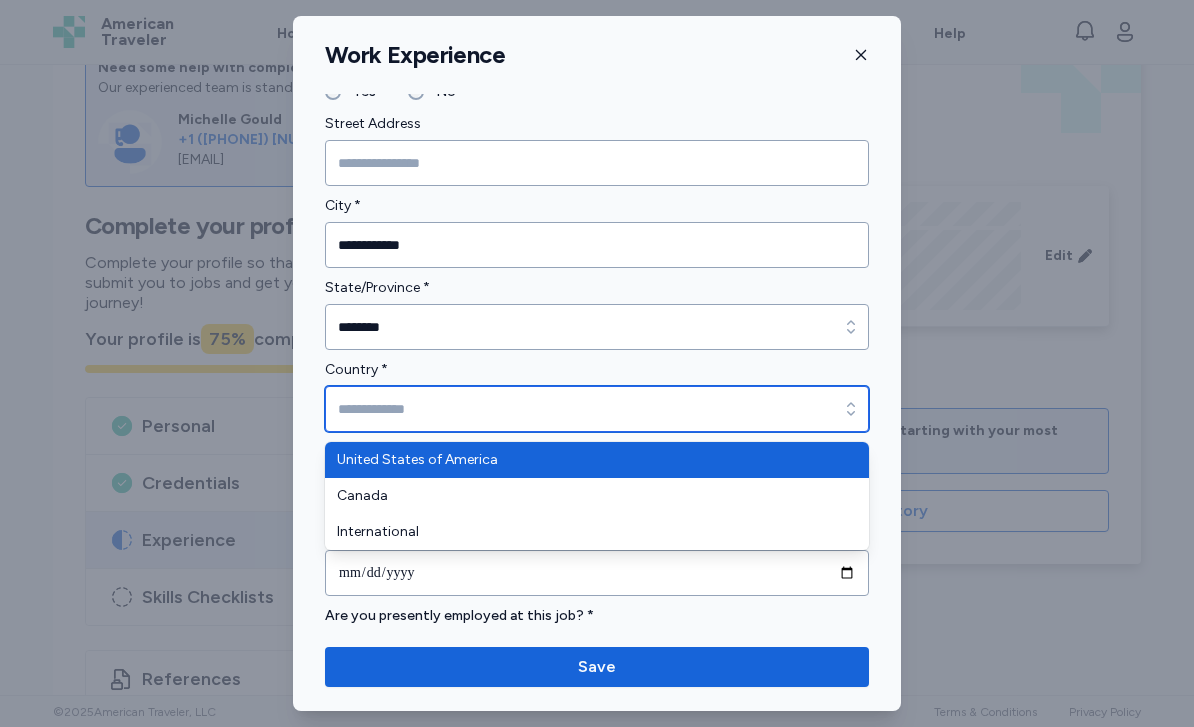 type on "**********" 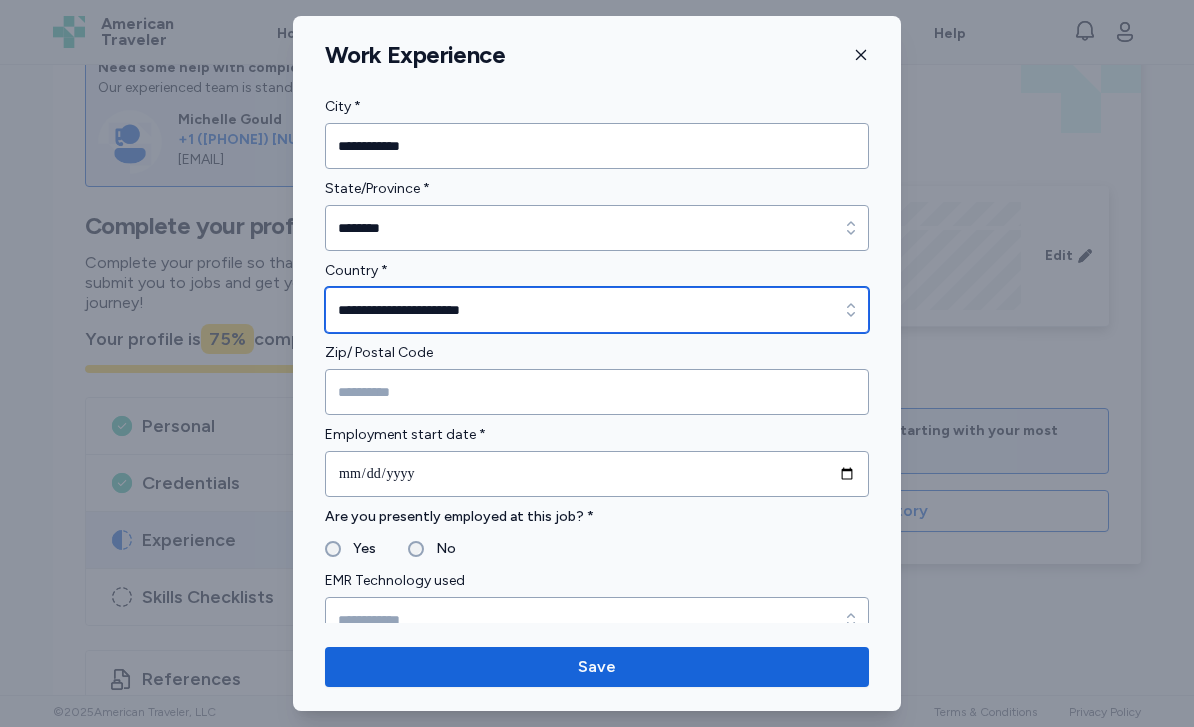 scroll, scrollTop: 563, scrollLeft: 0, axis: vertical 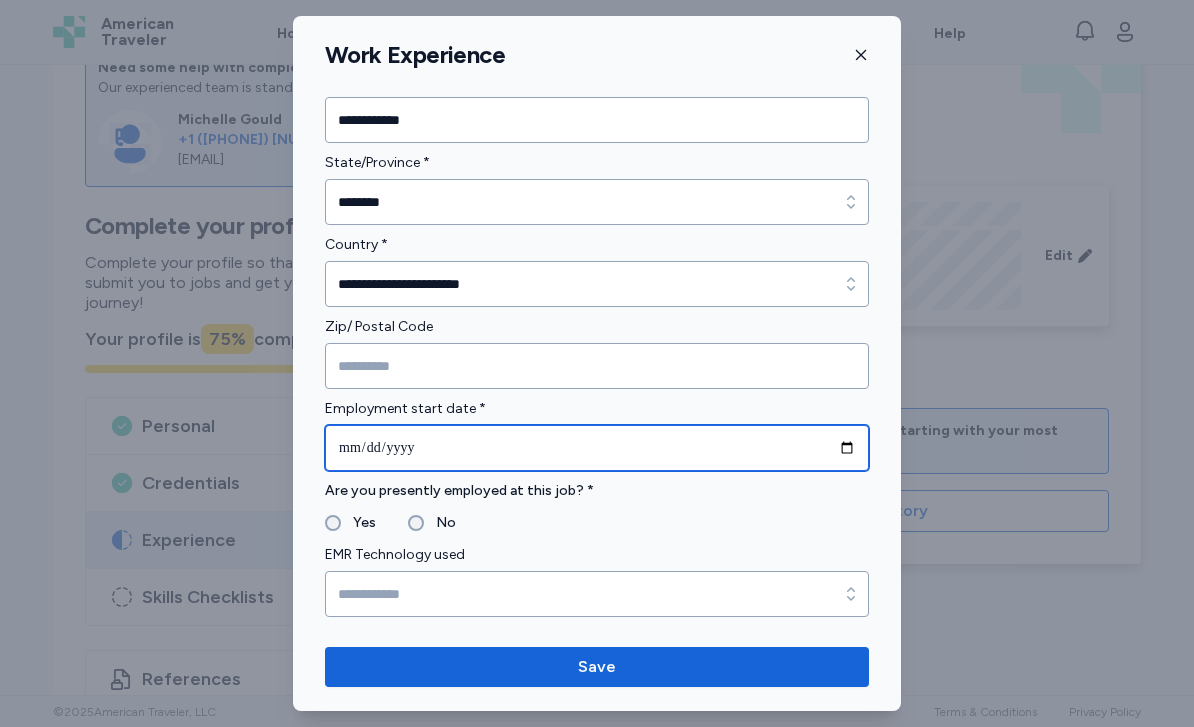 click on "**********" at bounding box center [597, 448] 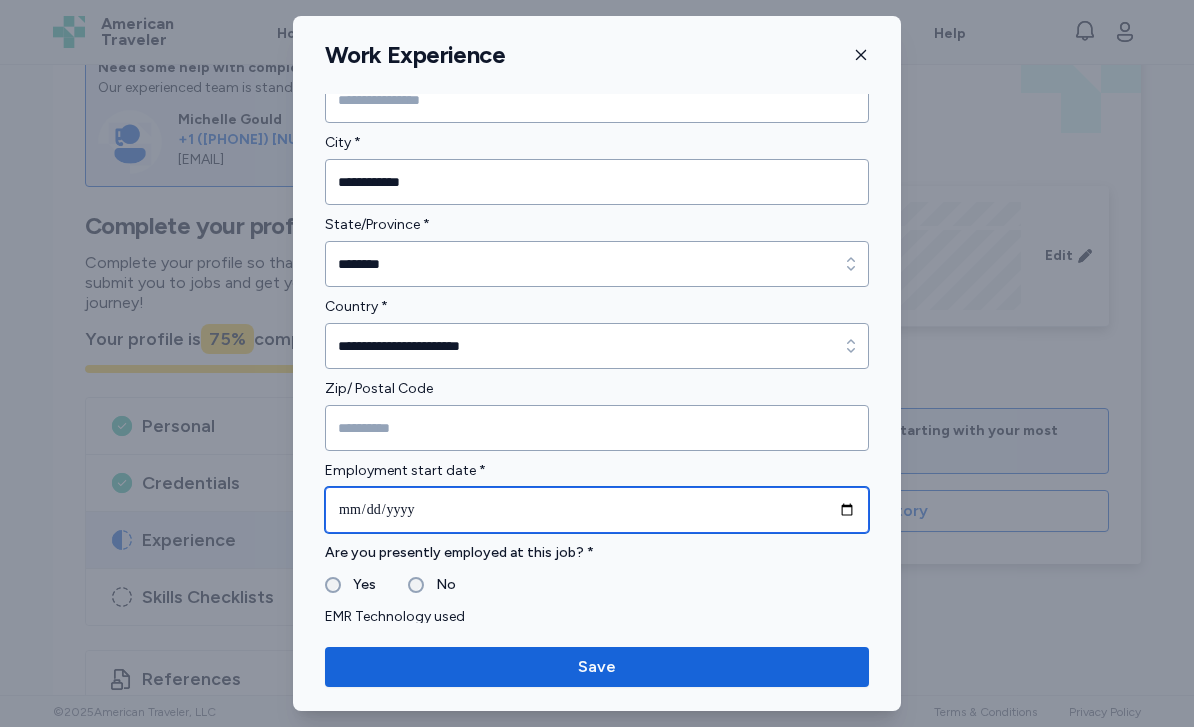 scroll, scrollTop: 497, scrollLeft: 0, axis: vertical 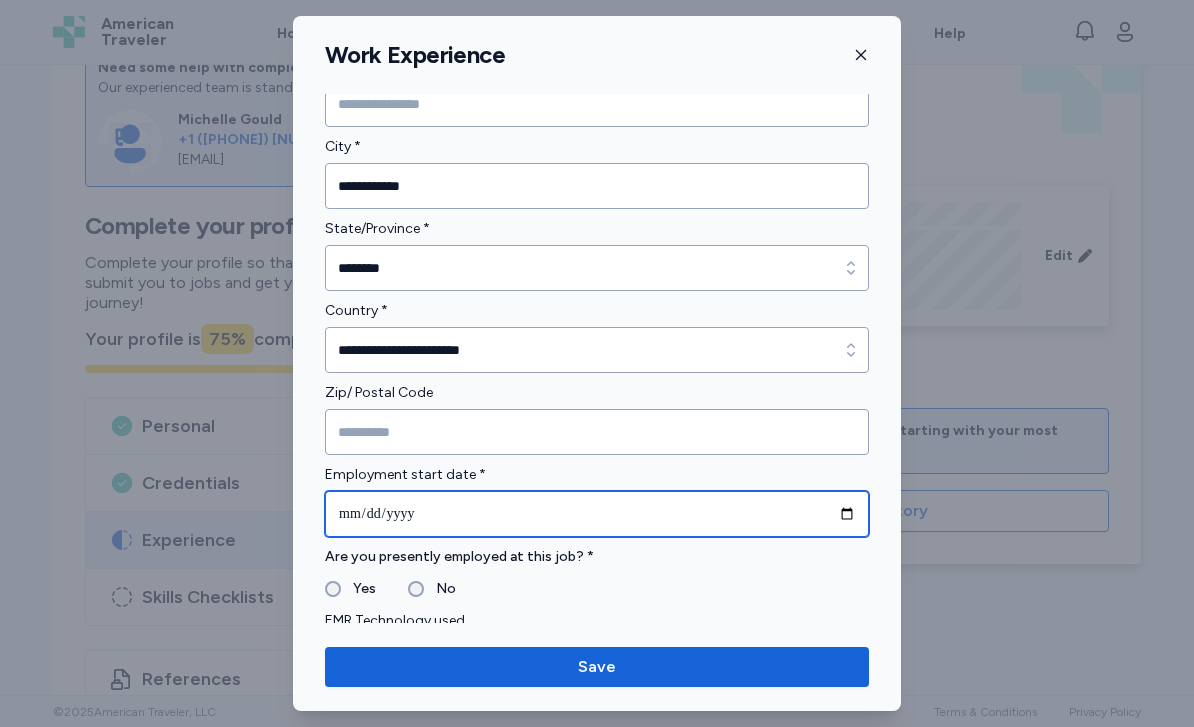 click on "**********" at bounding box center (597, 514) 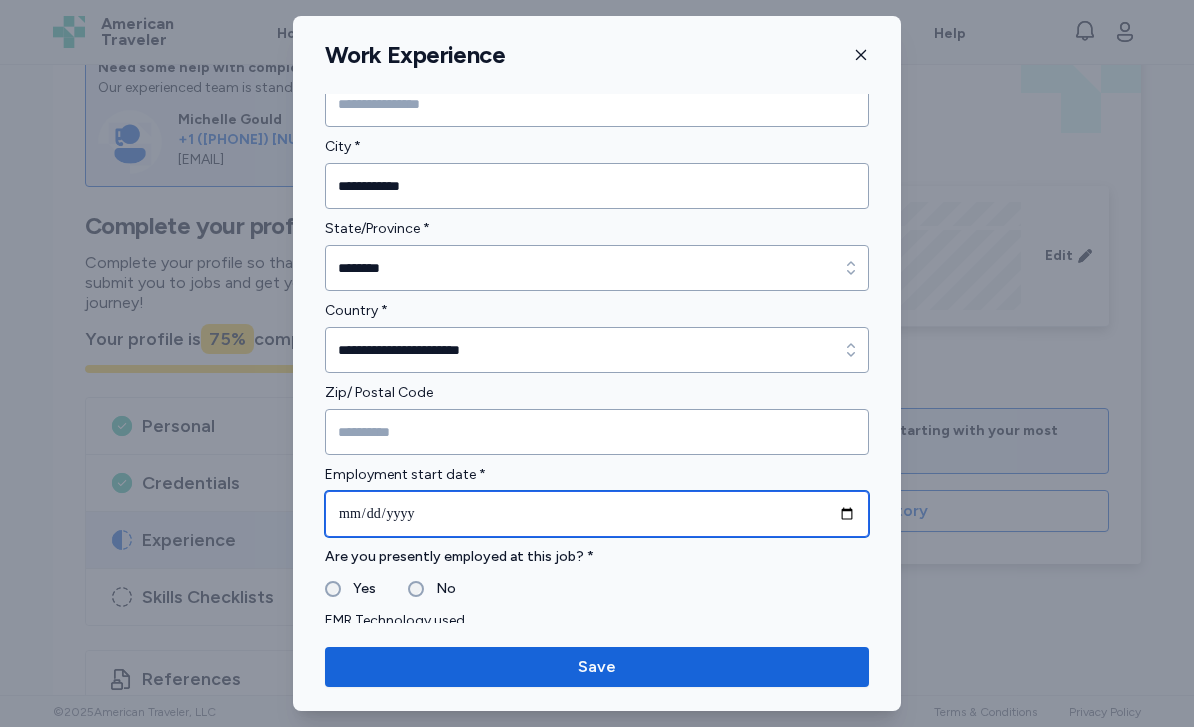 click on "**********" at bounding box center (597, 514) 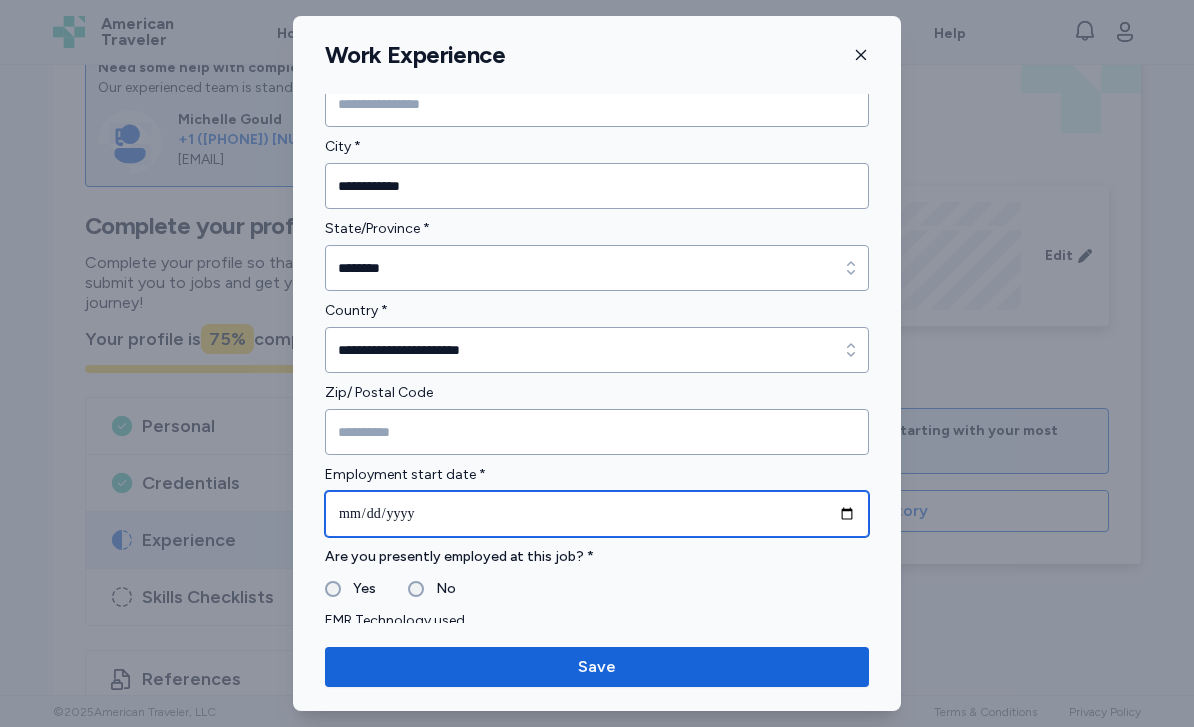 type on "**********" 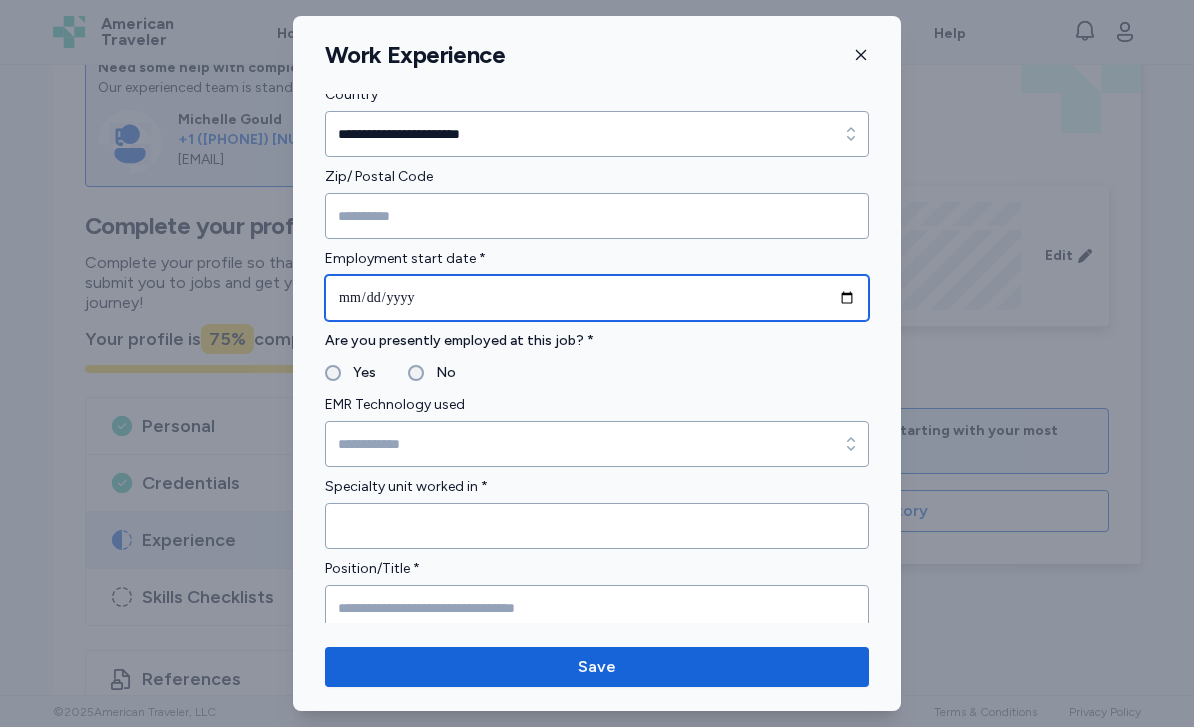 scroll, scrollTop: 718, scrollLeft: 0, axis: vertical 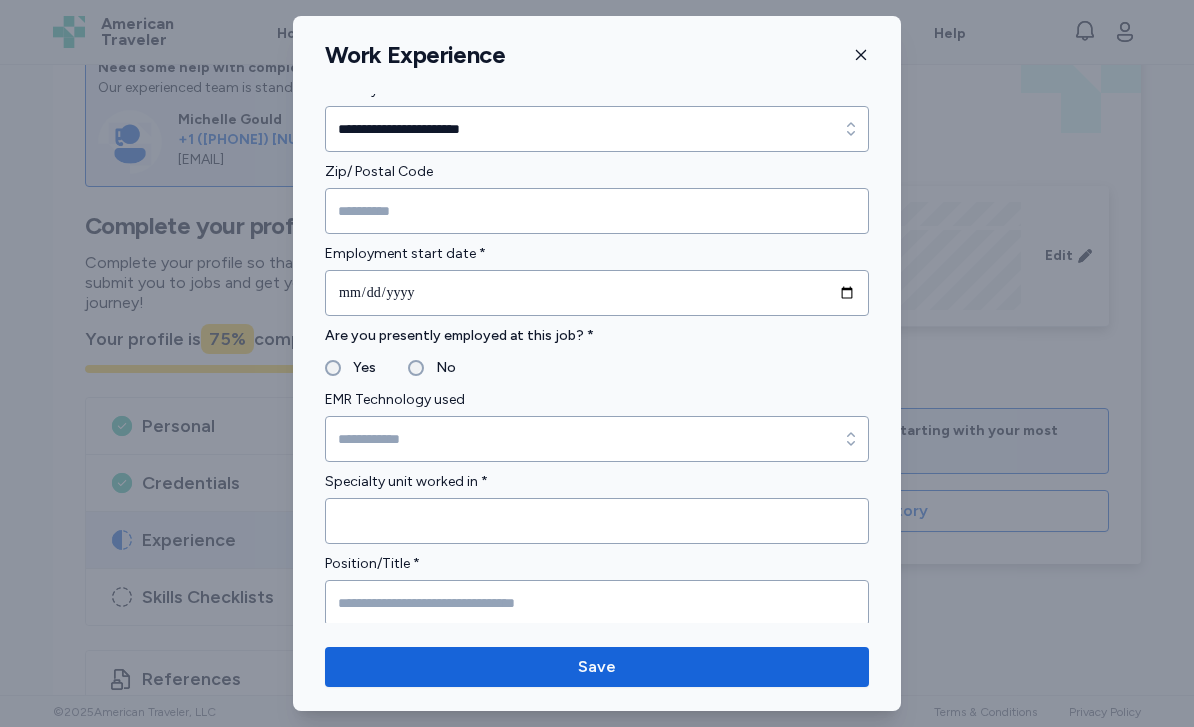 click on "No" at bounding box center (440, 368) 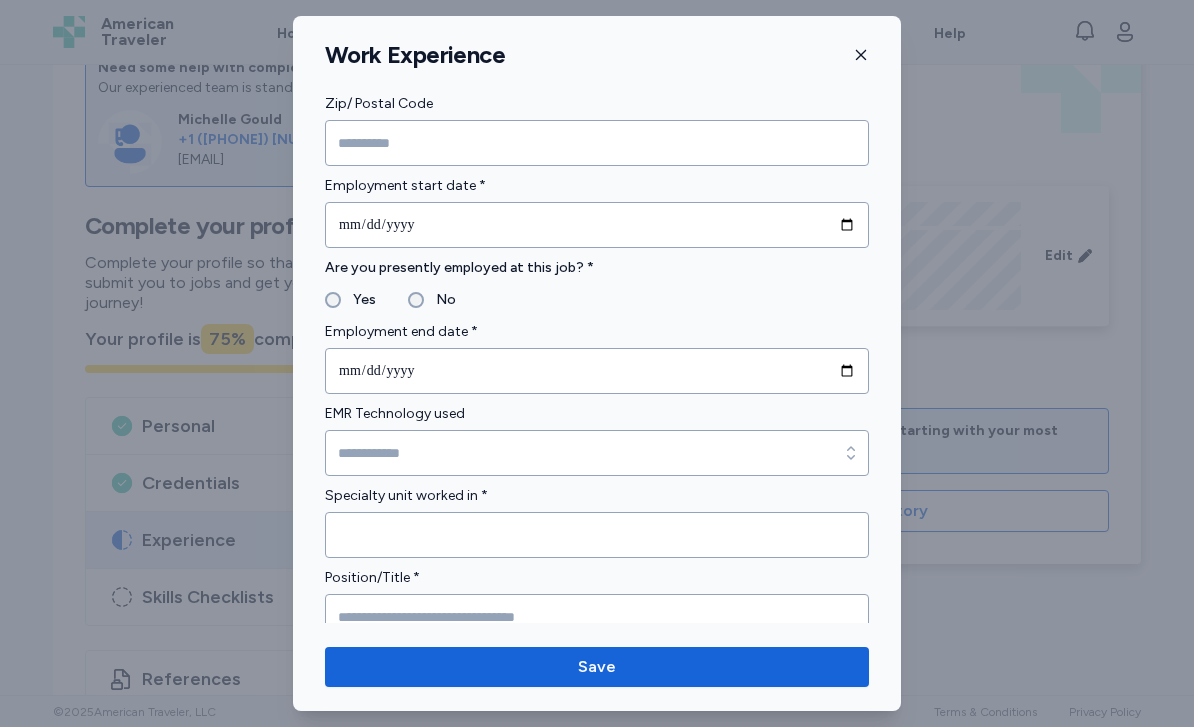 scroll, scrollTop: 788, scrollLeft: 0, axis: vertical 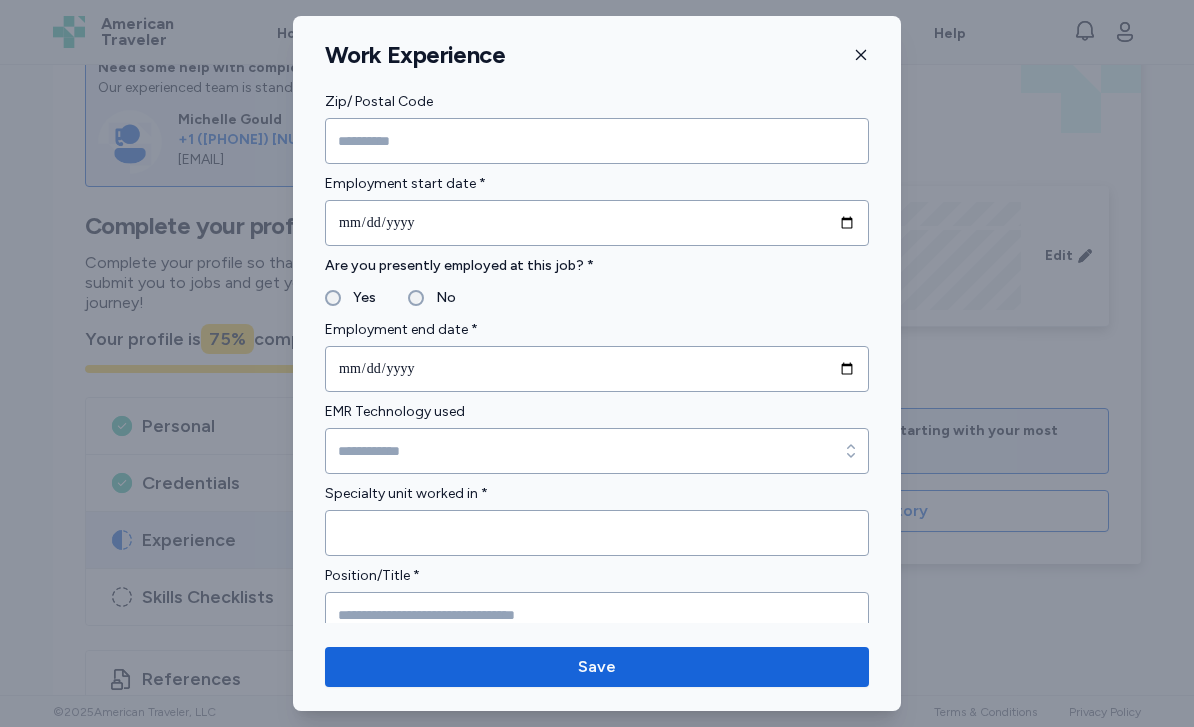 click at bounding box center (861, 55) 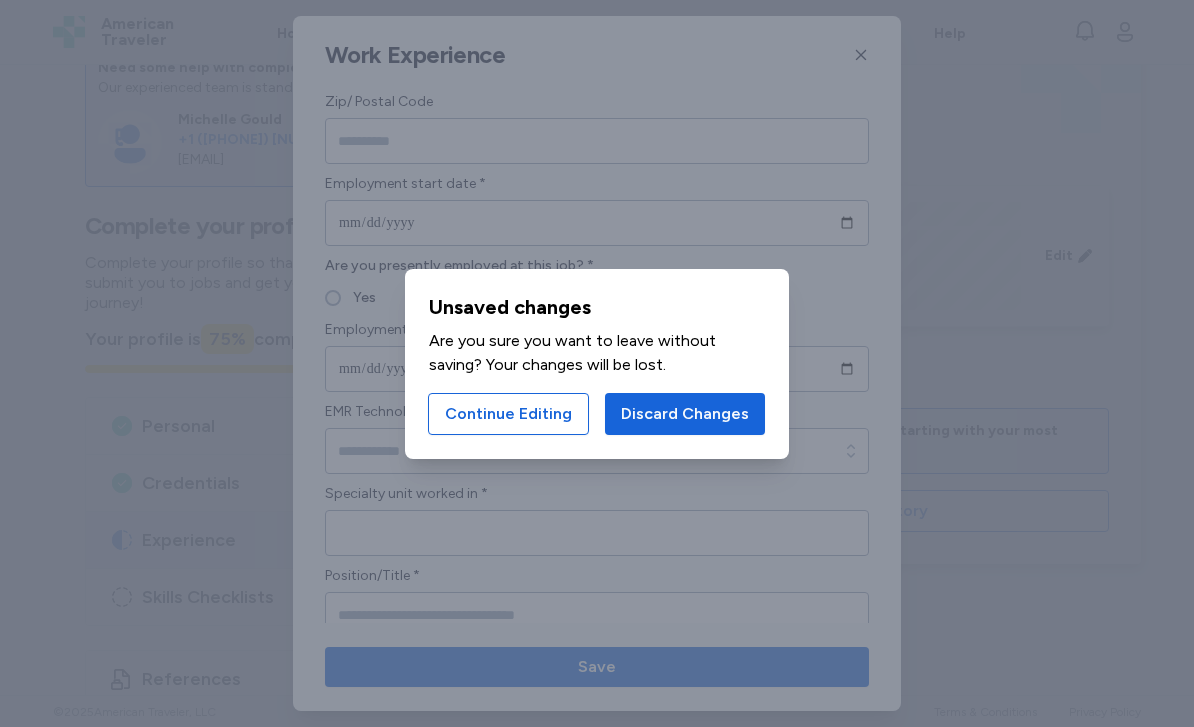 click on "Discard Changes" at bounding box center [685, 414] 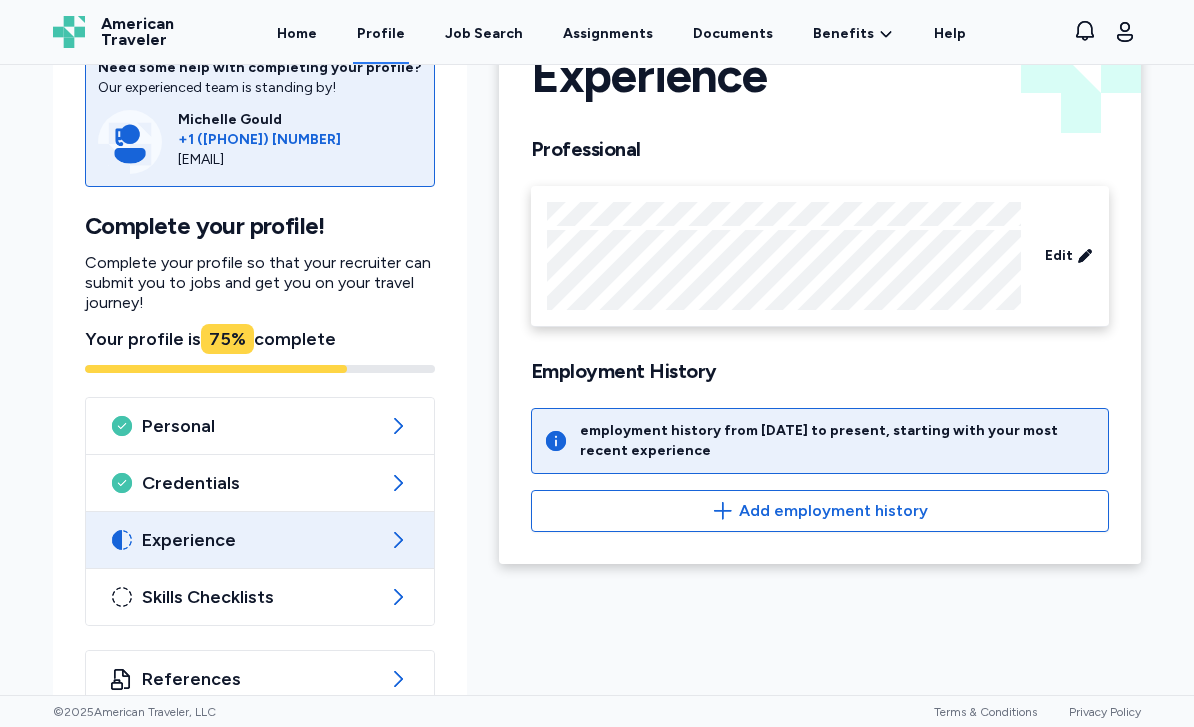 click on "Experience" at bounding box center (260, 540) 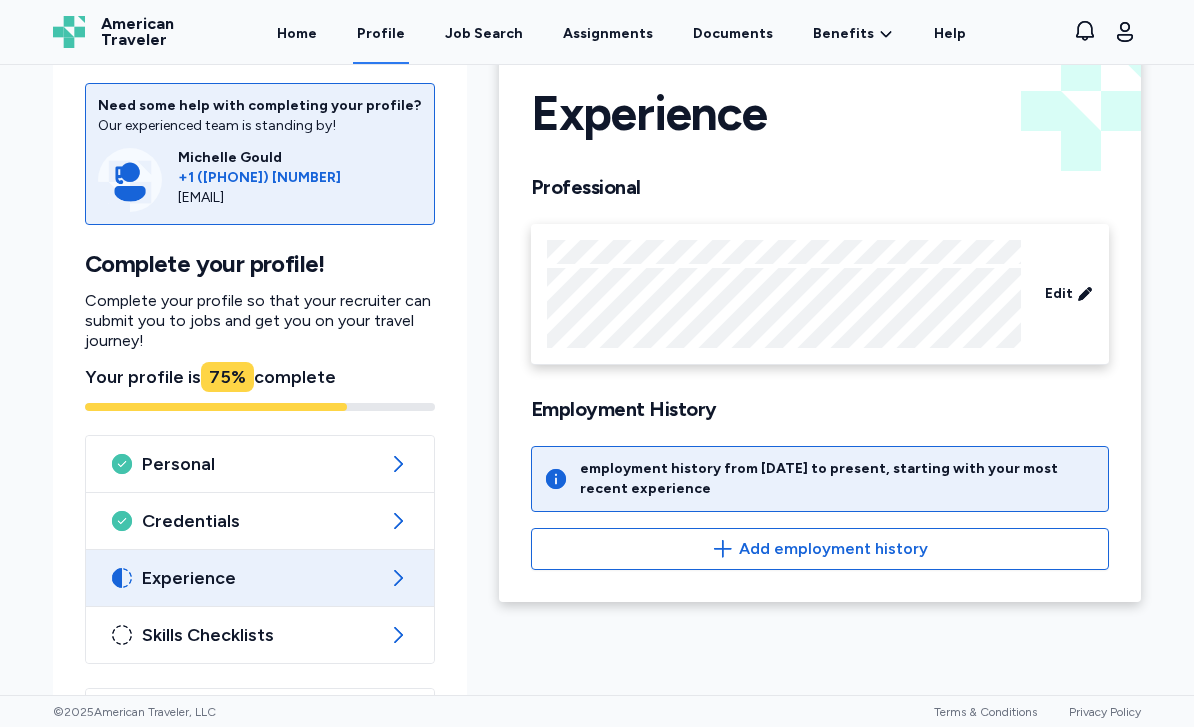 scroll, scrollTop: 59, scrollLeft: 0, axis: vertical 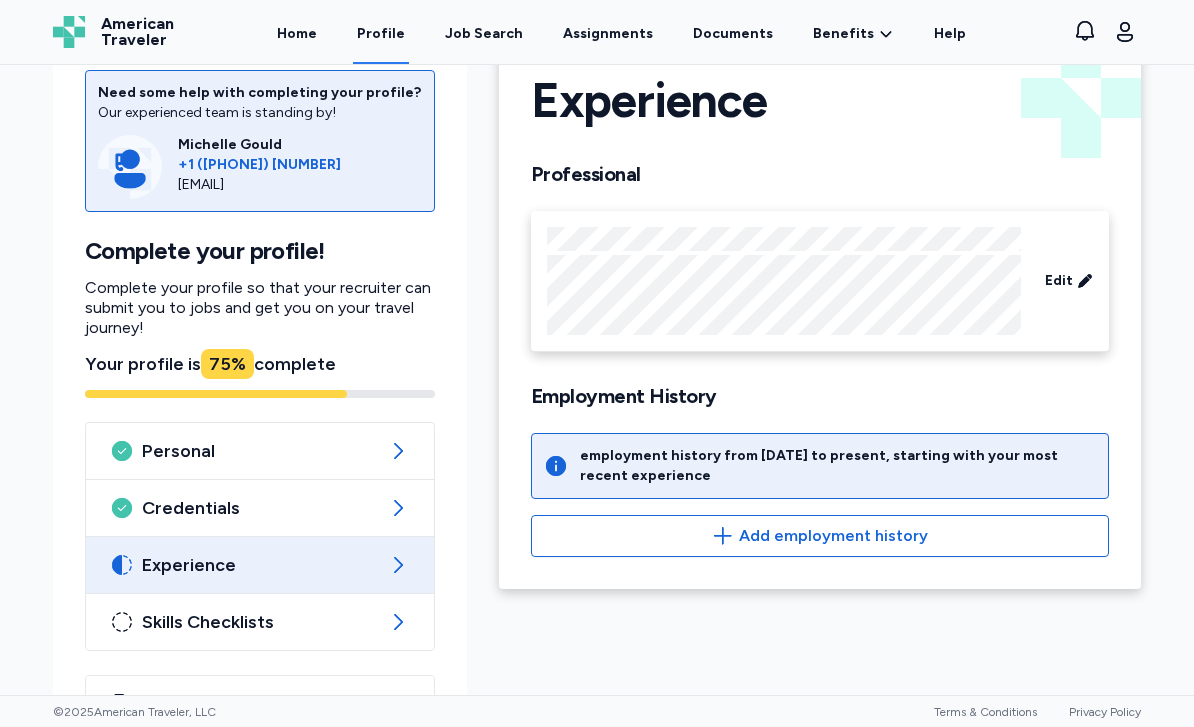 click on "Add employment history" at bounding box center [820, 536] 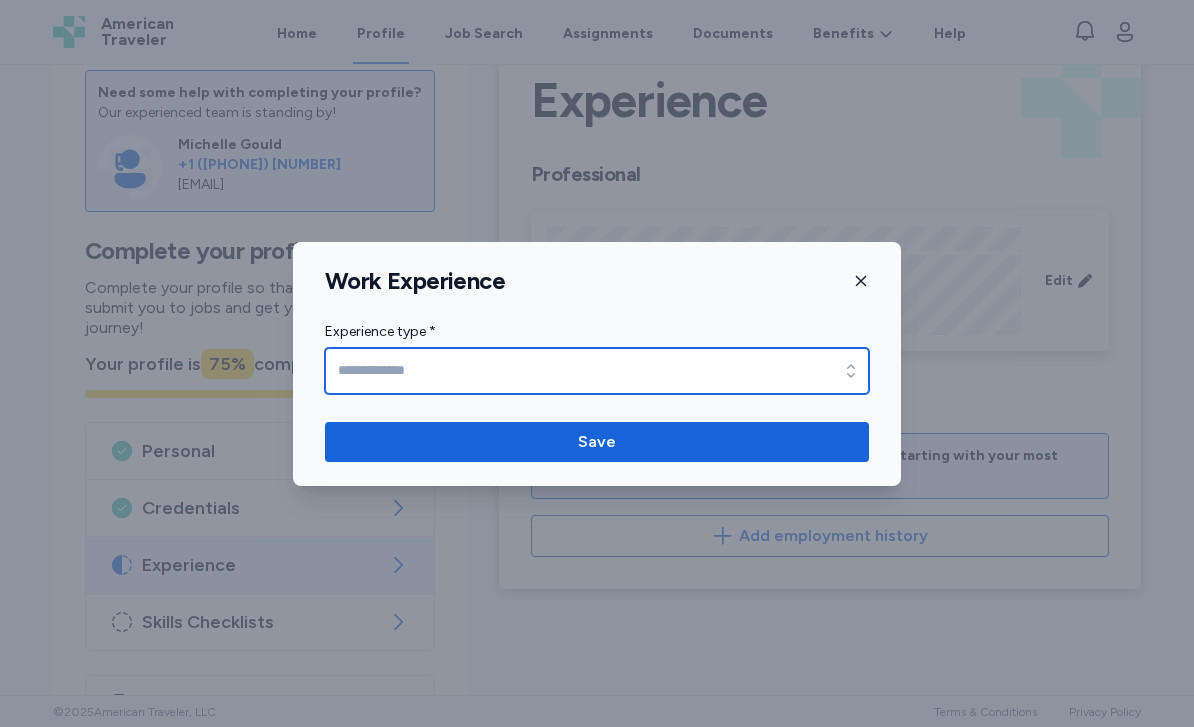 click on "Experience type *" at bounding box center (597, 371) 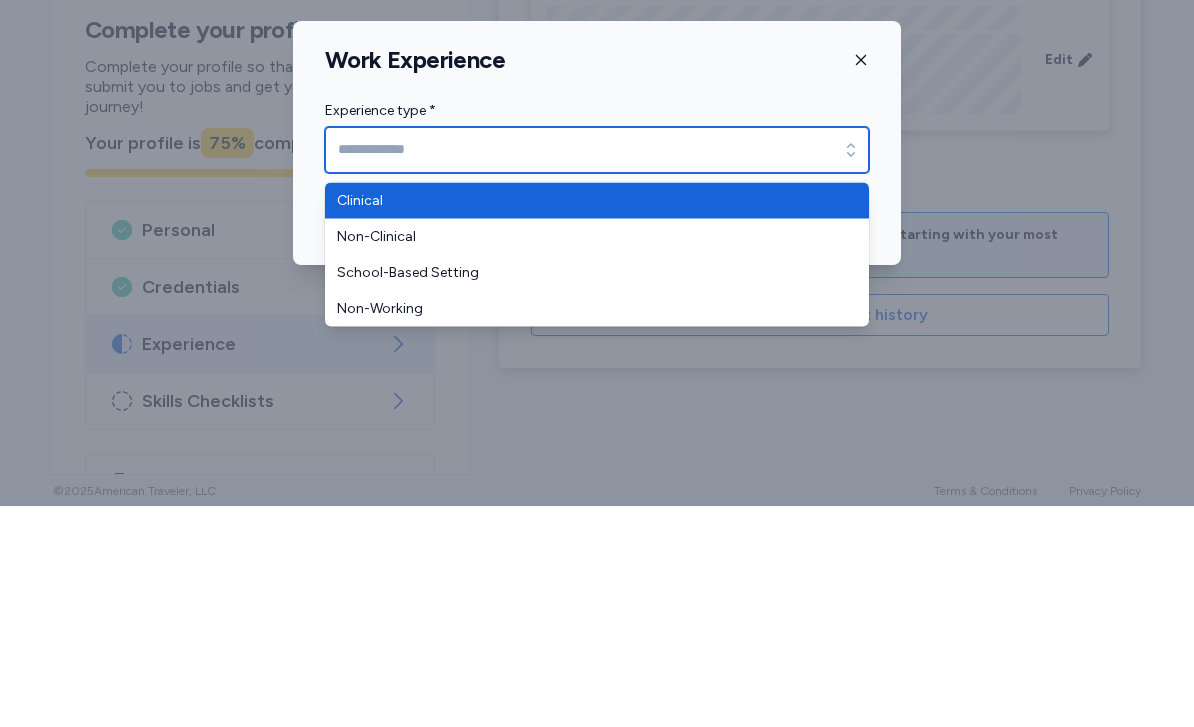 type on "********" 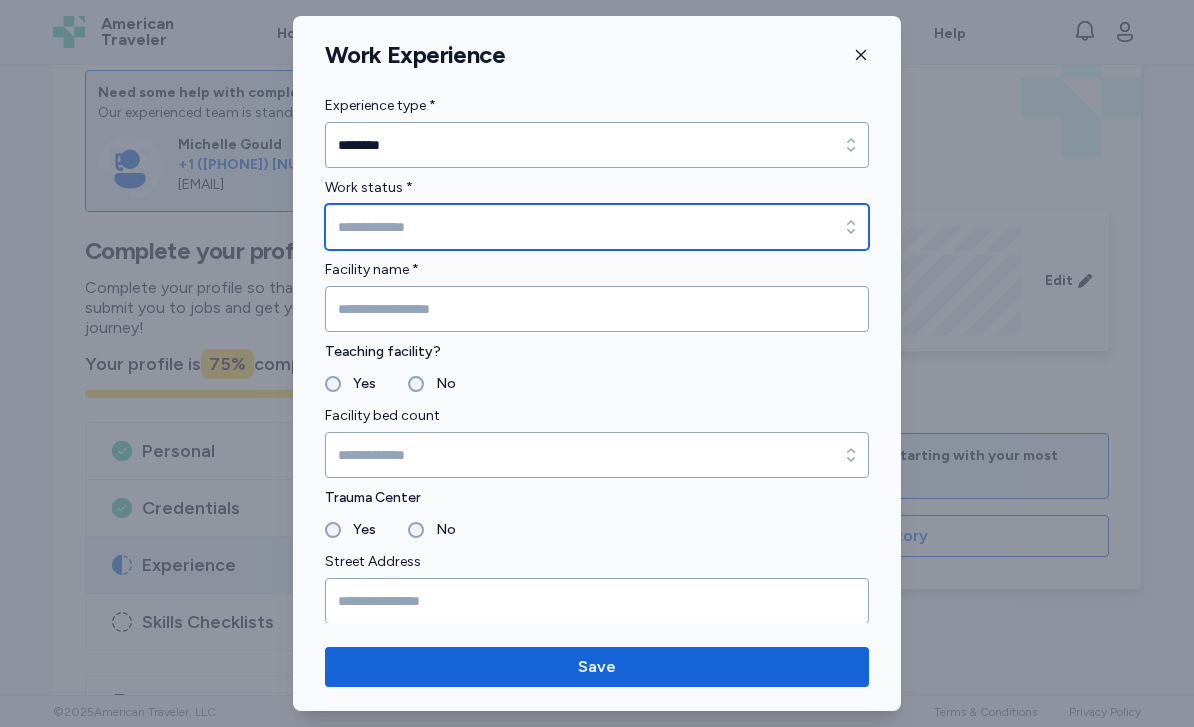 click on "Work status *" at bounding box center [597, 227] 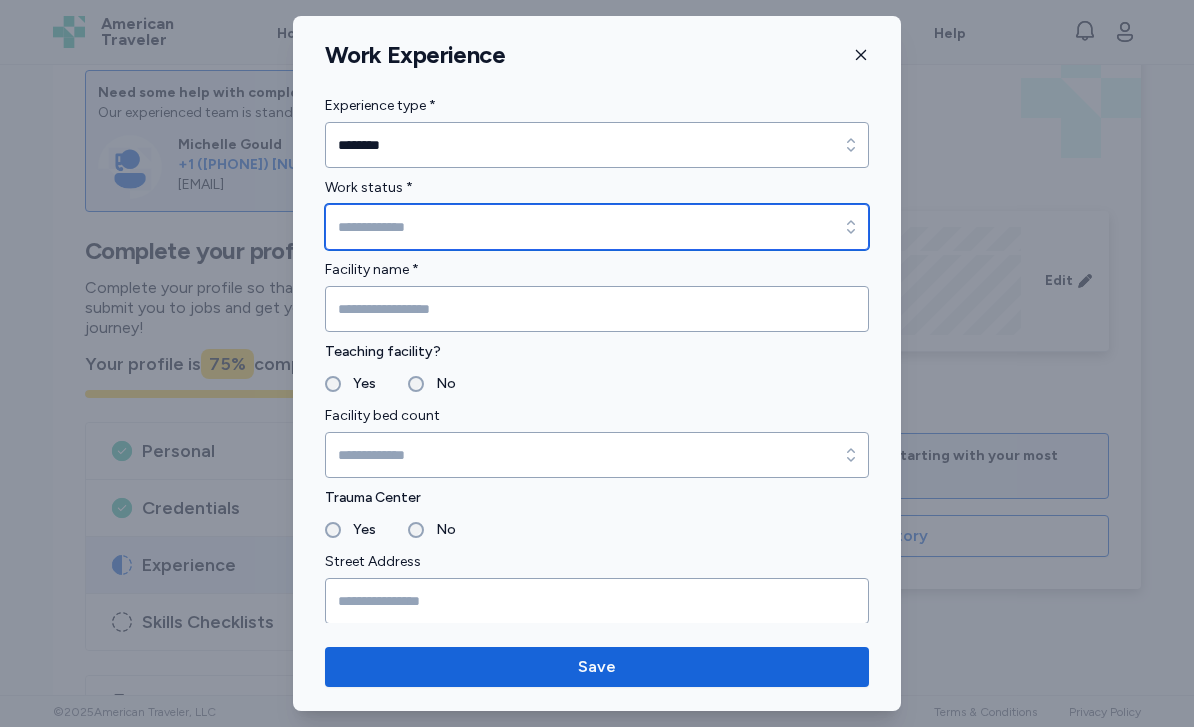 type on "*********" 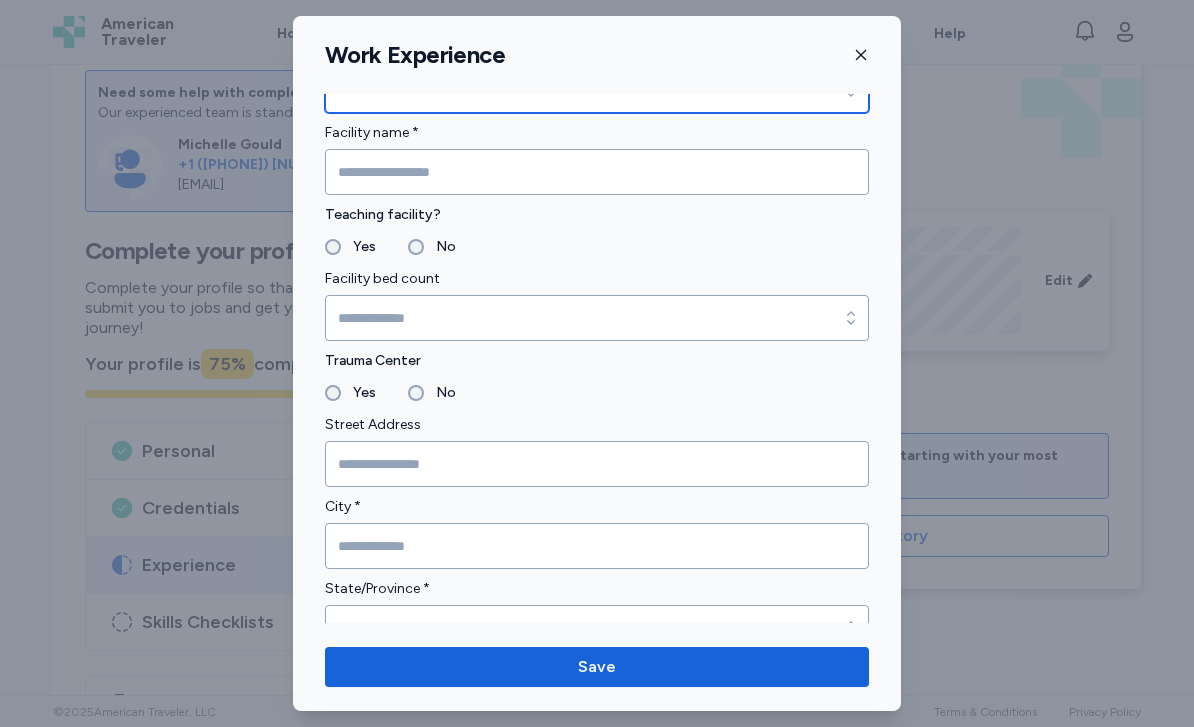 scroll, scrollTop: 142, scrollLeft: 0, axis: vertical 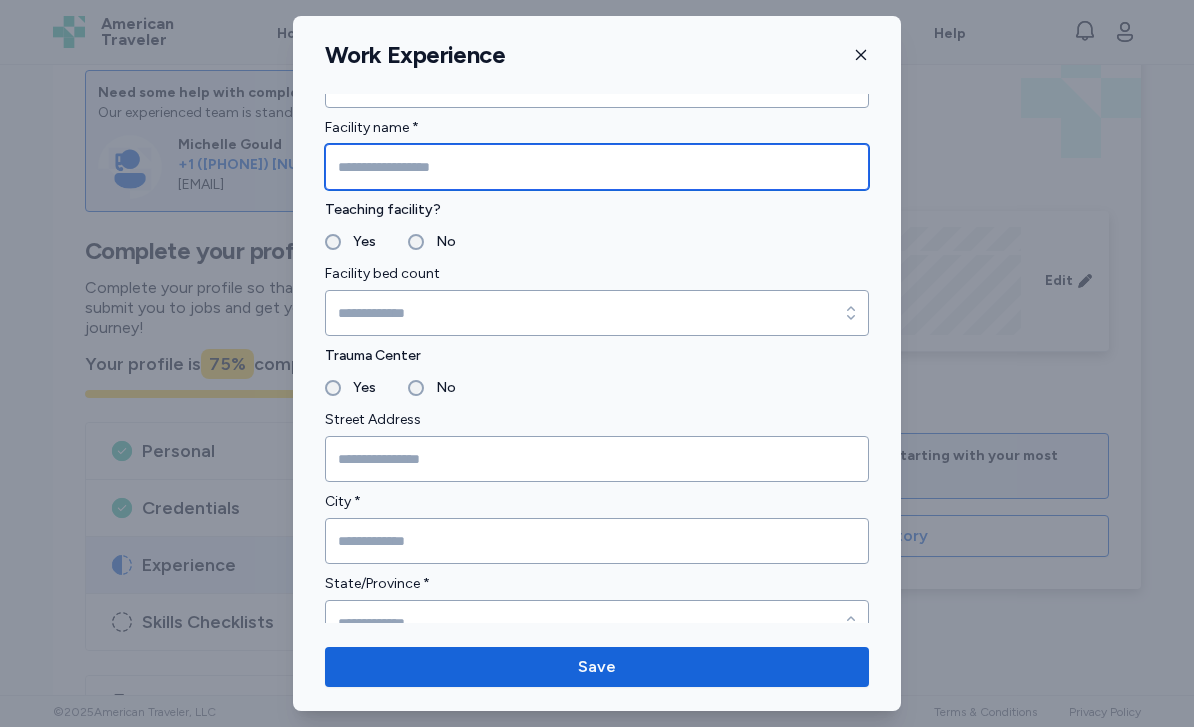 click at bounding box center [597, 167] 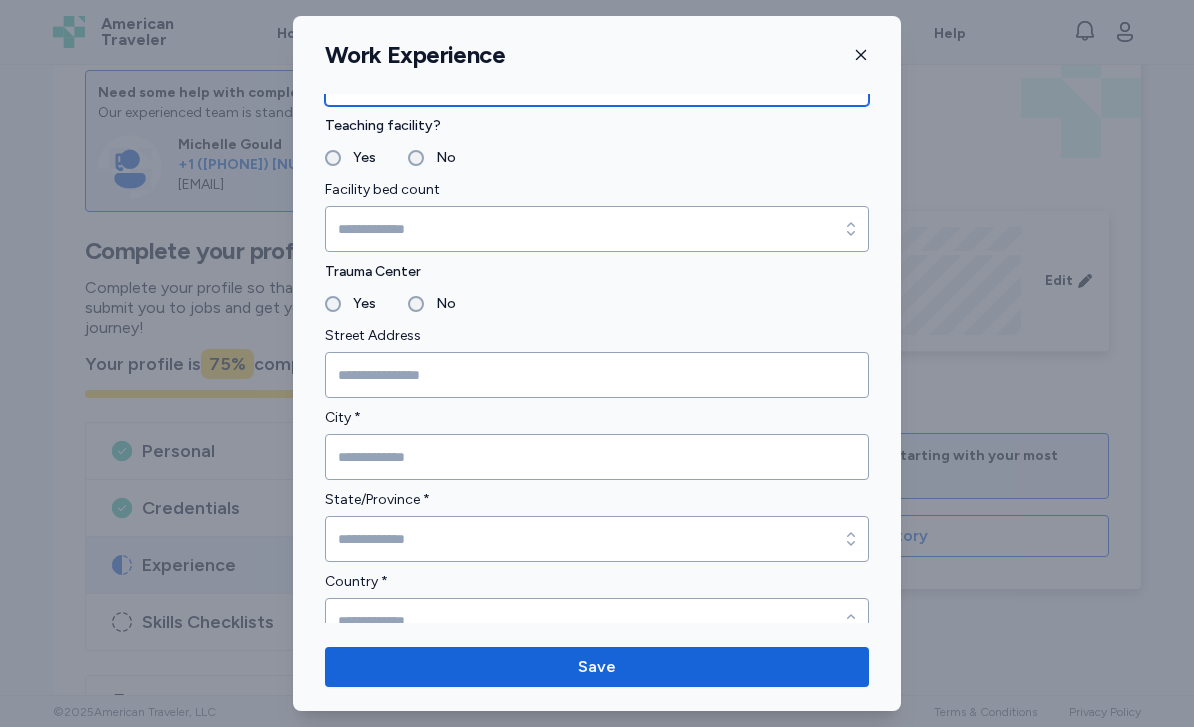 scroll, scrollTop: 242, scrollLeft: 0, axis: vertical 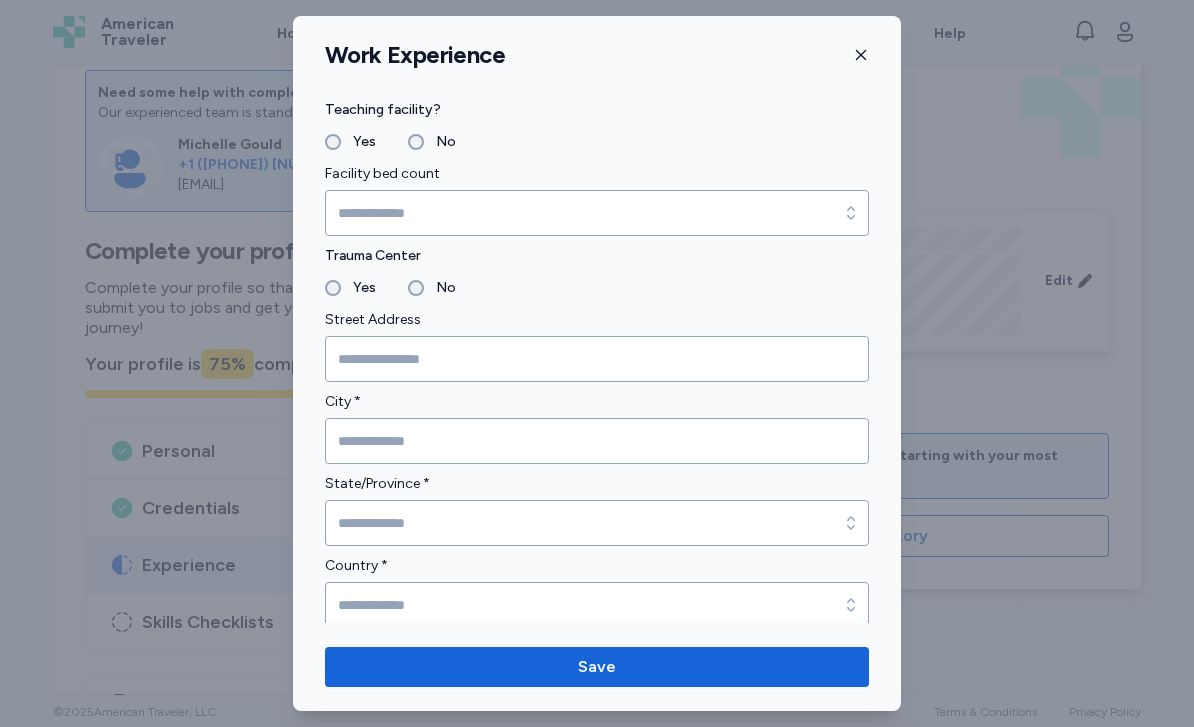 type on "**********" 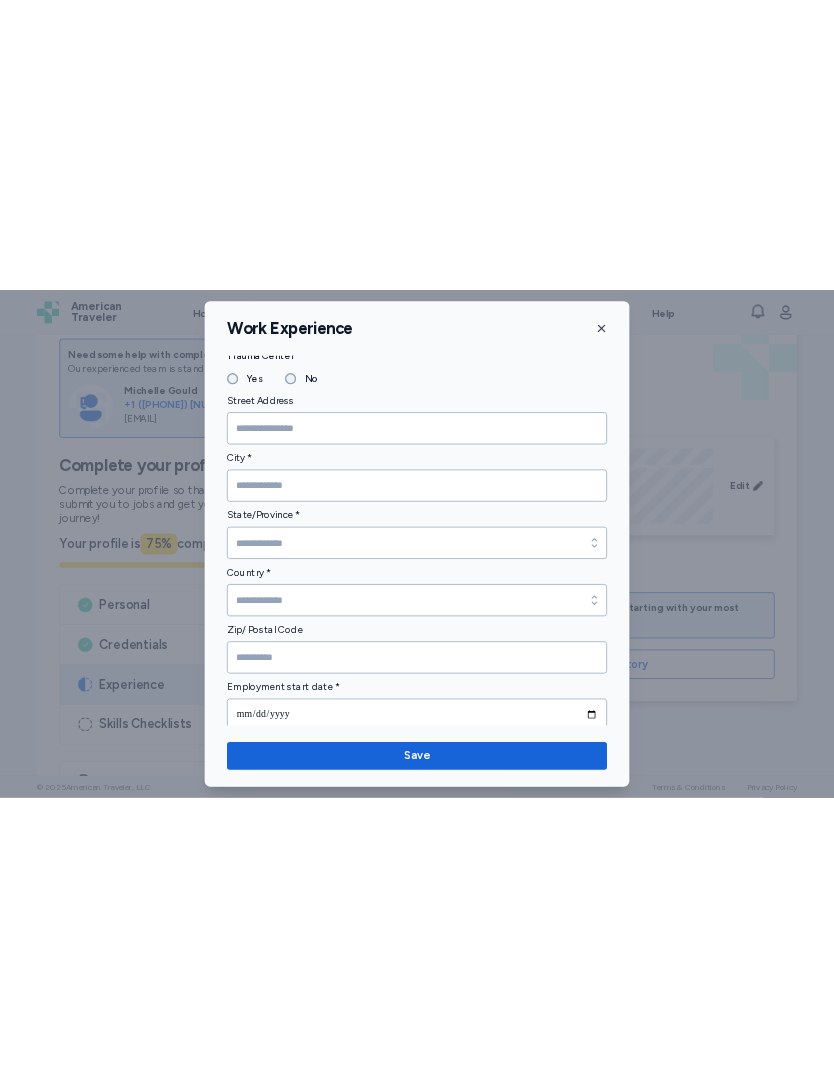 scroll, scrollTop: 405, scrollLeft: 0, axis: vertical 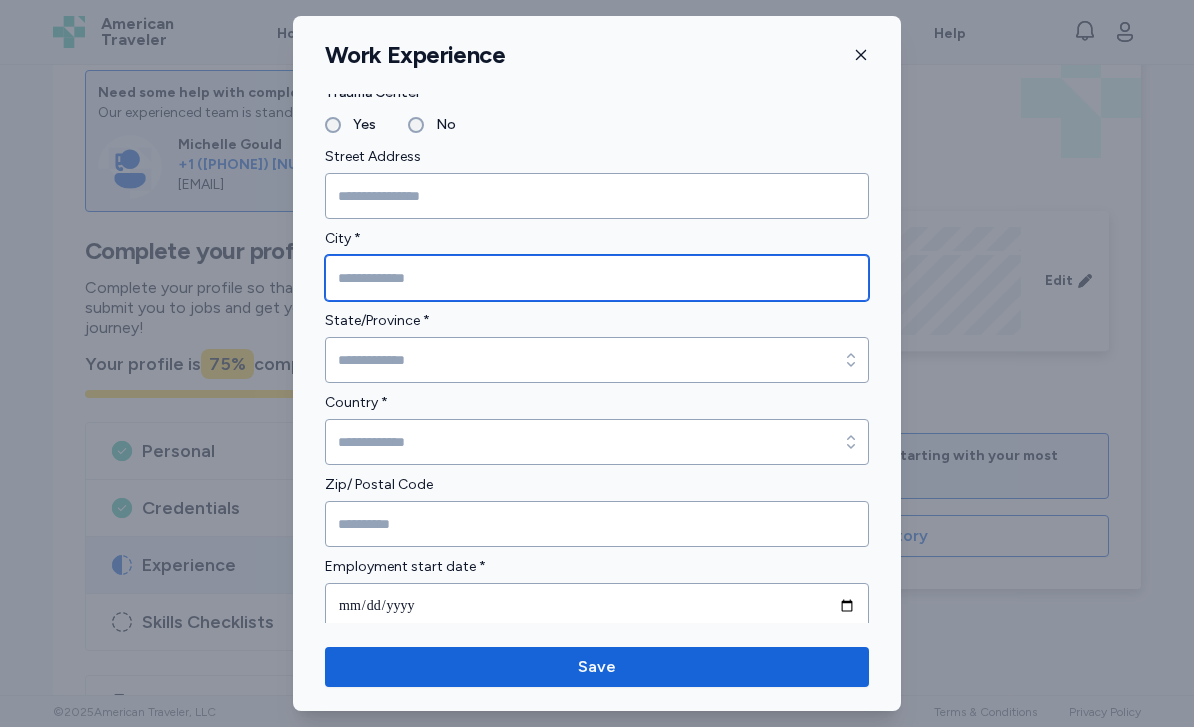 click at bounding box center (597, 278) 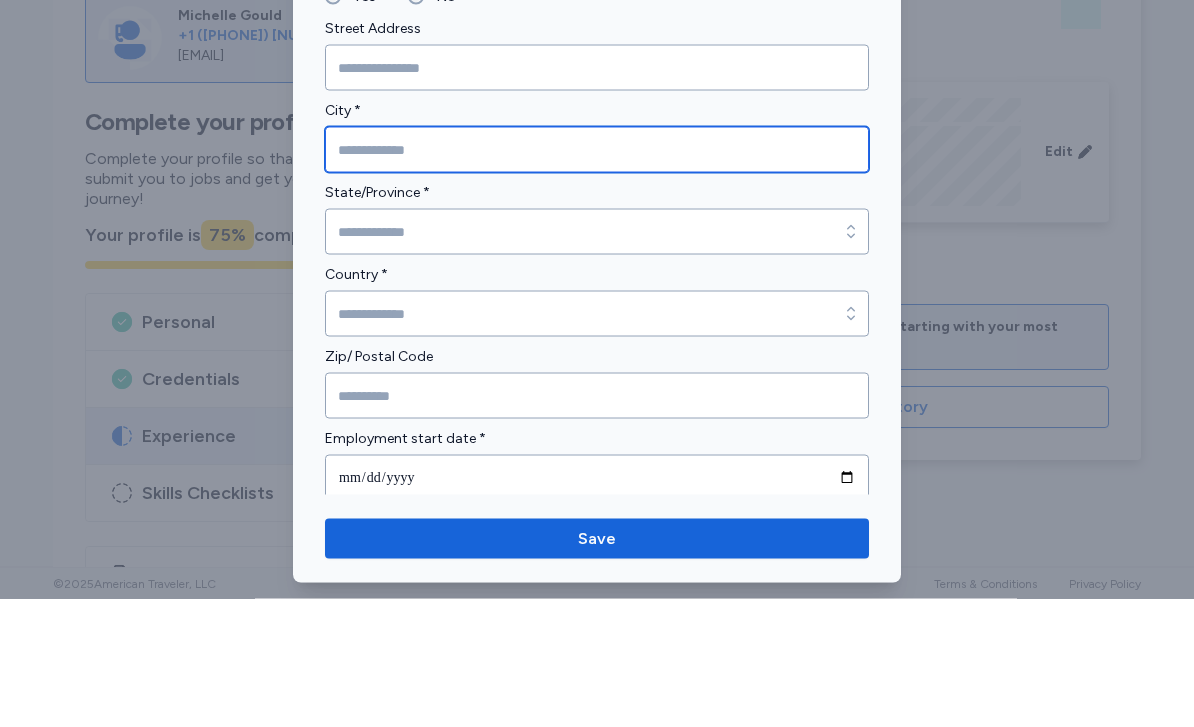 scroll, scrollTop: 0, scrollLeft: 0, axis: both 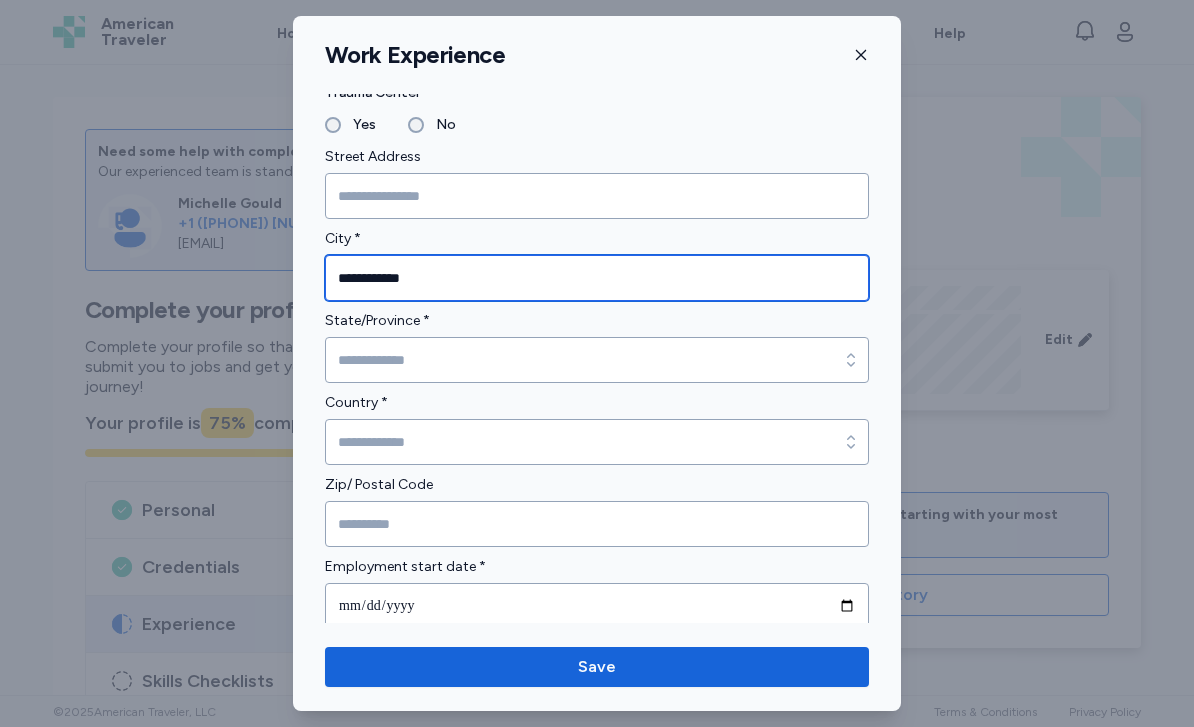 type on "**********" 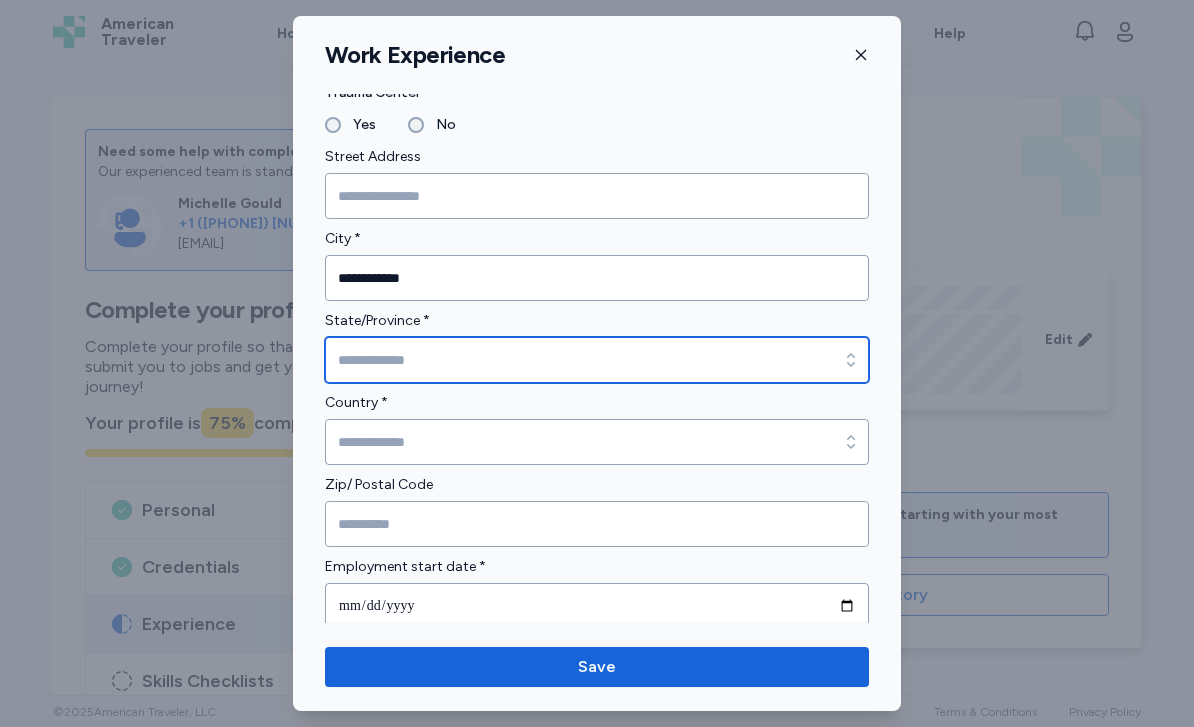 click on "State/Province *" at bounding box center (597, 360) 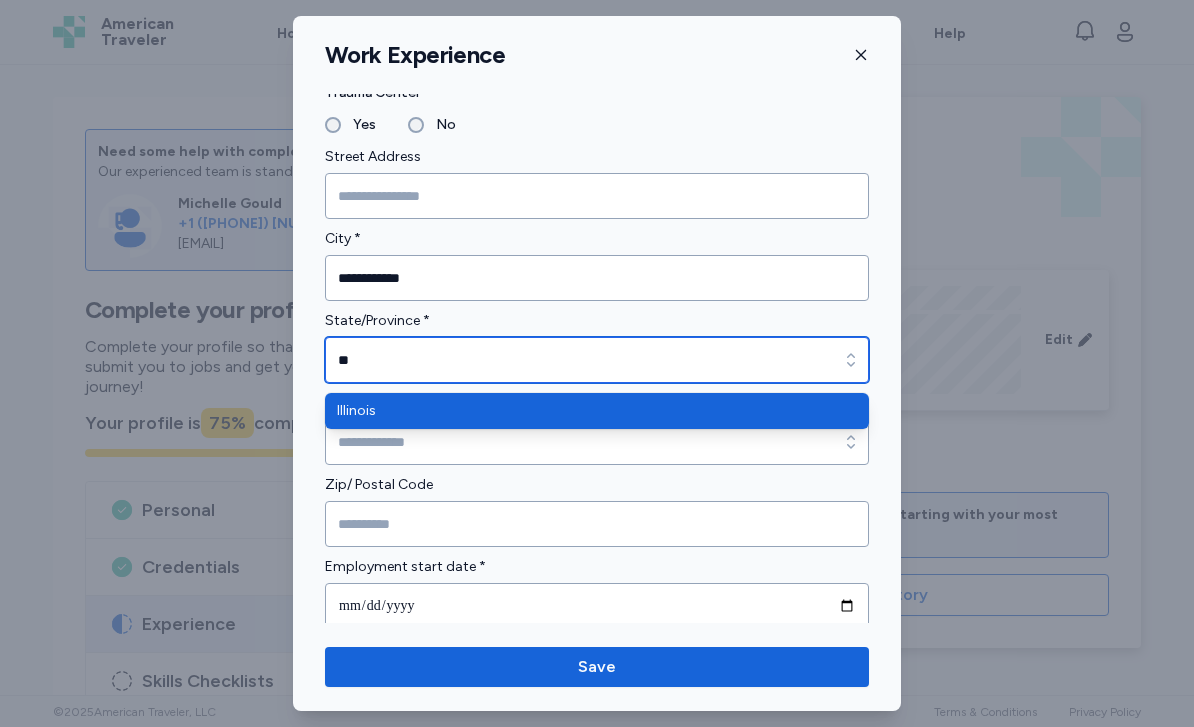 type on "********" 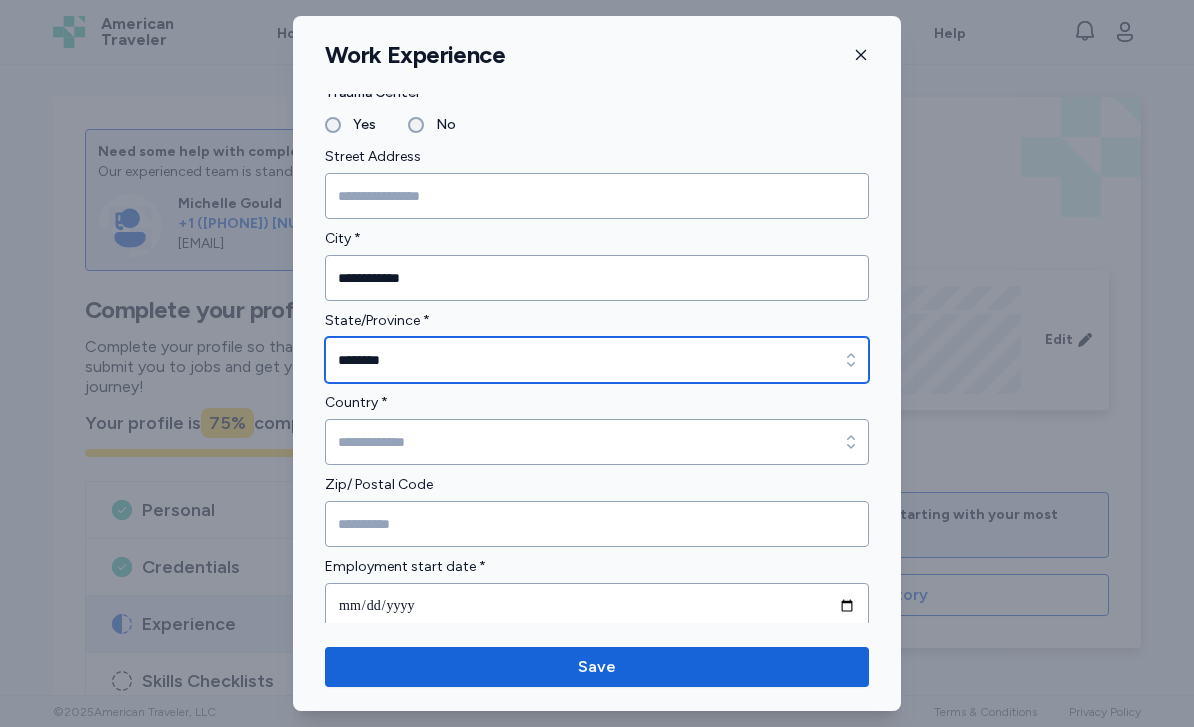 scroll, scrollTop: 459, scrollLeft: 0, axis: vertical 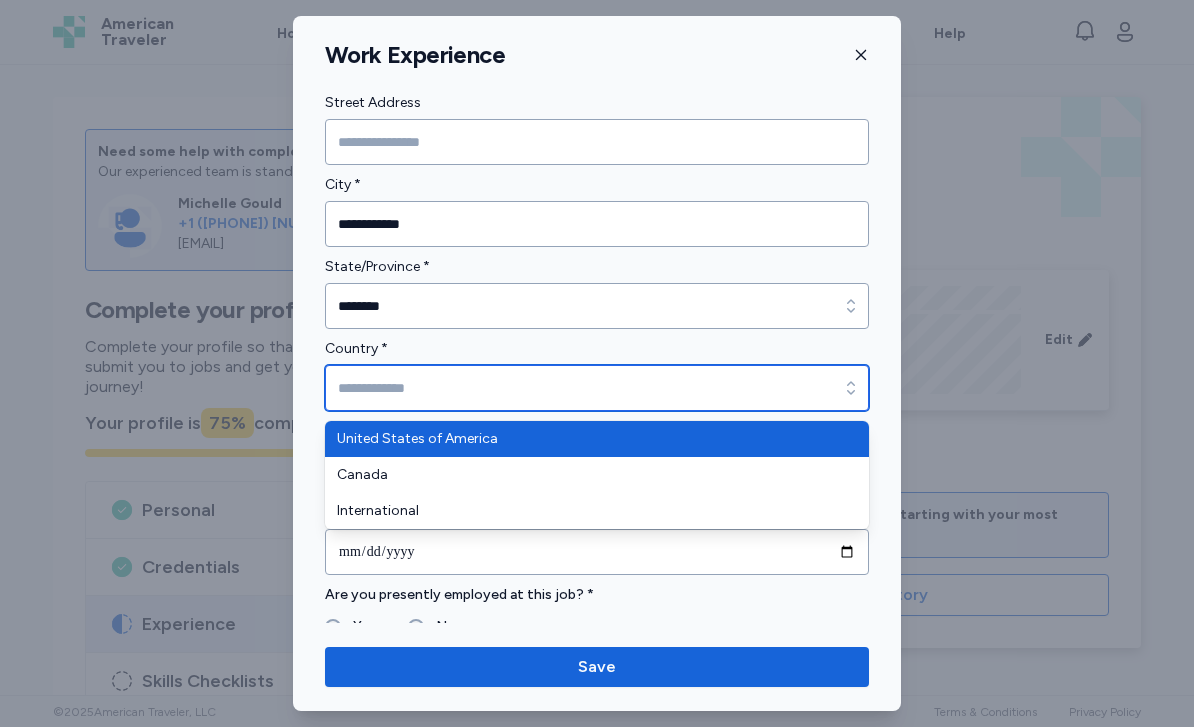 click on "Country *" at bounding box center [597, 388] 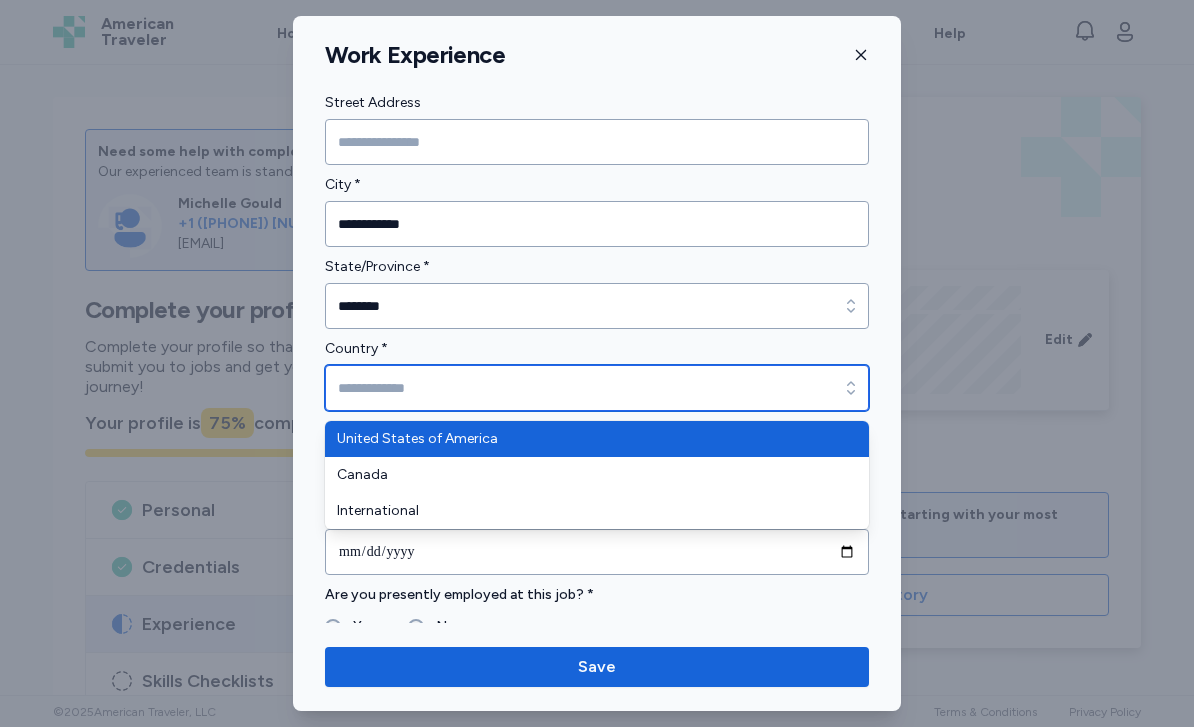 type on "**********" 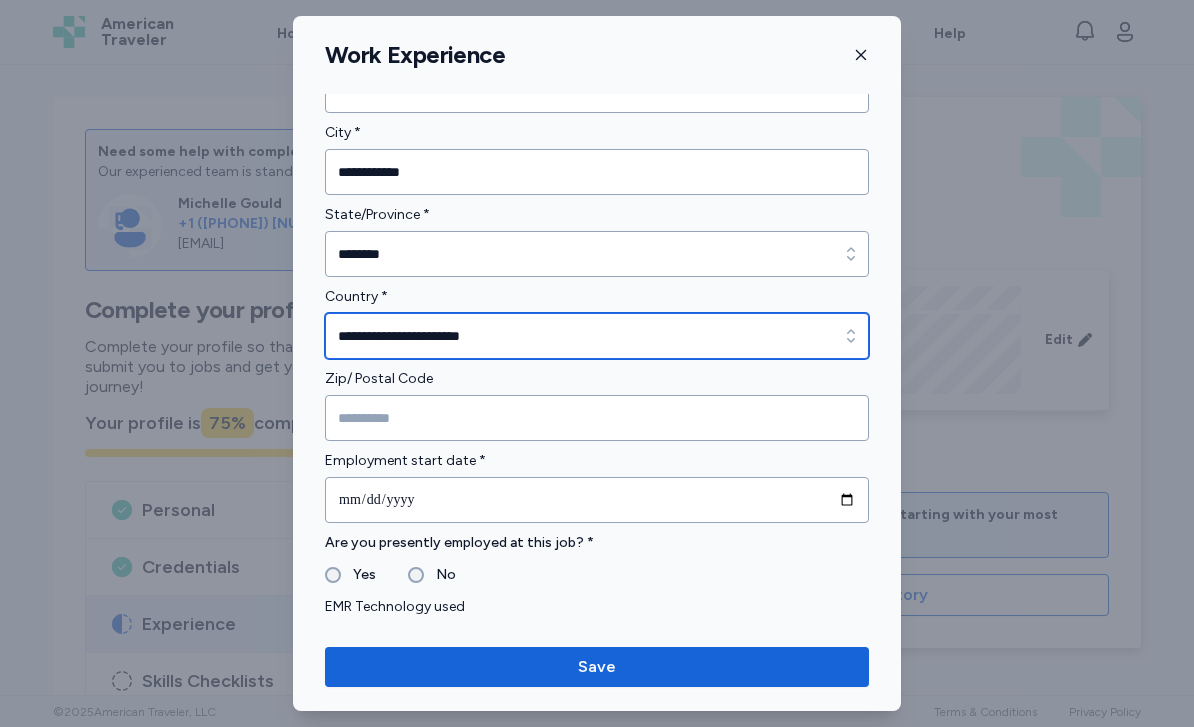 scroll, scrollTop: 556, scrollLeft: 0, axis: vertical 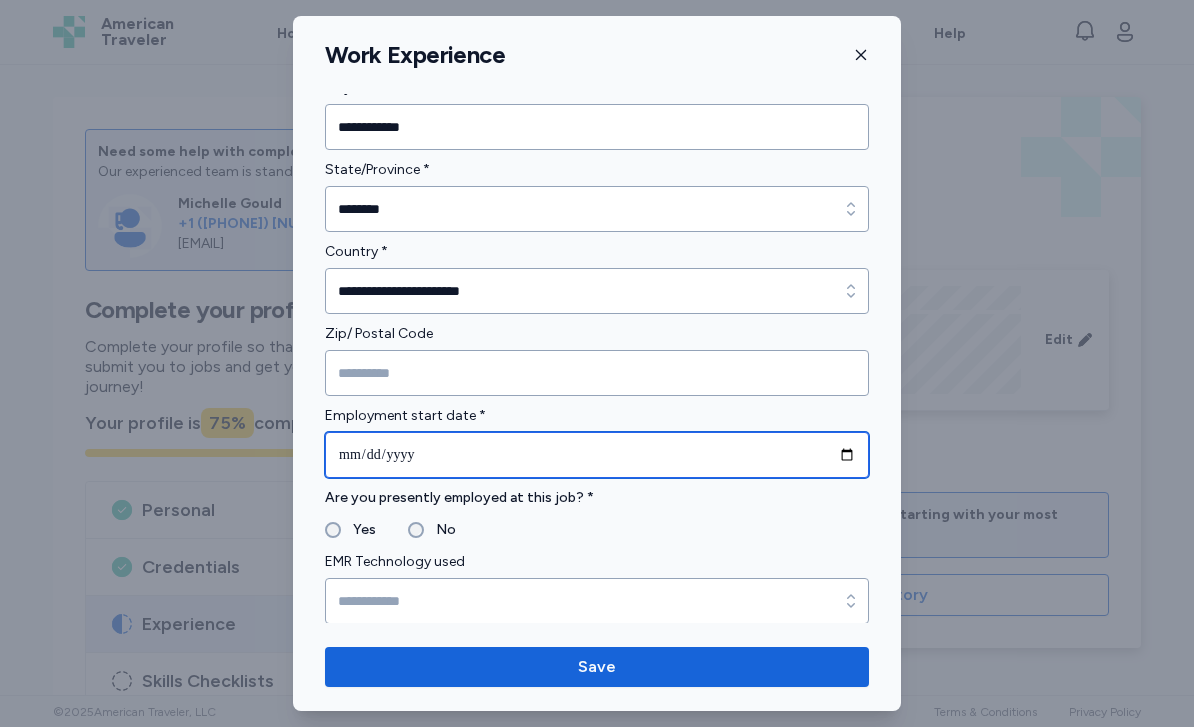 click on "**********" at bounding box center (597, 455) 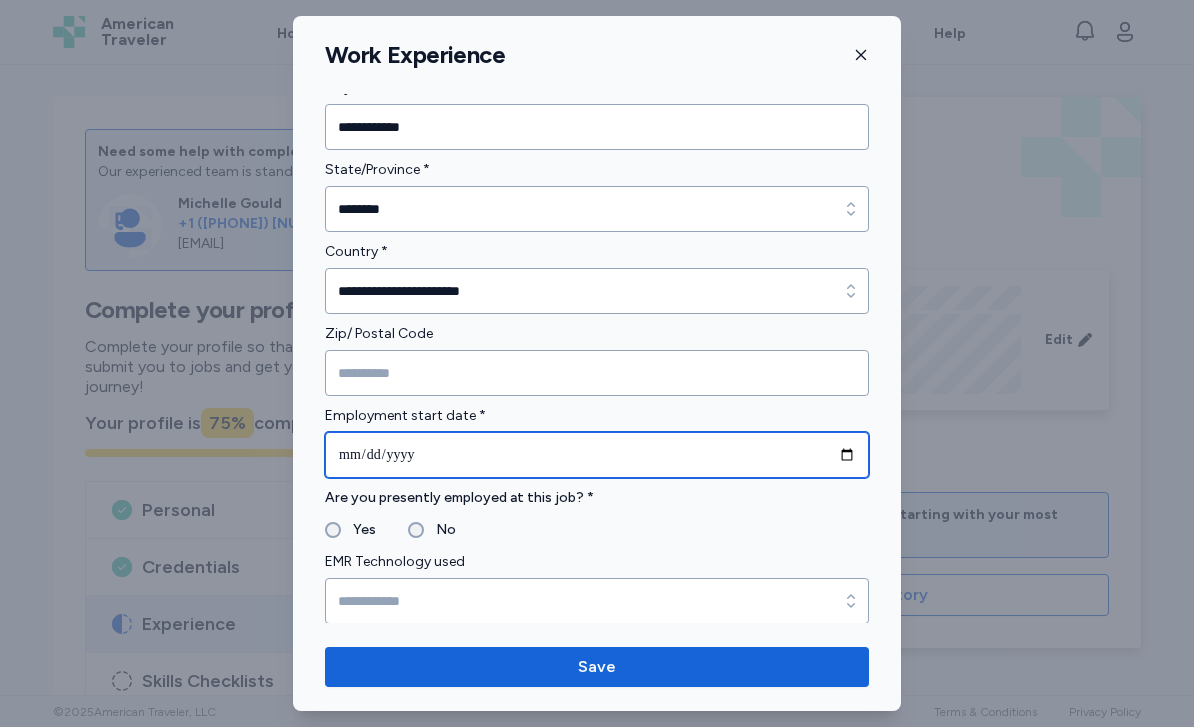 click on "**********" at bounding box center [597, 455] 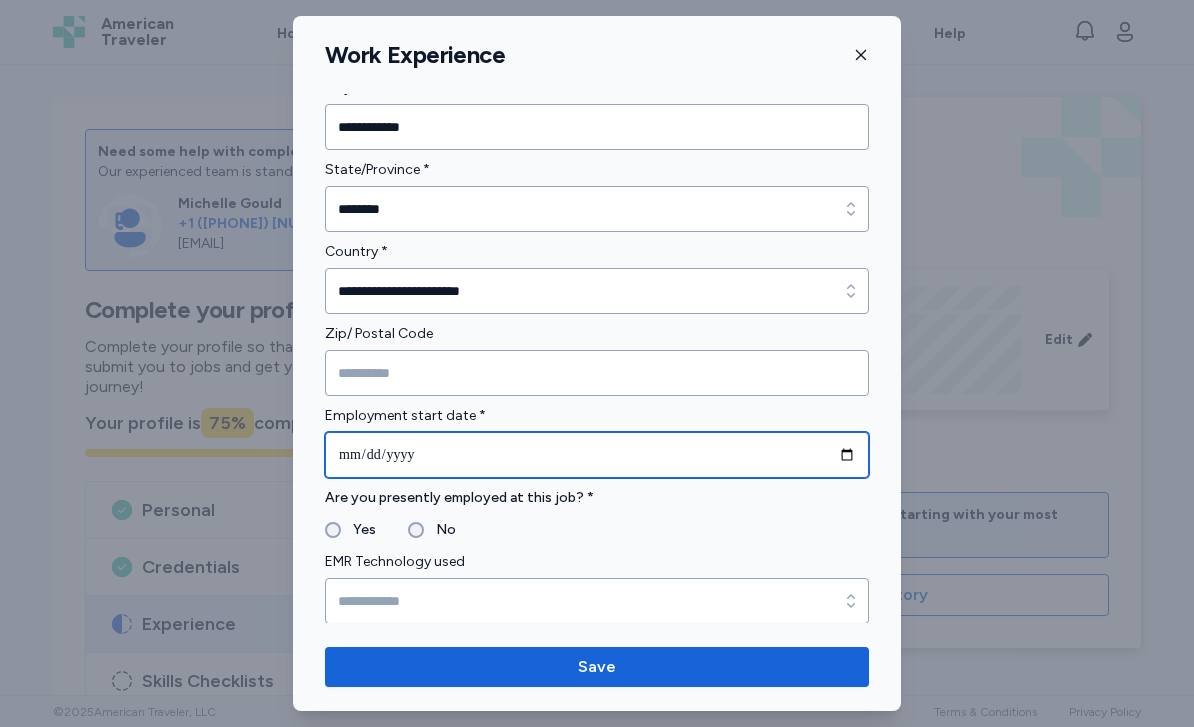 type on "**********" 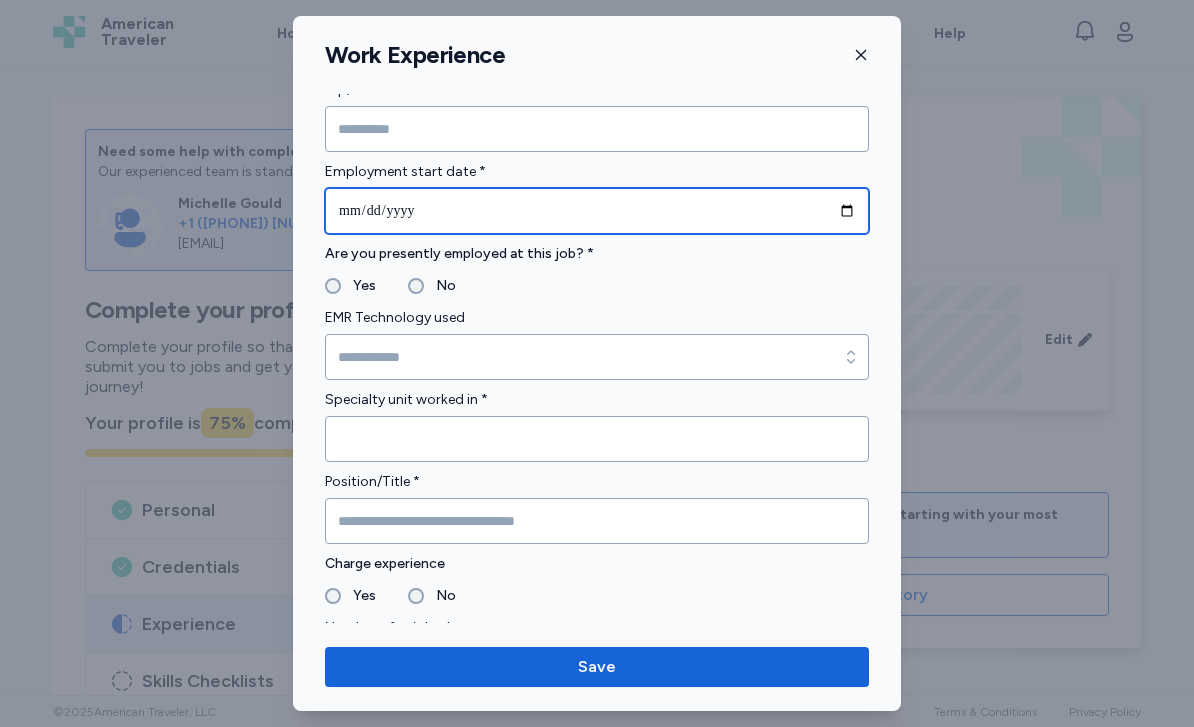 scroll, scrollTop: 808, scrollLeft: 0, axis: vertical 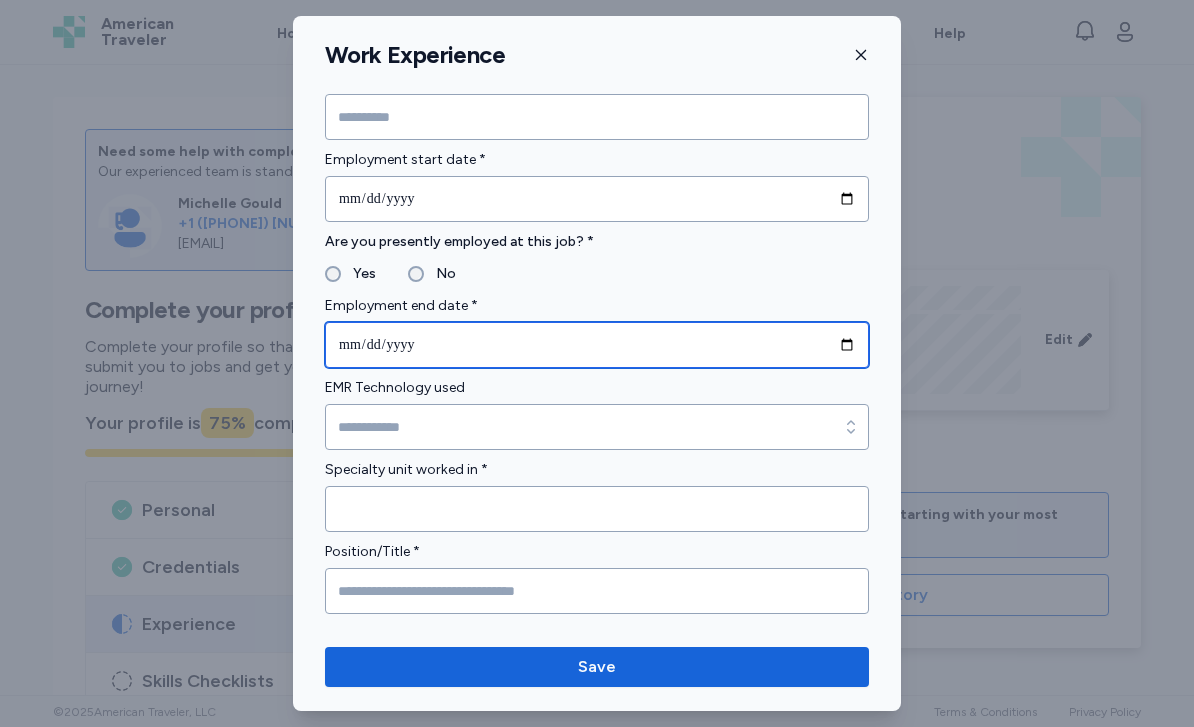 click on "**********" at bounding box center (597, 345) 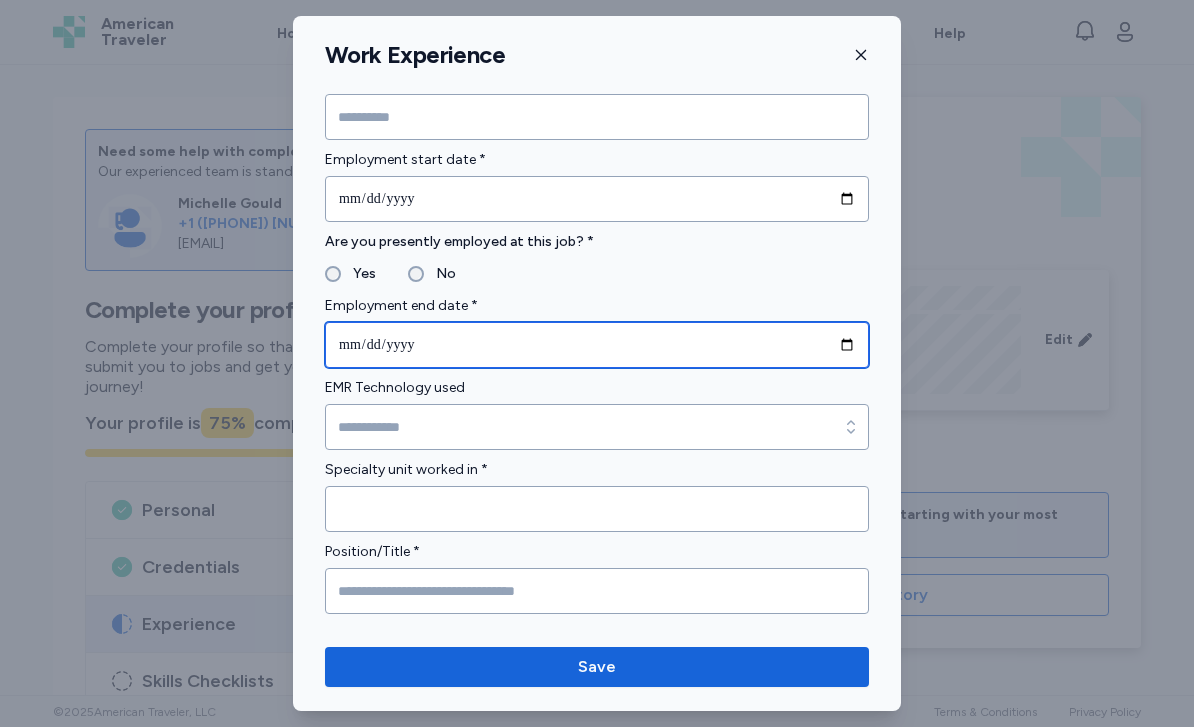 click on "**********" at bounding box center [597, 345] 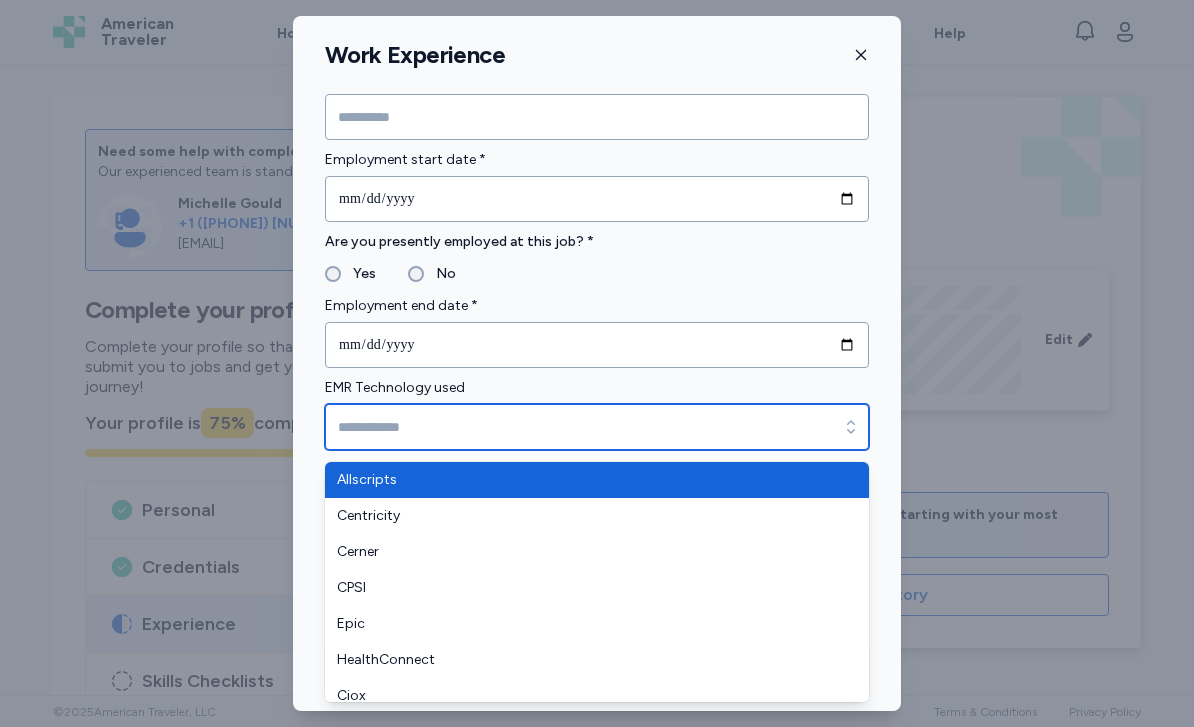 click on "EMR Technology used" at bounding box center [597, 427] 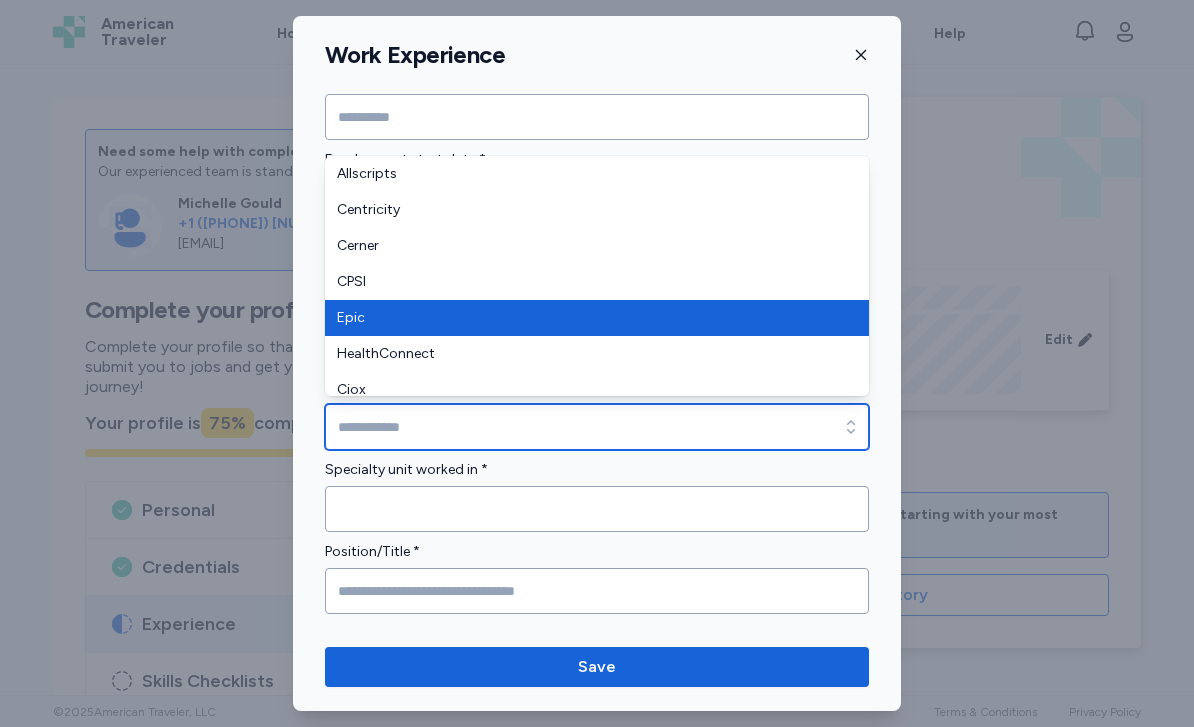 scroll, scrollTop: 21, scrollLeft: 0, axis: vertical 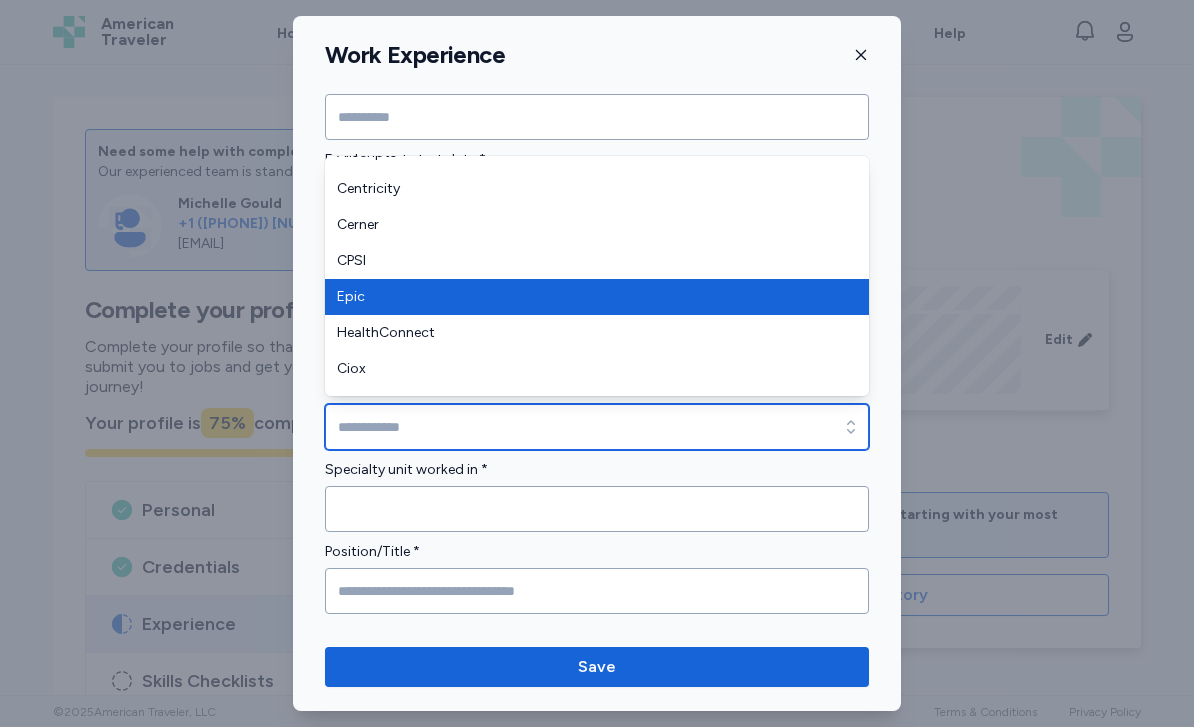 type on "****" 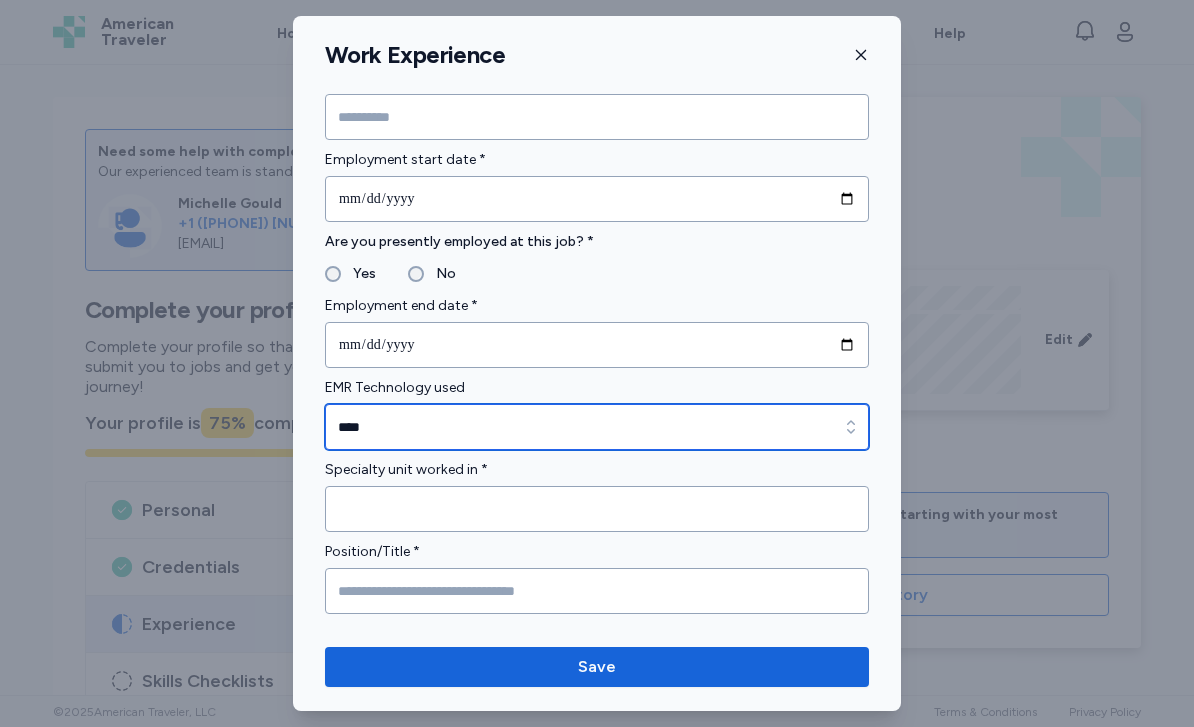 scroll, scrollTop: 831, scrollLeft: 0, axis: vertical 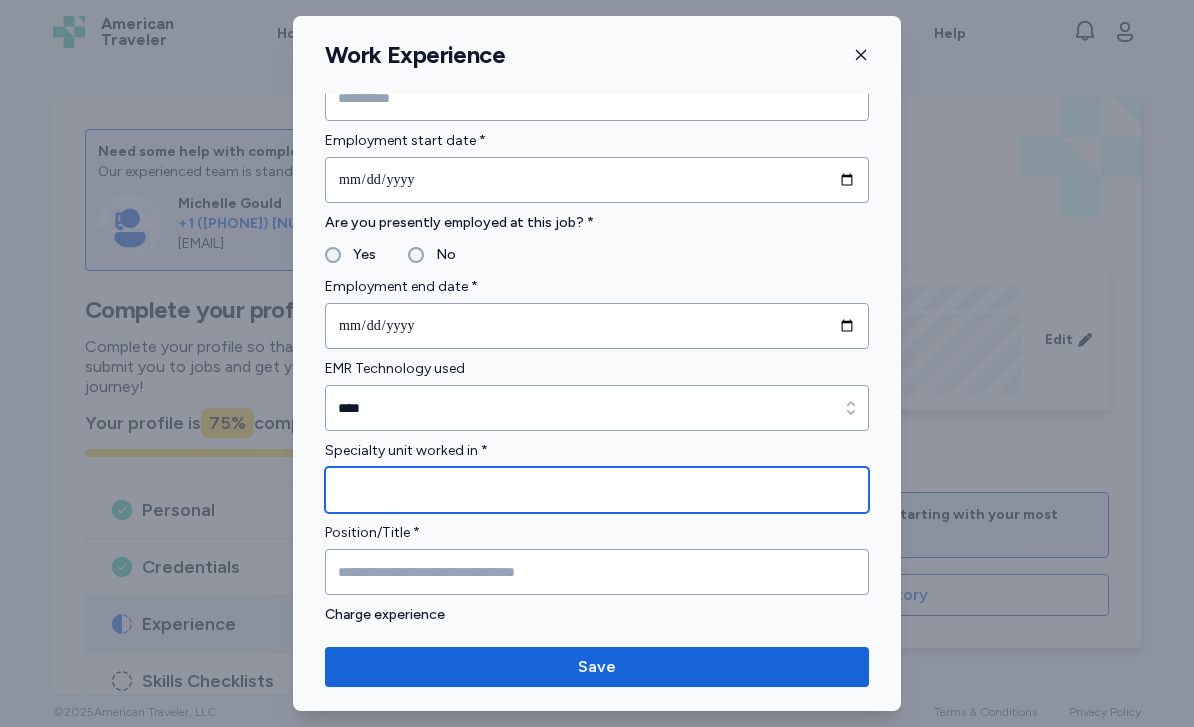 click at bounding box center (597, 490) 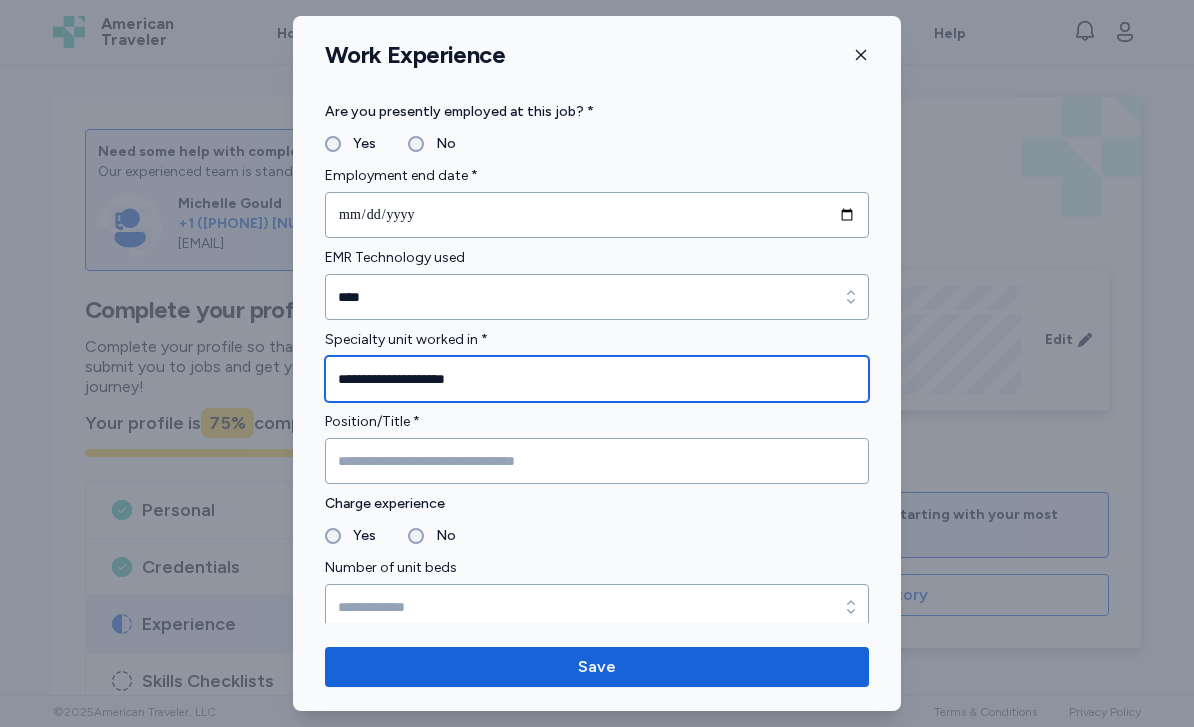 scroll, scrollTop: 1041, scrollLeft: 0, axis: vertical 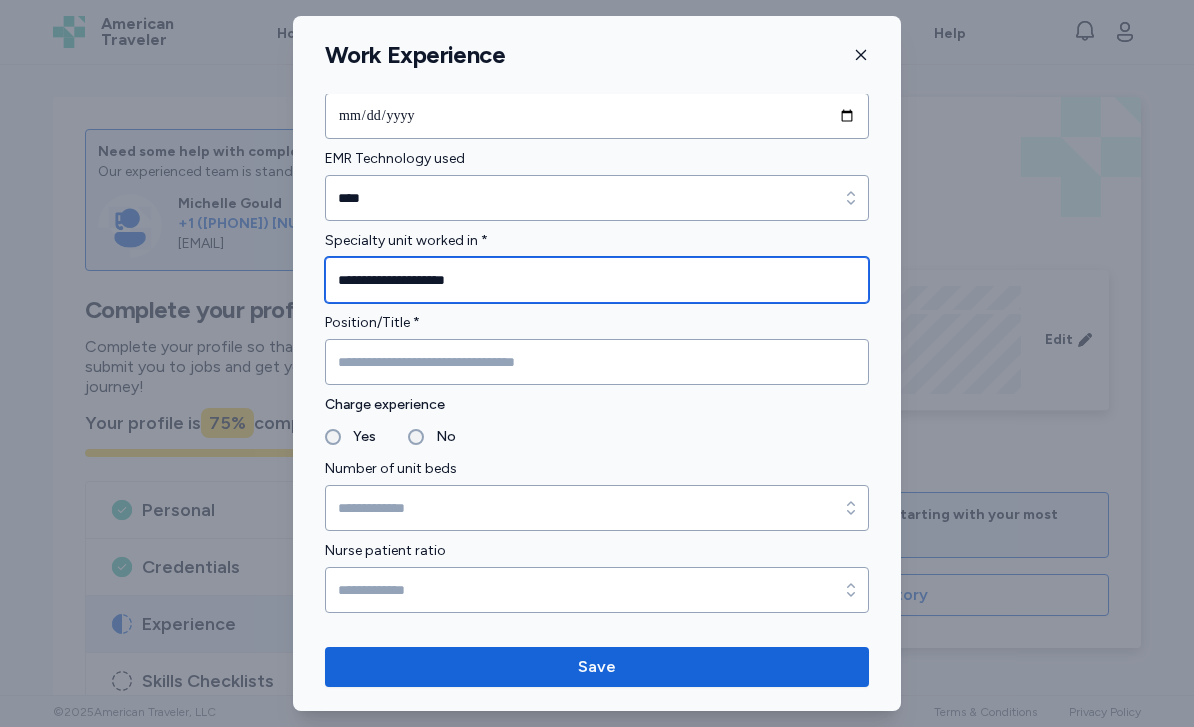 type on "**********" 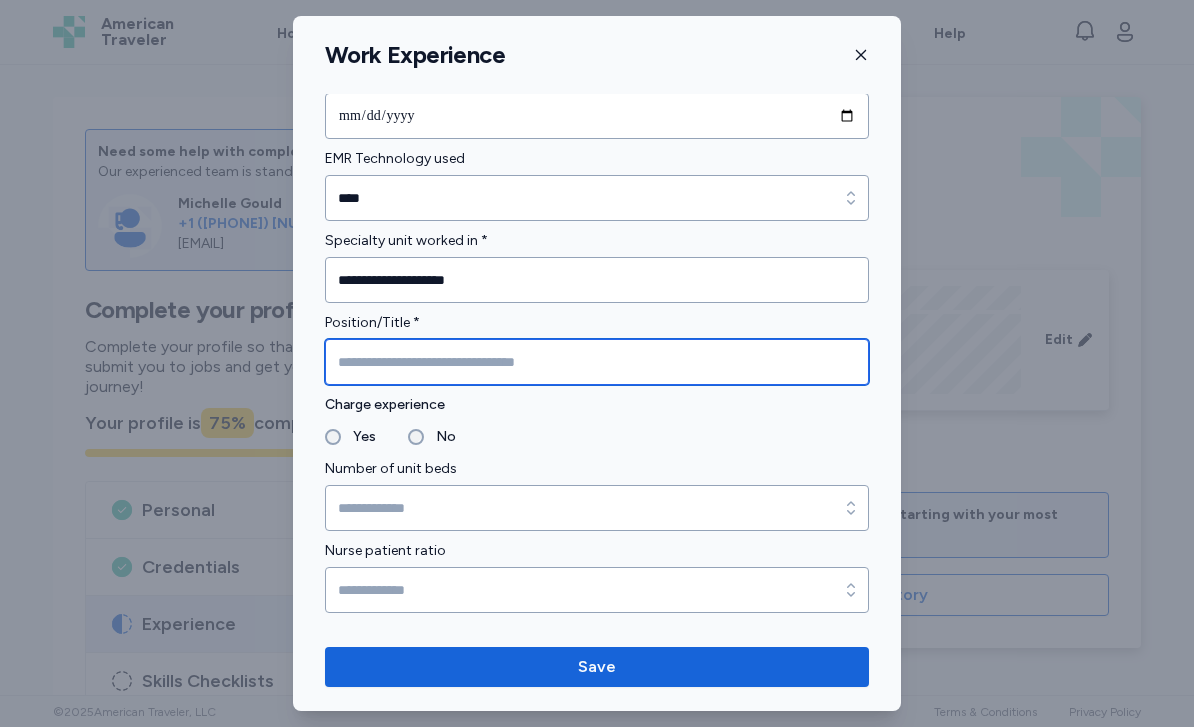 click at bounding box center (597, 362) 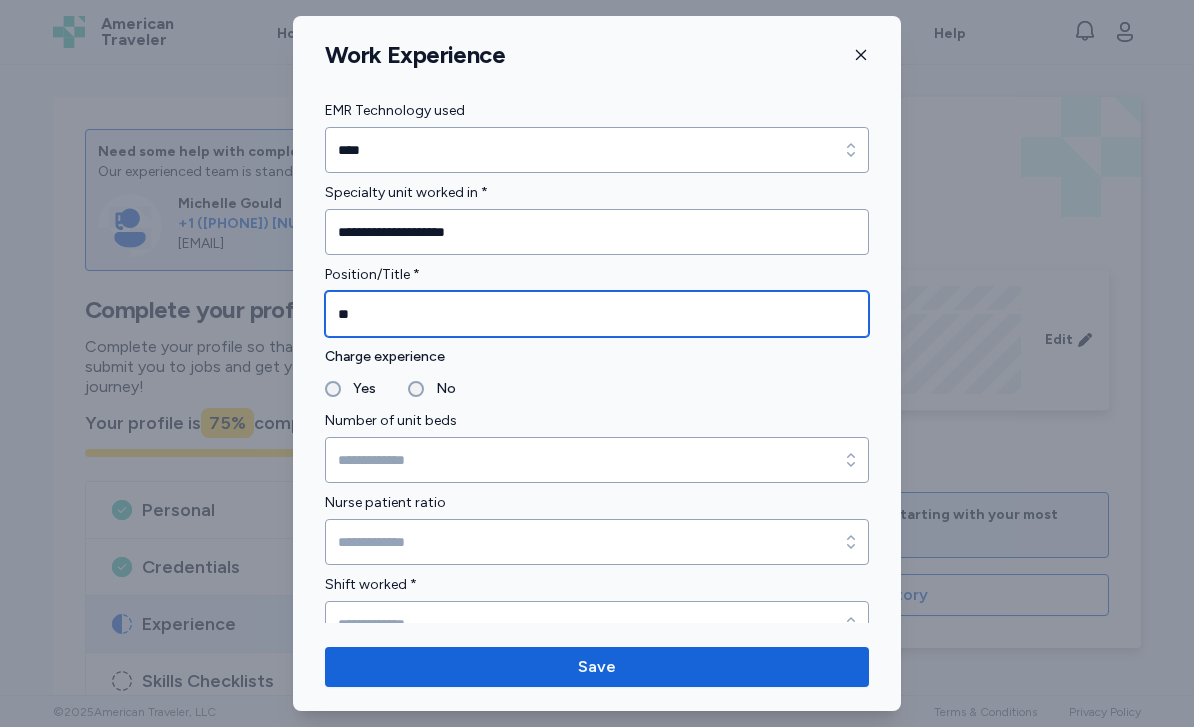 scroll, scrollTop: 1091, scrollLeft: 0, axis: vertical 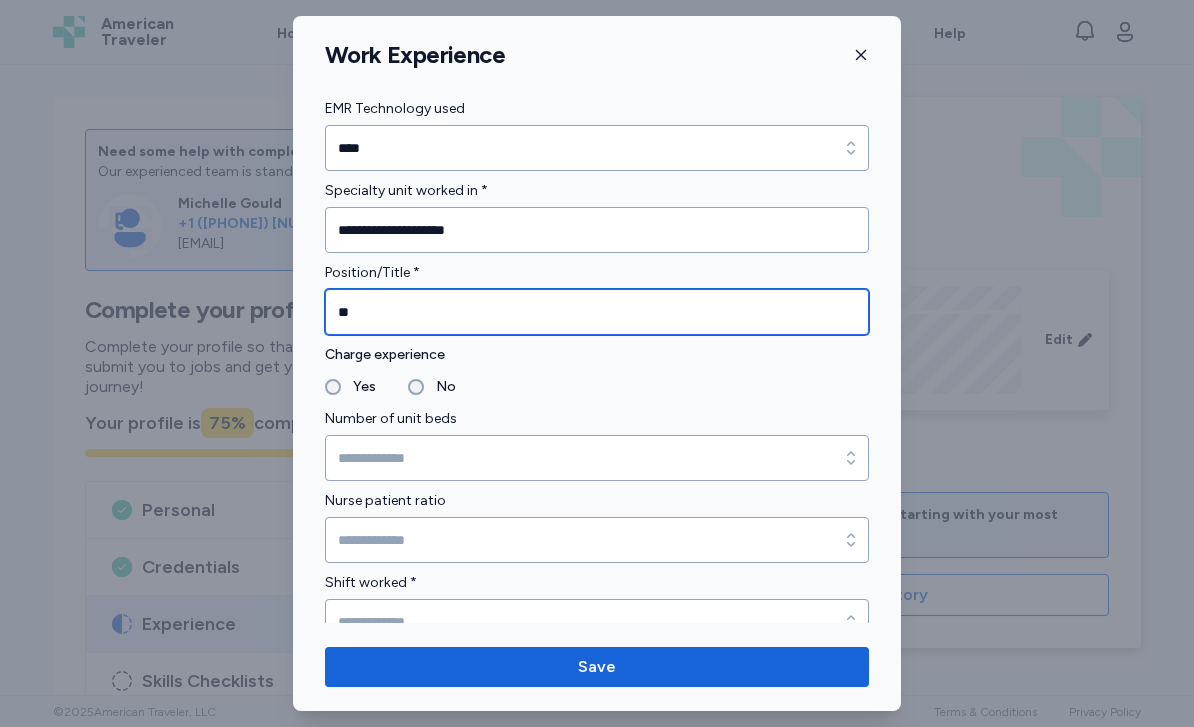type on "**" 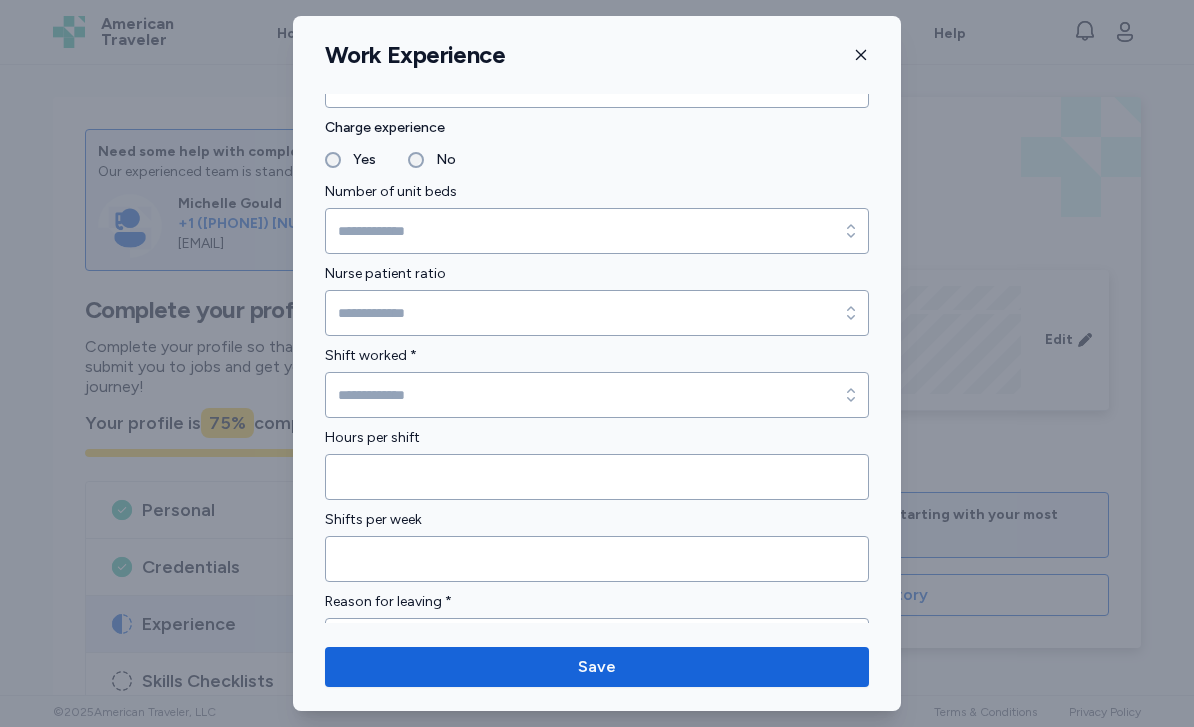 scroll, scrollTop: 1319, scrollLeft: 0, axis: vertical 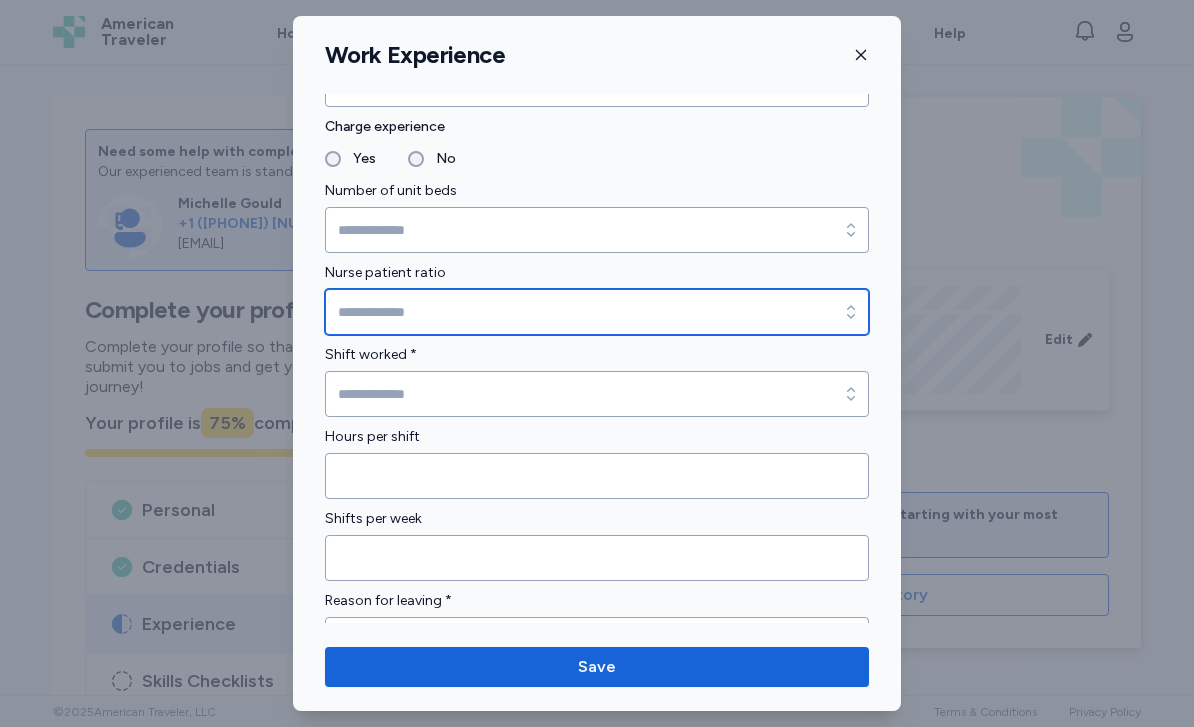 click 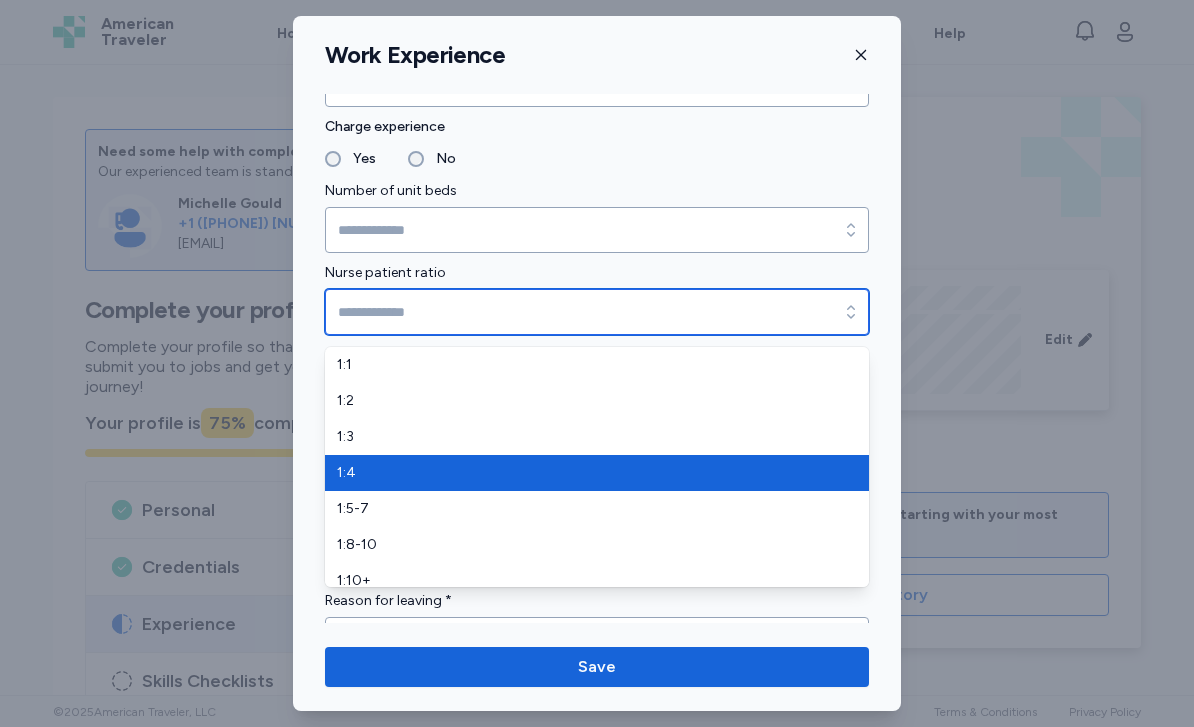 type on "***" 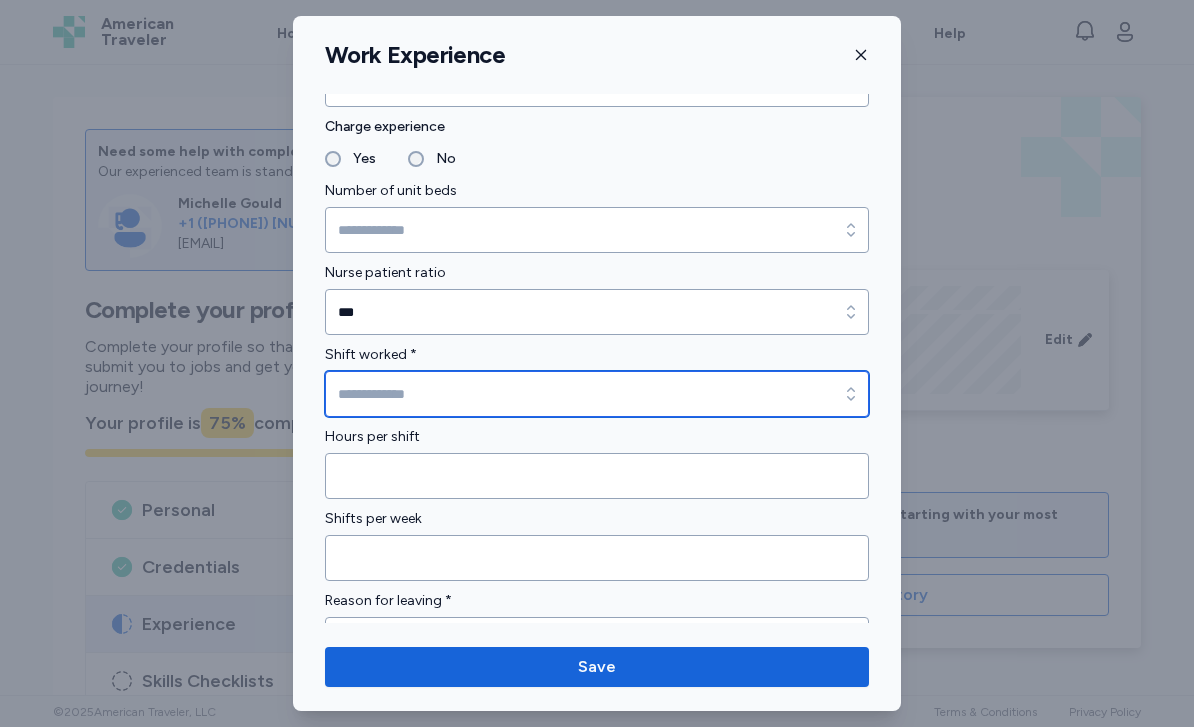 click on "Shift worked *" at bounding box center [597, 394] 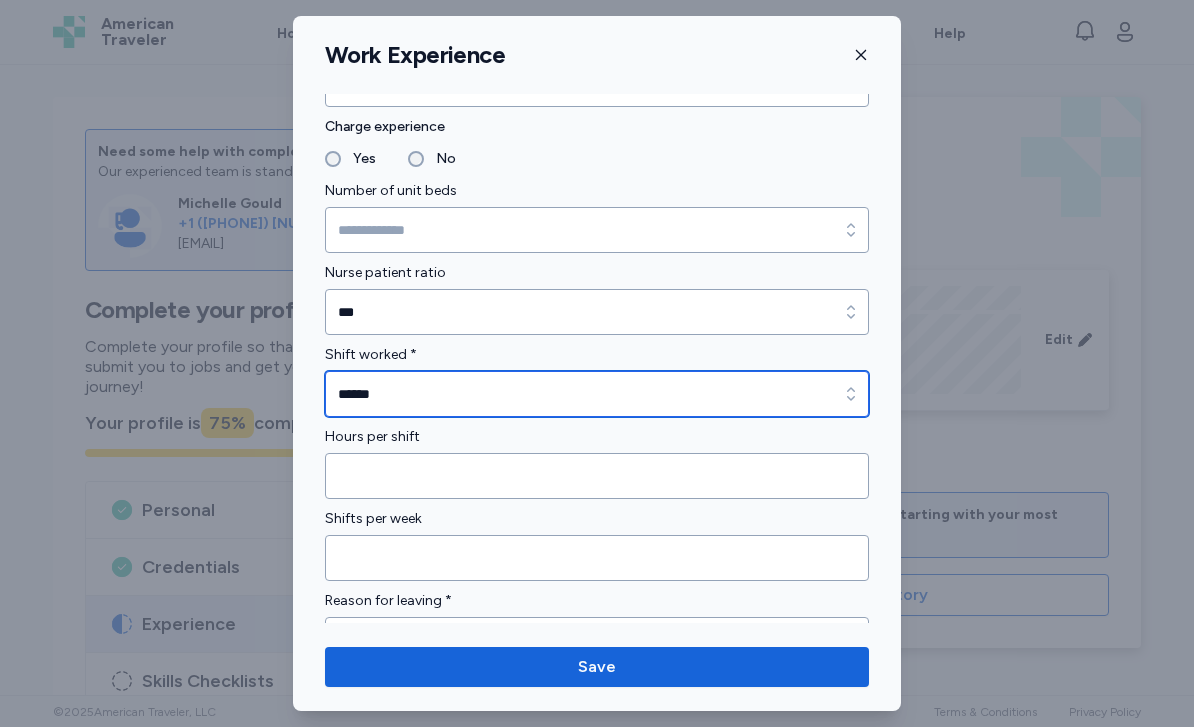 click at bounding box center [851, 394] 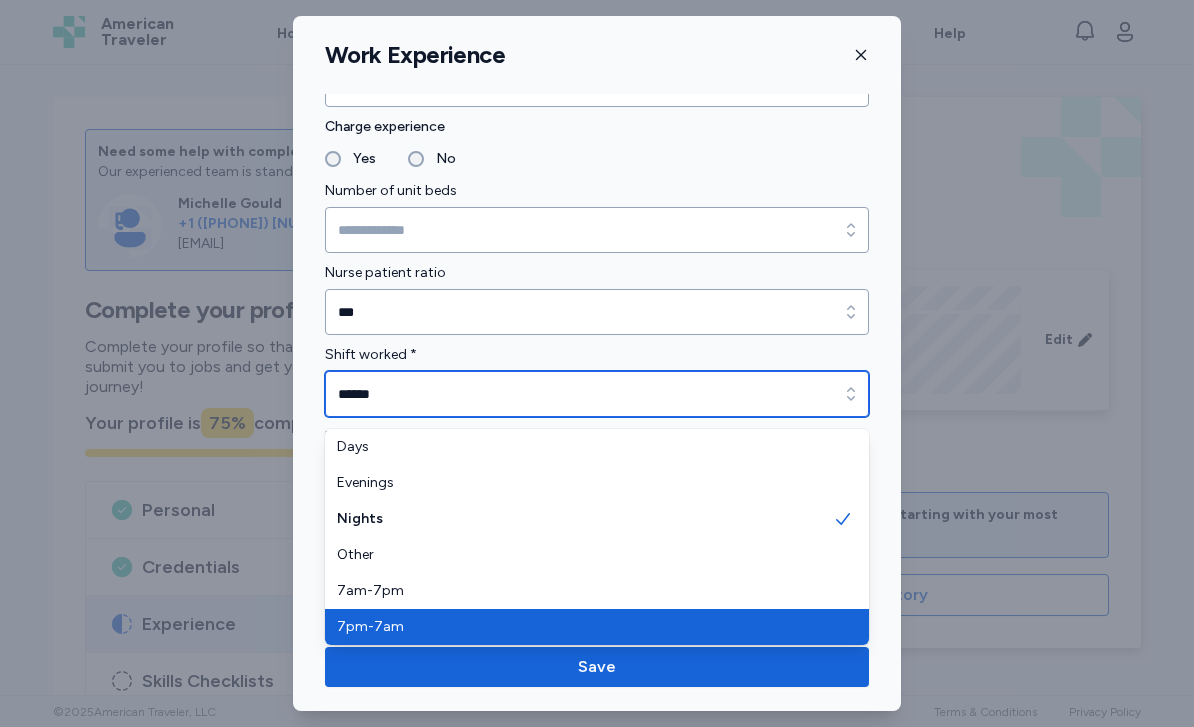 type on "*******" 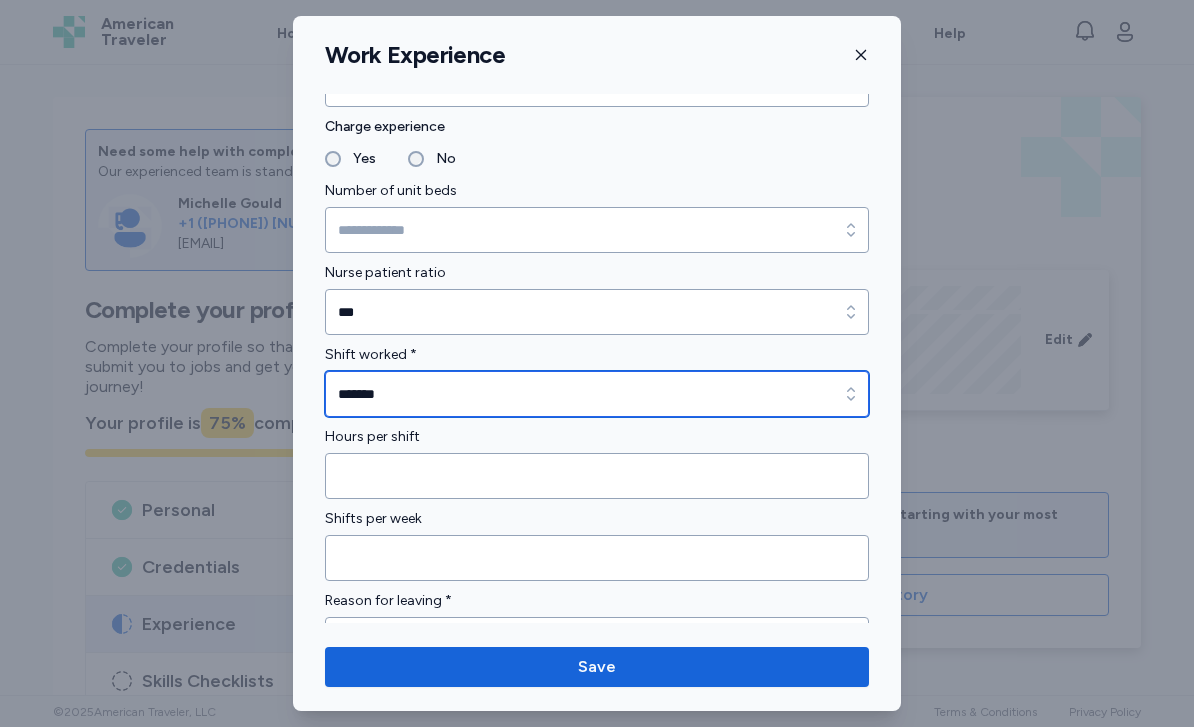 scroll, scrollTop: 1334, scrollLeft: 0, axis: vertical 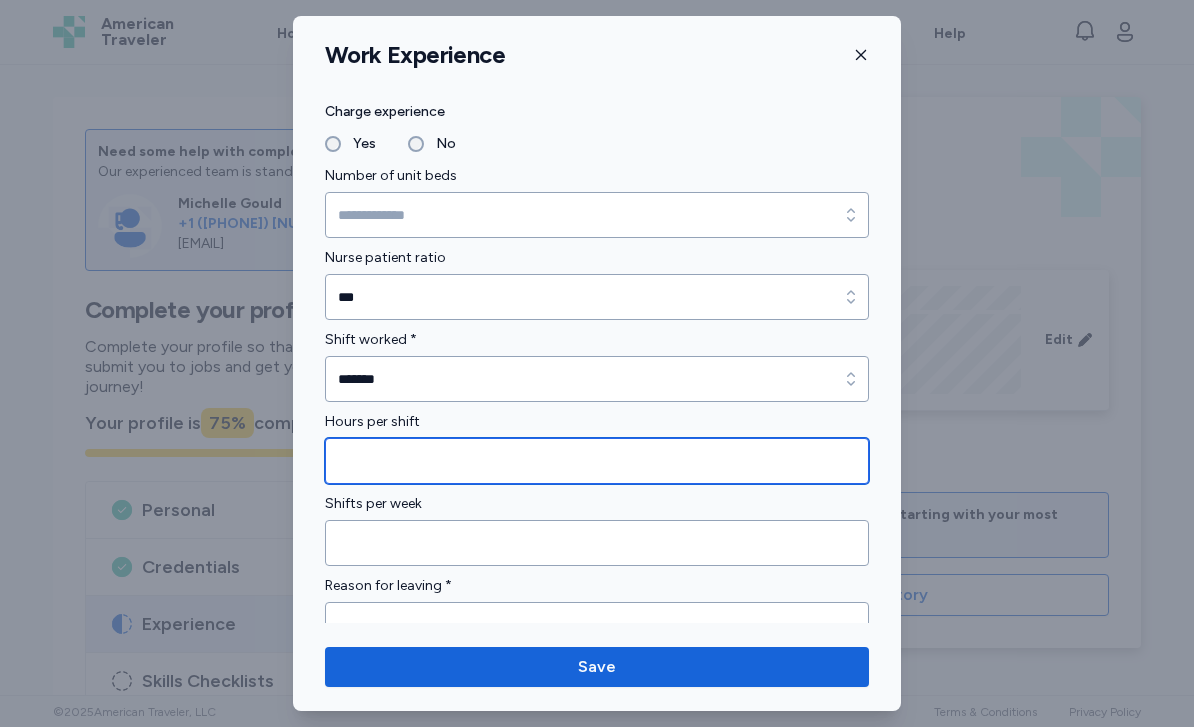 click at bounding box center [597, 461] 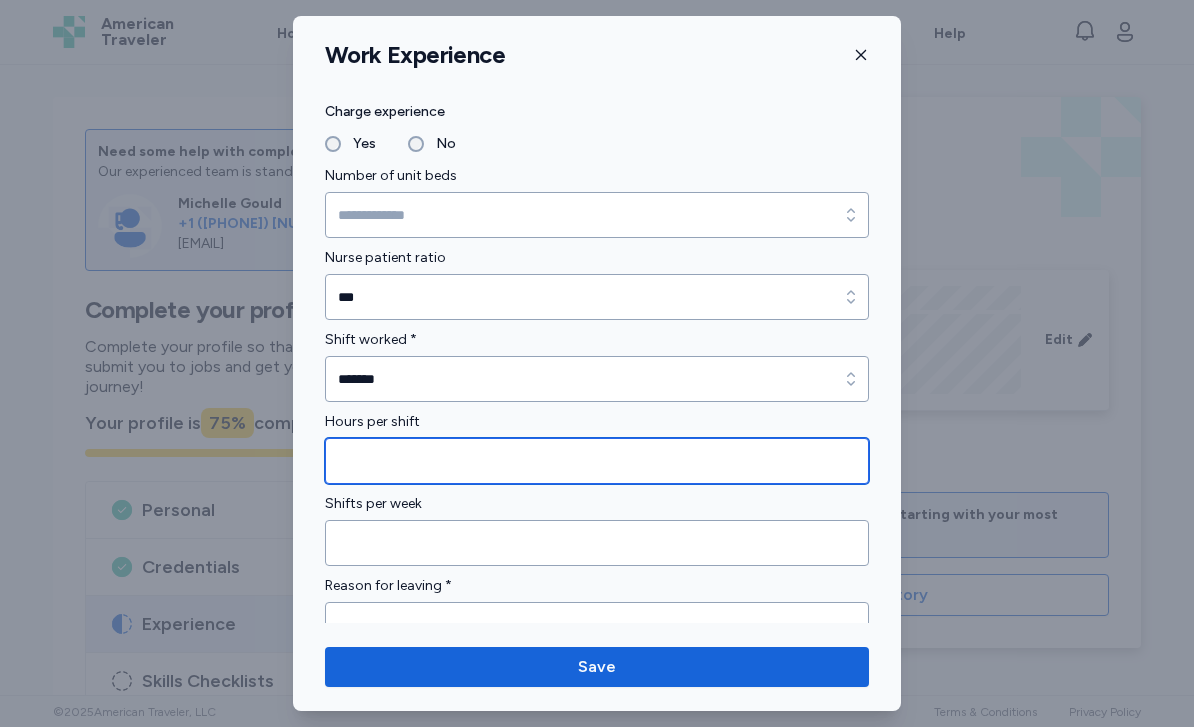 scroll, scrollTop: 1409, scrollLeft: 0, axis: vertical 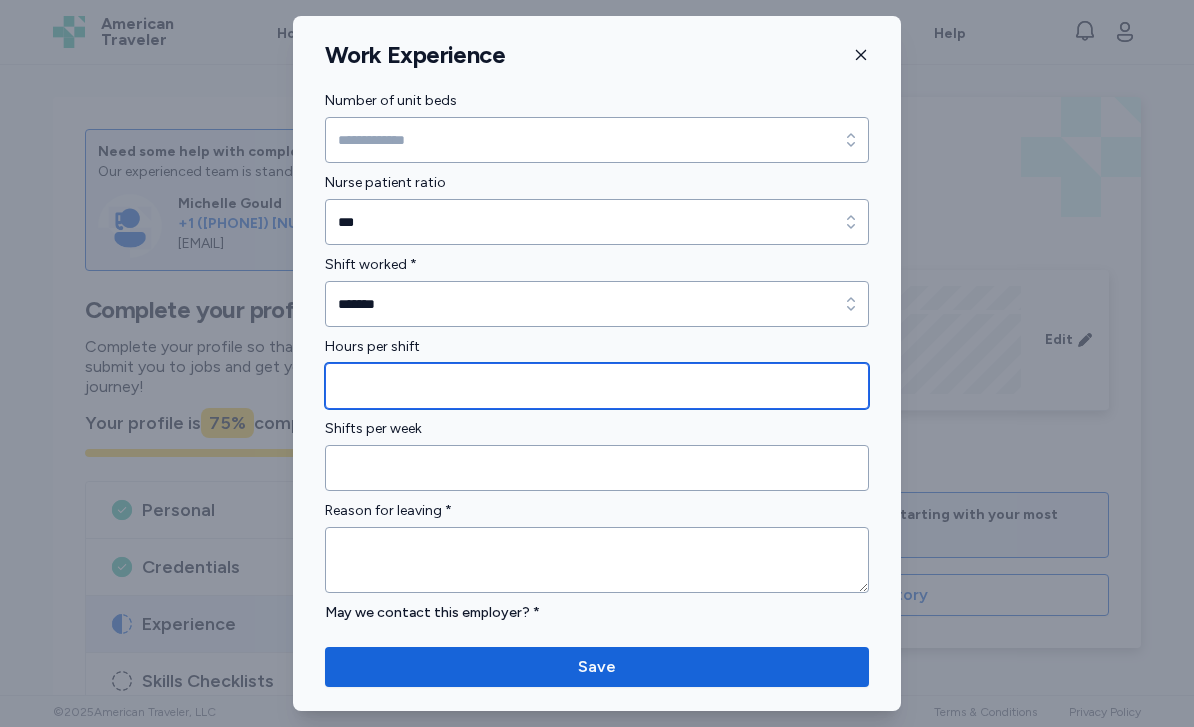 type on "**" 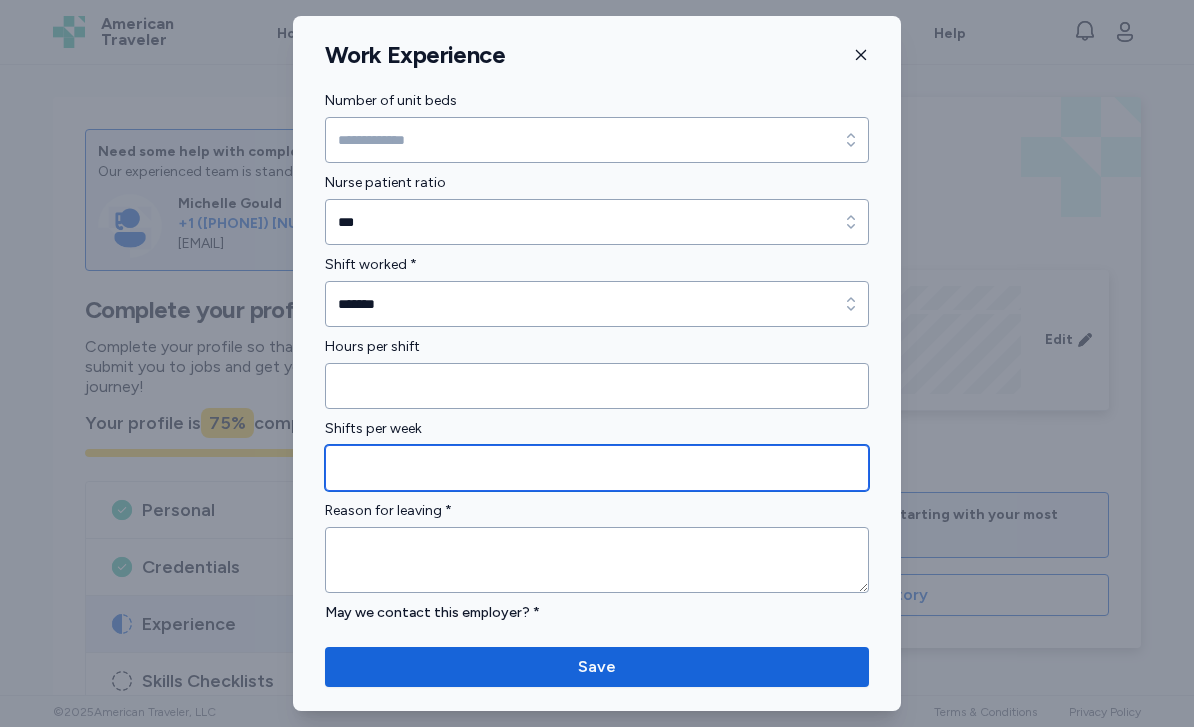 click at bounding box center [597, 468] 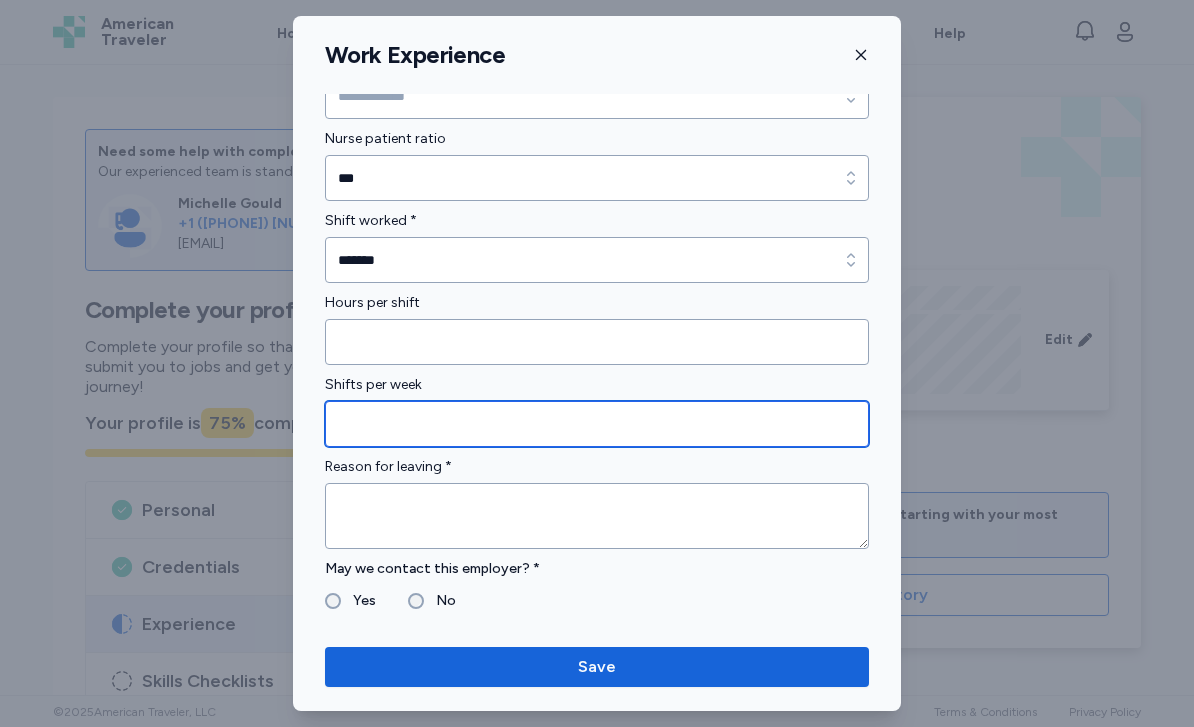 scroll, scrollTop: 1489, scrollLeft: 0, axis: vertical 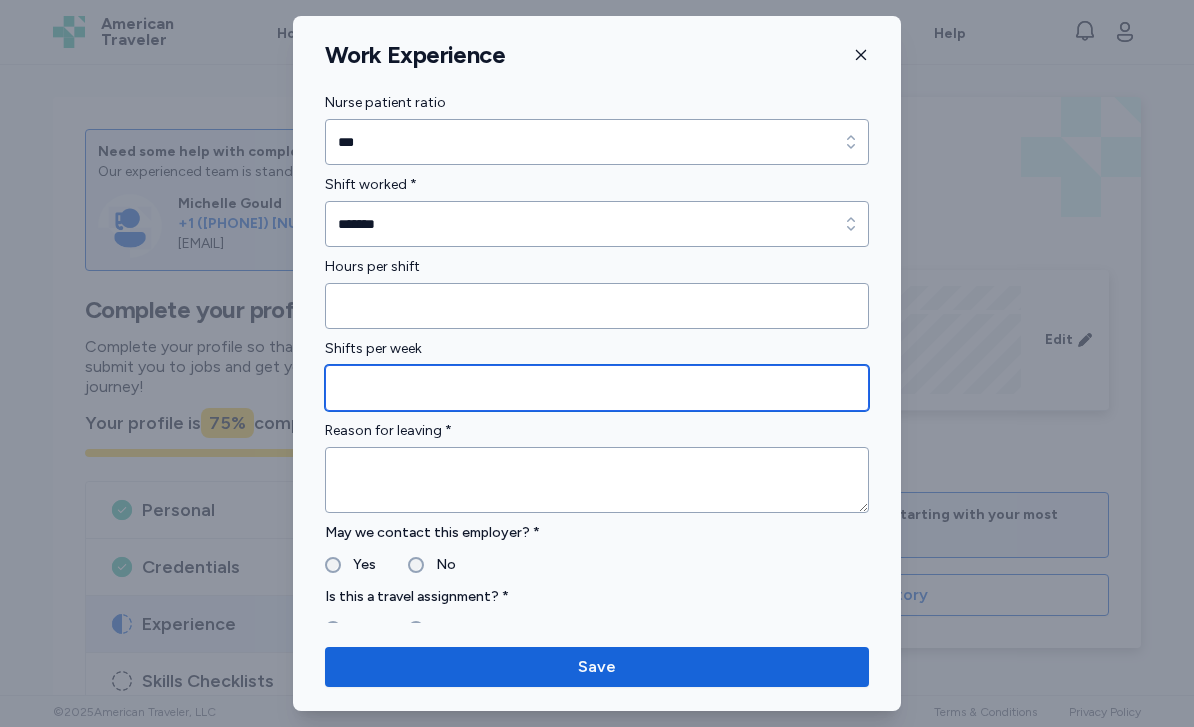 type on "**" 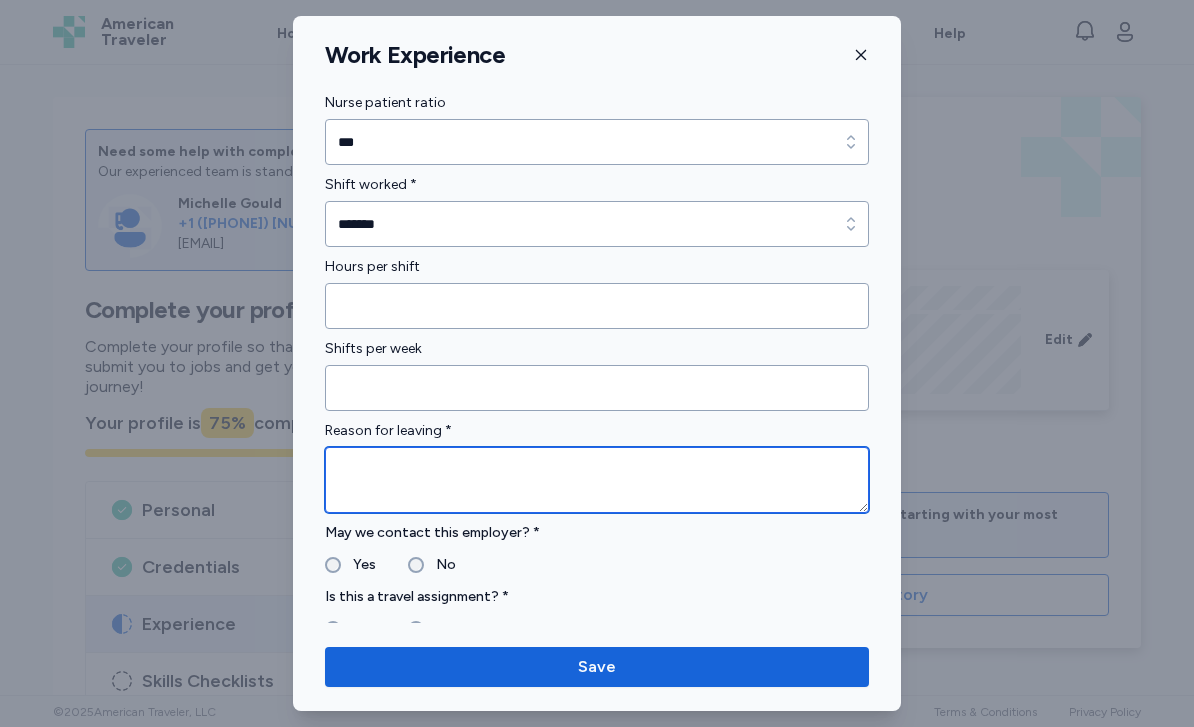 click at bounding box center [597, 480] 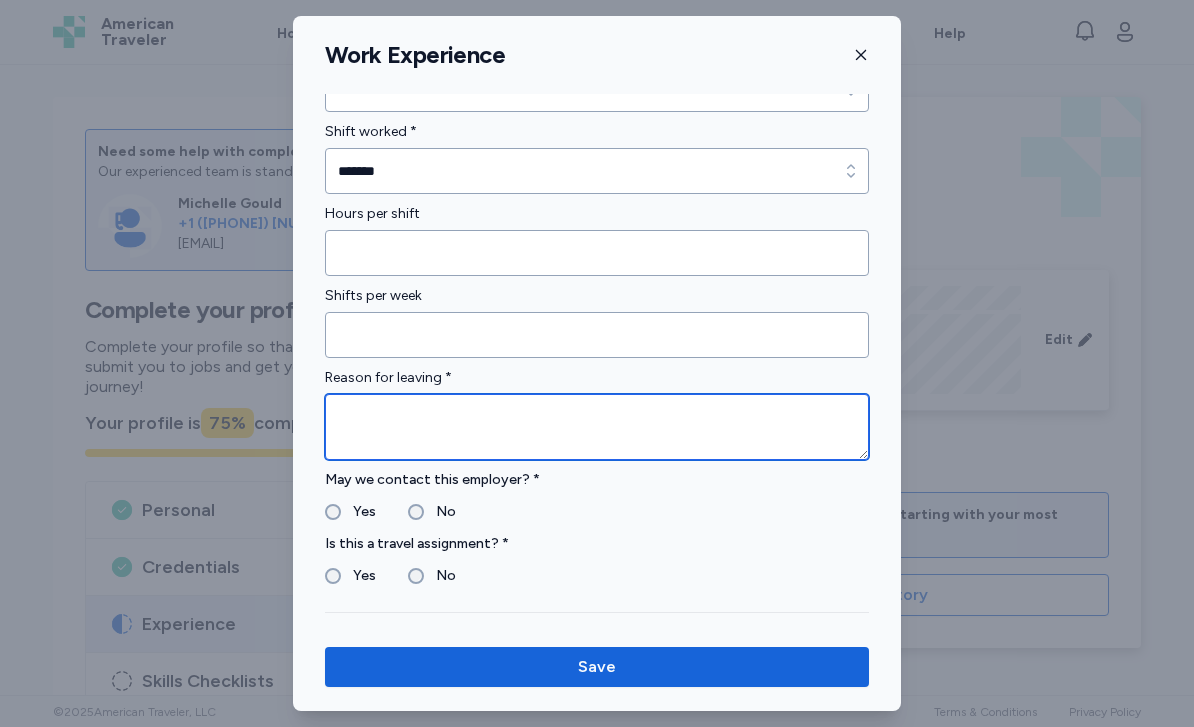 scroll, scrollTop: 1543, scrollLeft: 0, axis: vertical 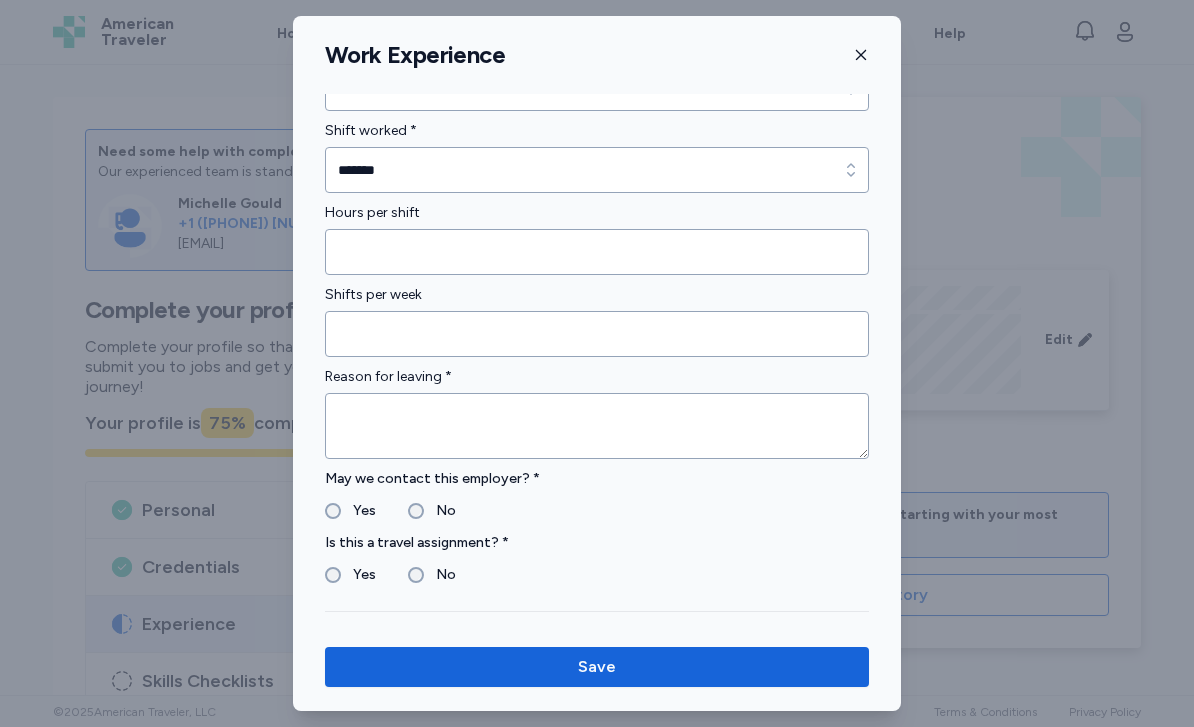 click on "No" at bounding box center [432, 575] 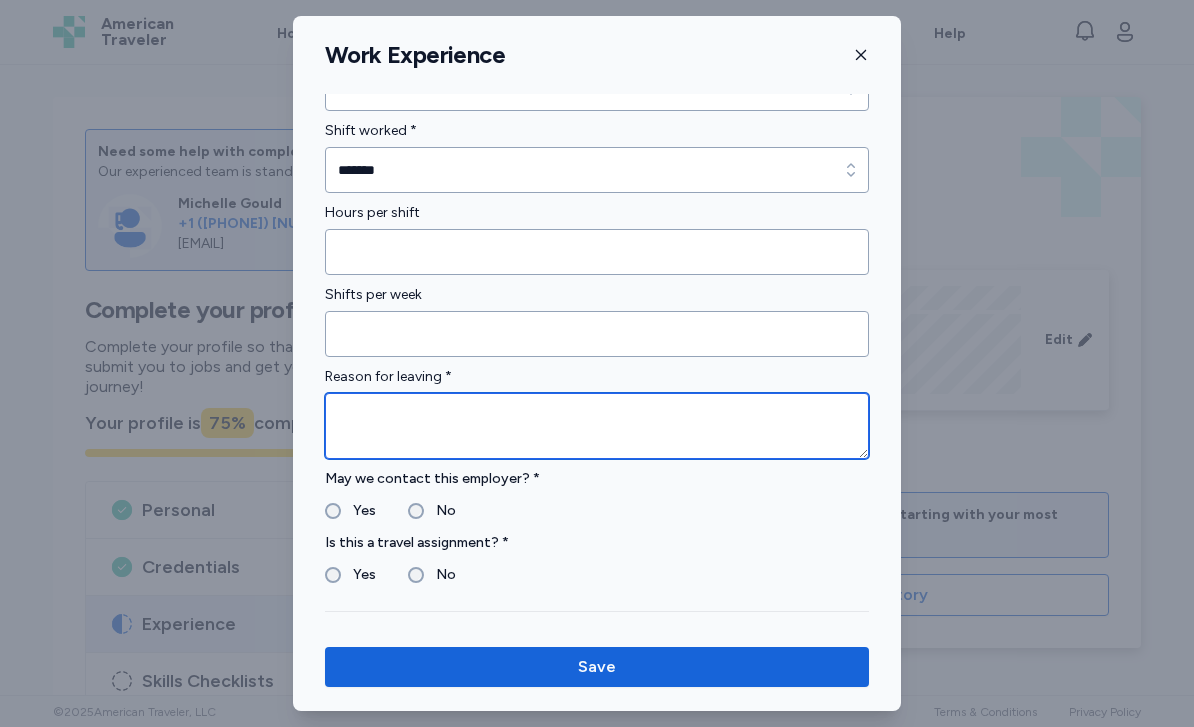 click at bounding box center (597, 426) 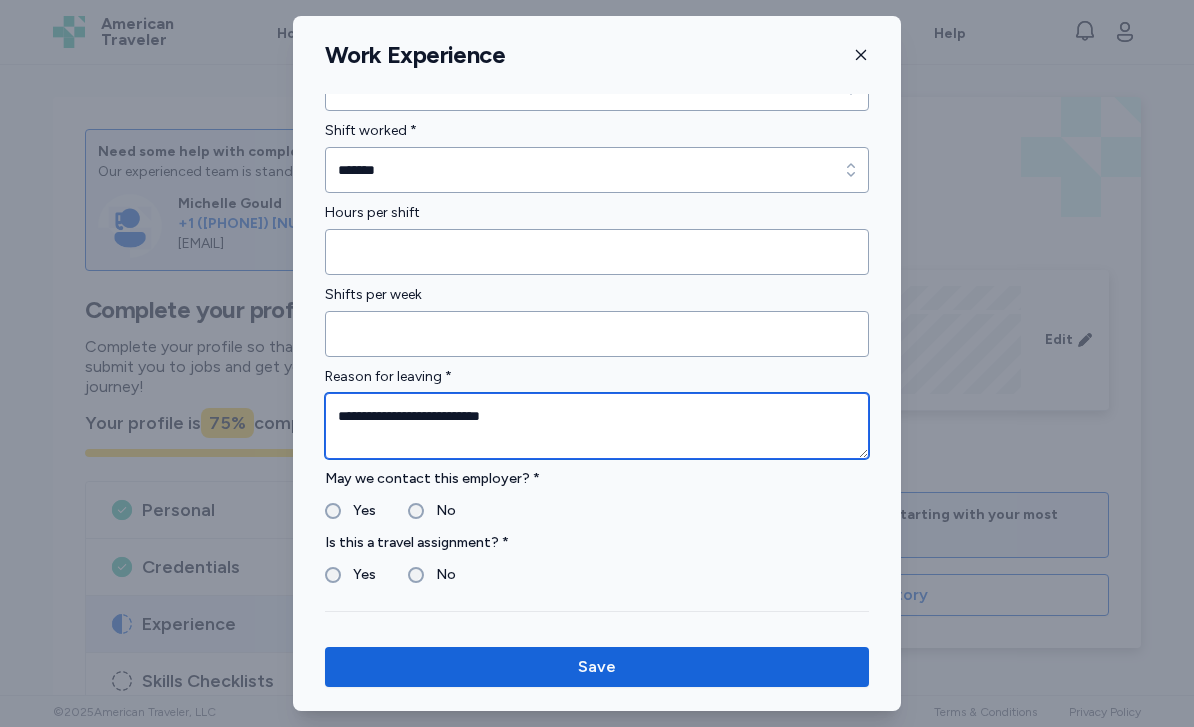 type on "**********" 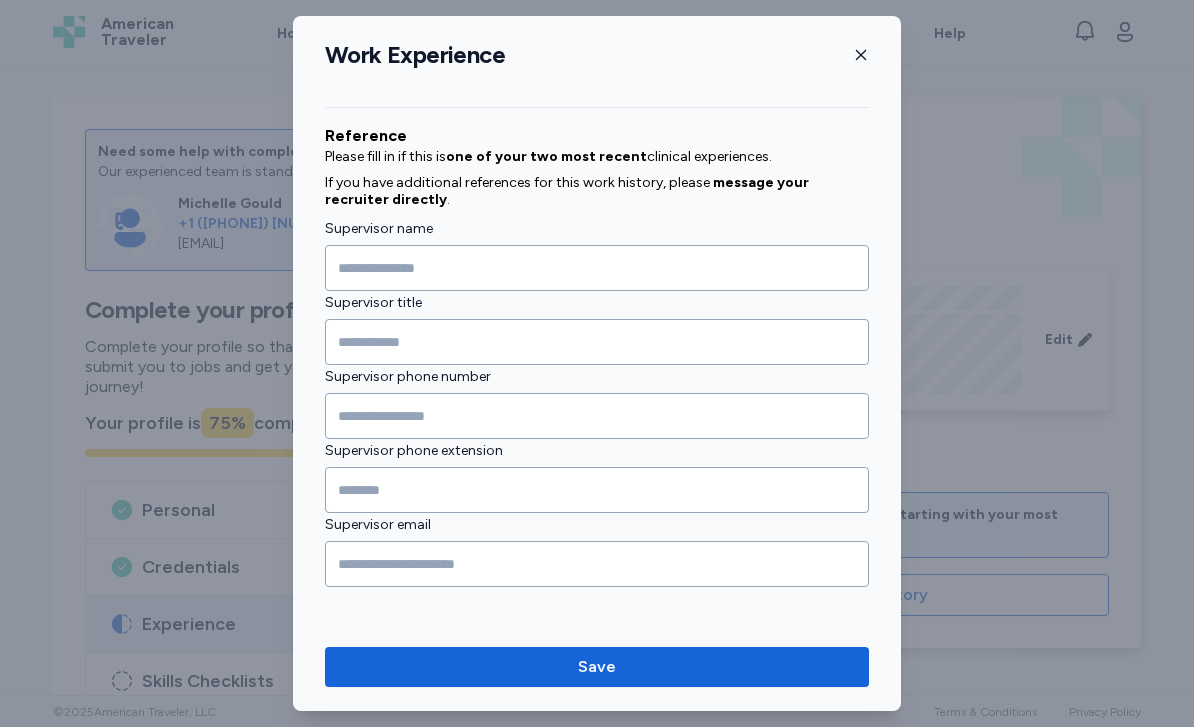 scroll, scrollTop: 2047, scrollLeft: 0, axis: vertical 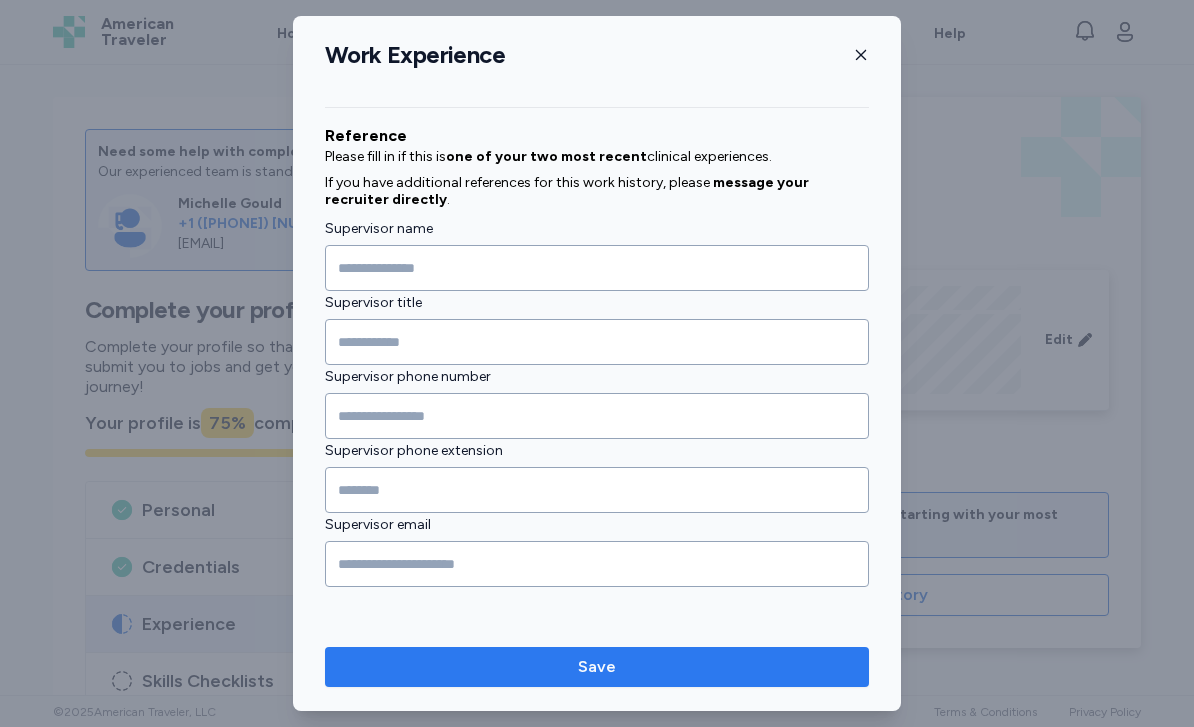click on "Save" at bounding box center [597, 667] 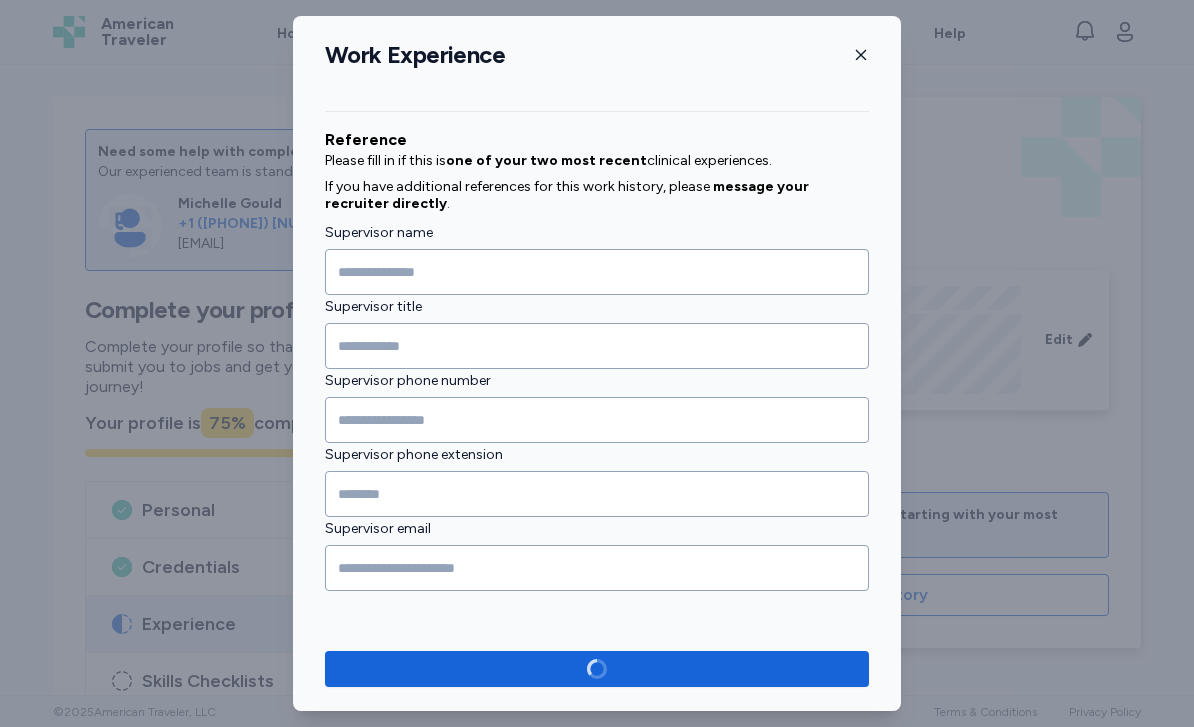 scroll, scrollTop: 2043, scrollLeft: 0, axis: vertical 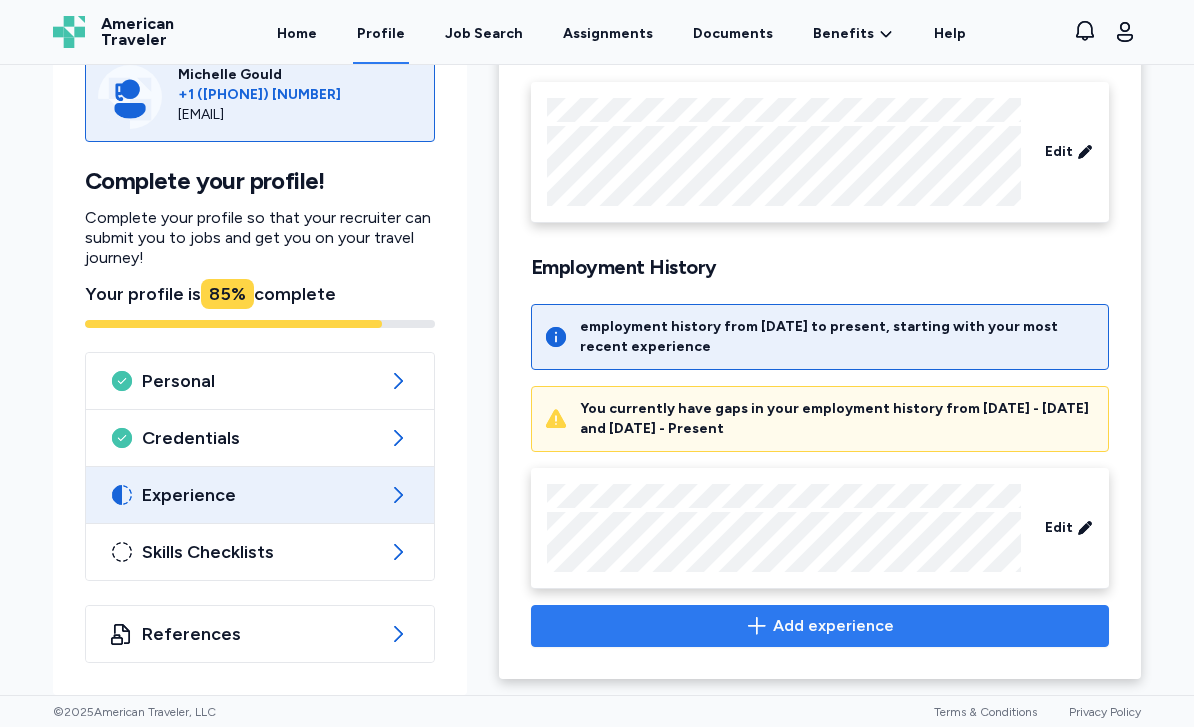 click on "Add experience" at bounding box center [820, 626] 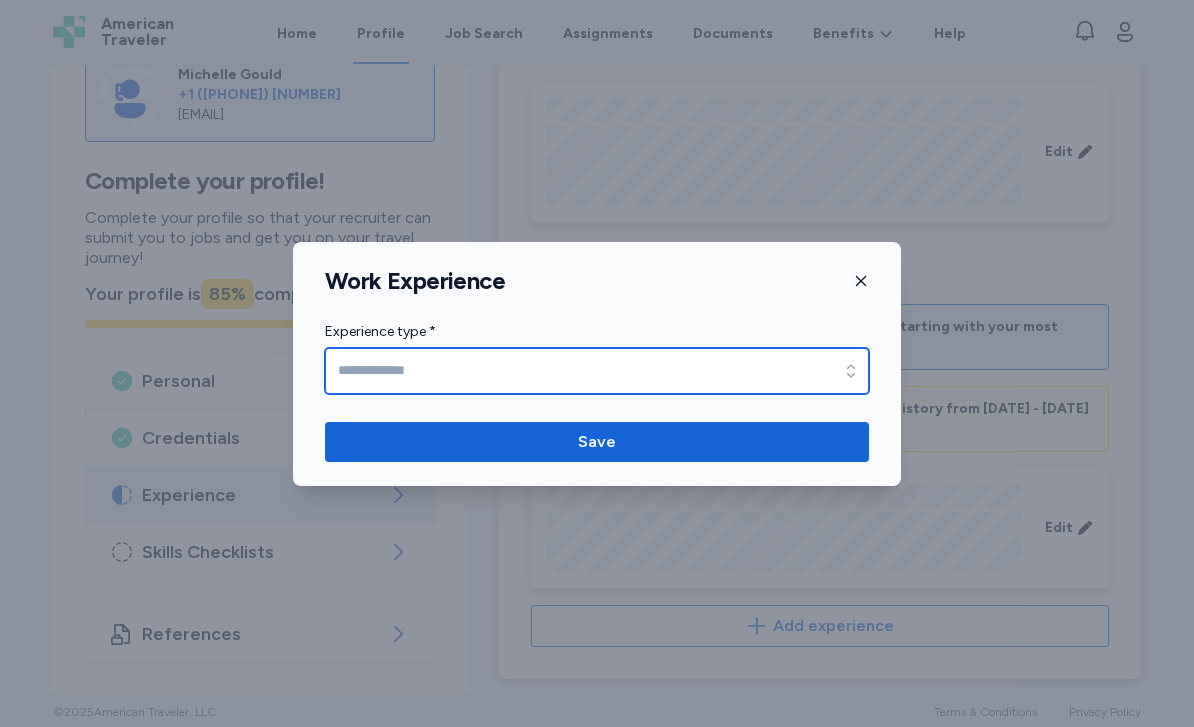 click at bounding box center (851, 371) 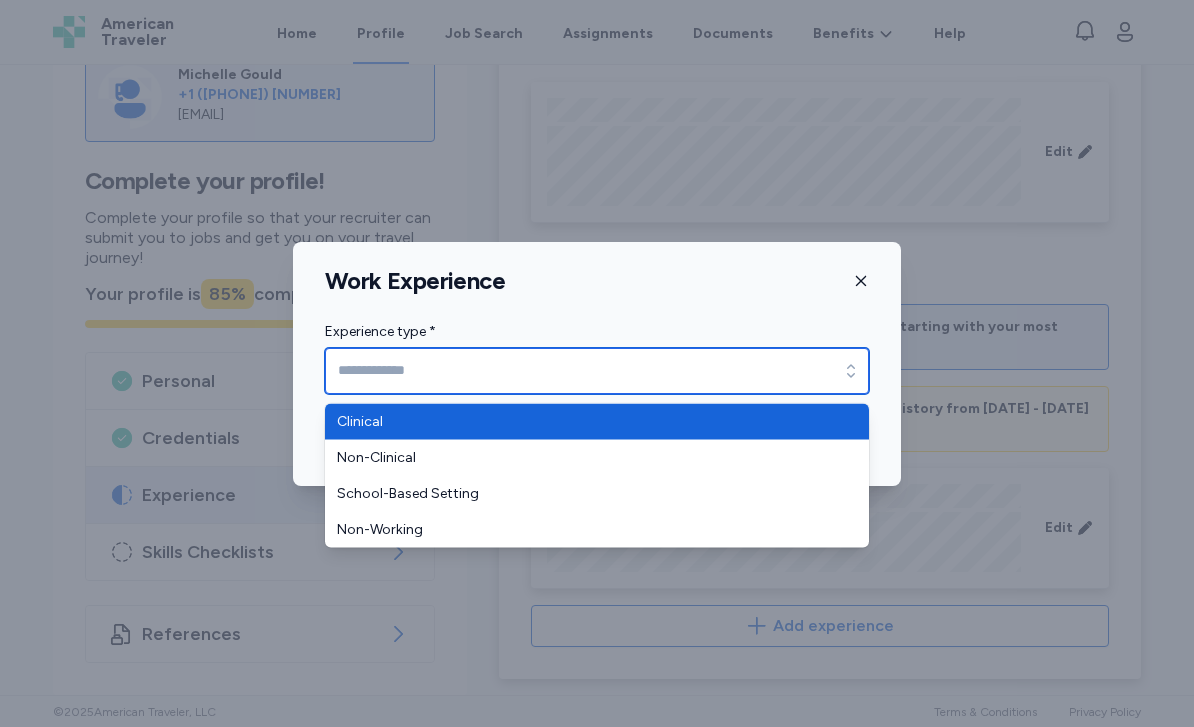 type on "********" 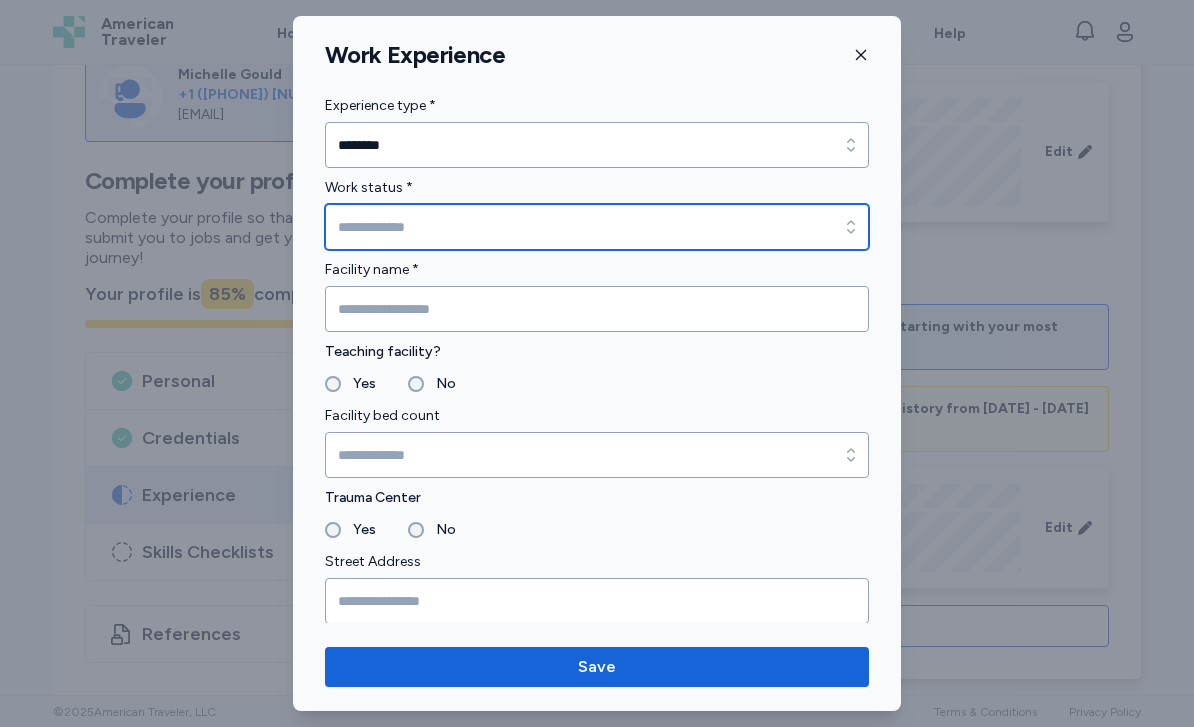 click on "Work status *" at bounding box center (597, 227) 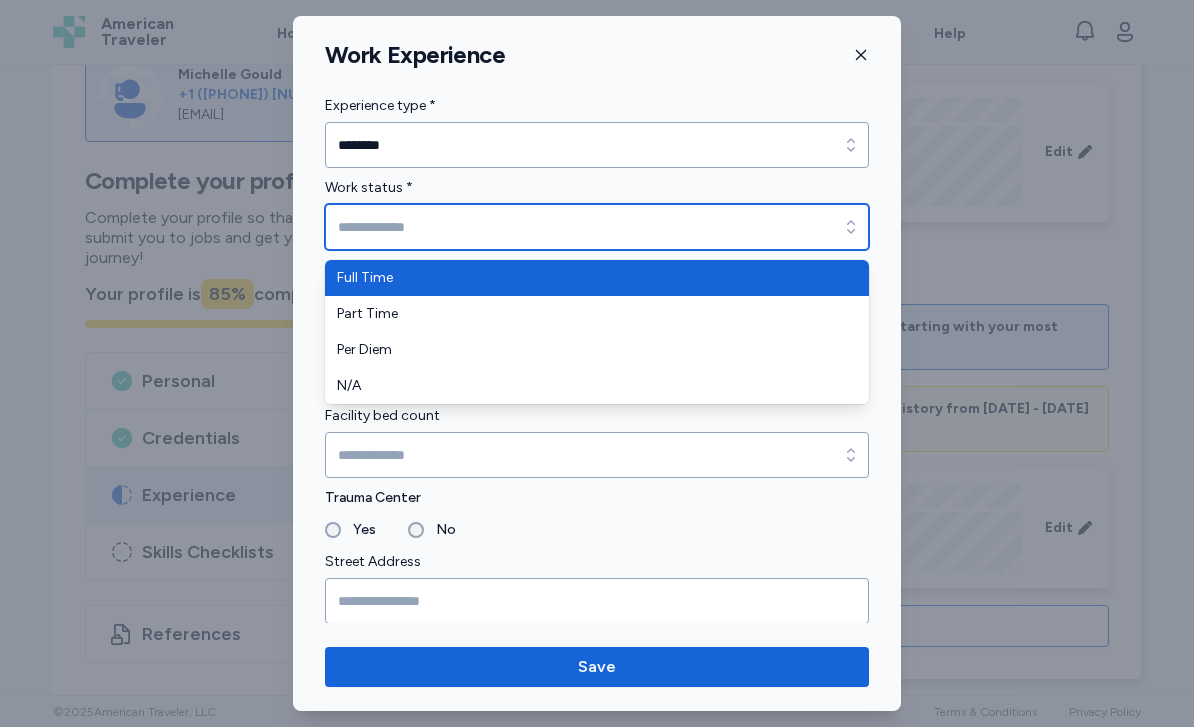 type on "*********" 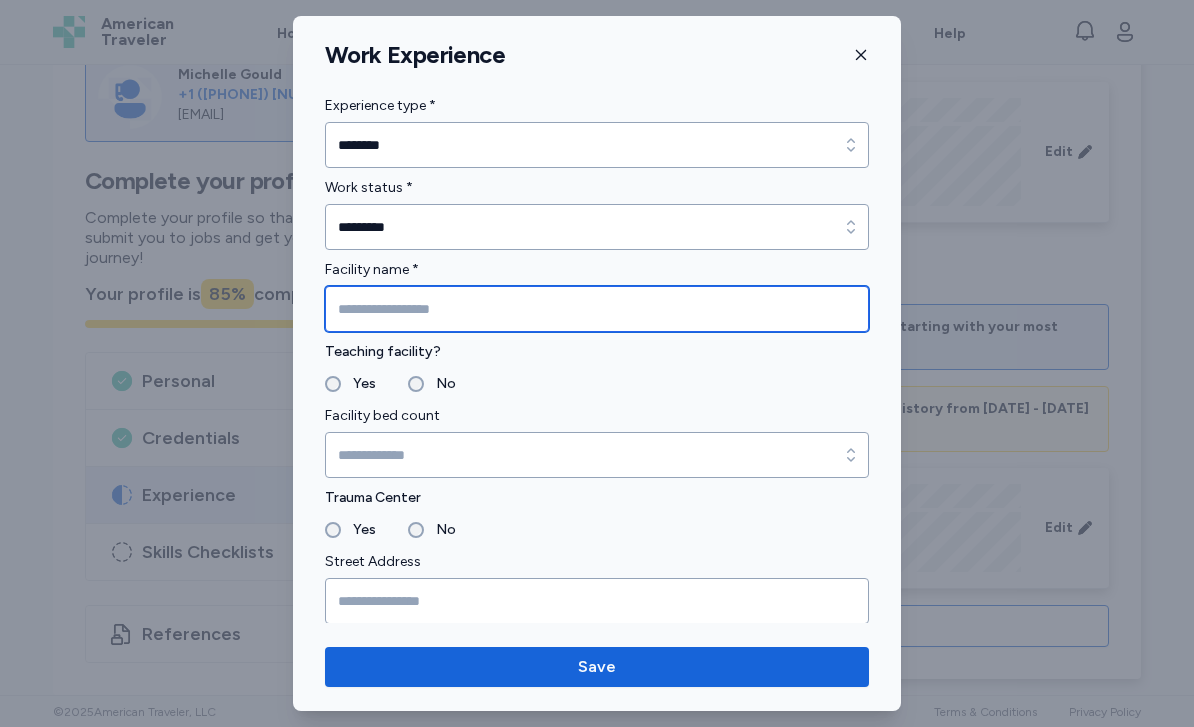 click at bounding box center [597, 309] 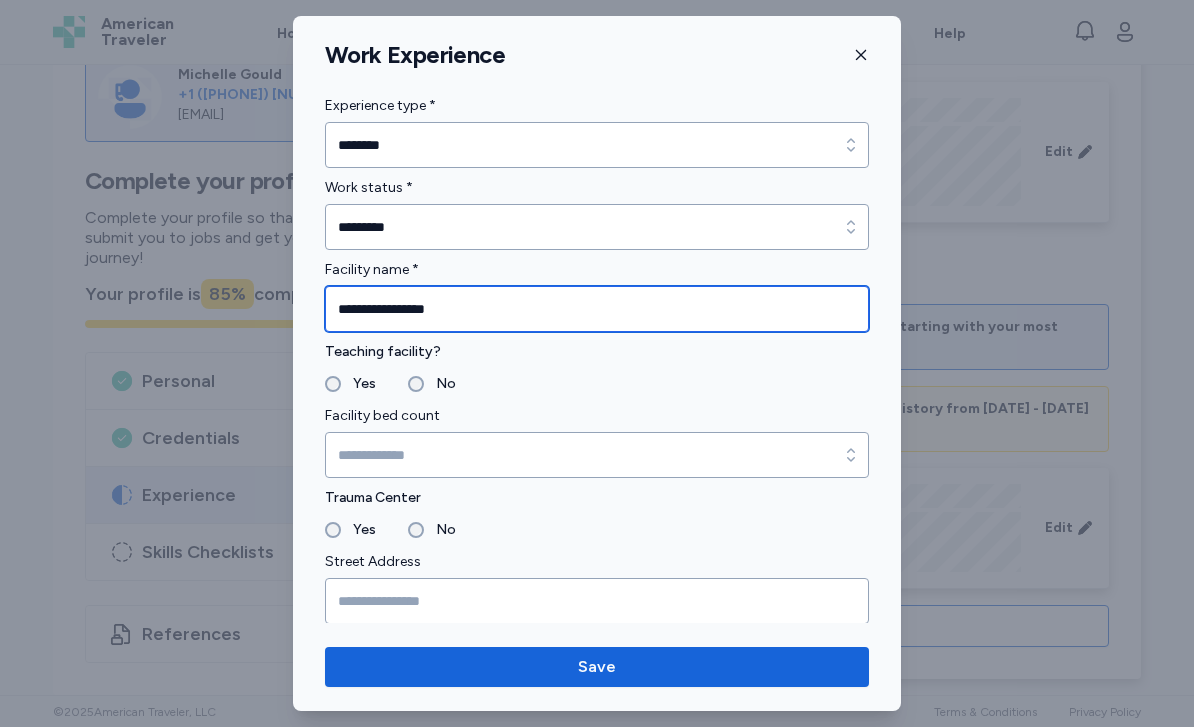 type on "**********" 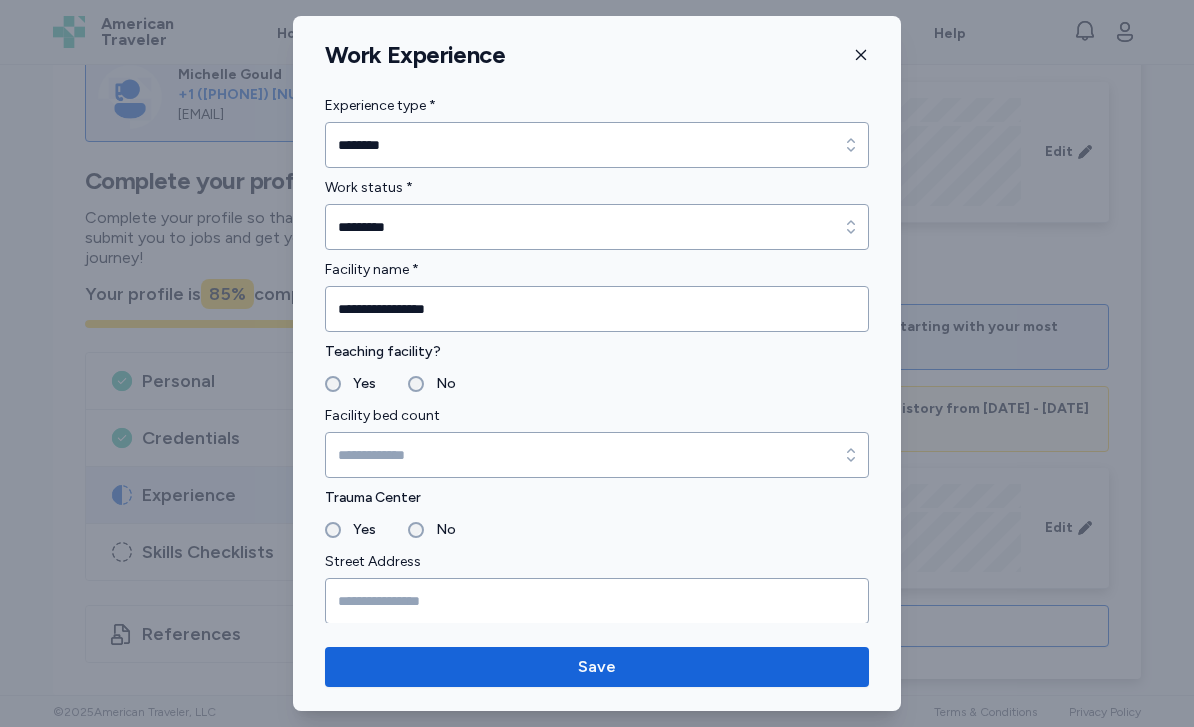 click on "Yes" at bounding box center [358, 384] 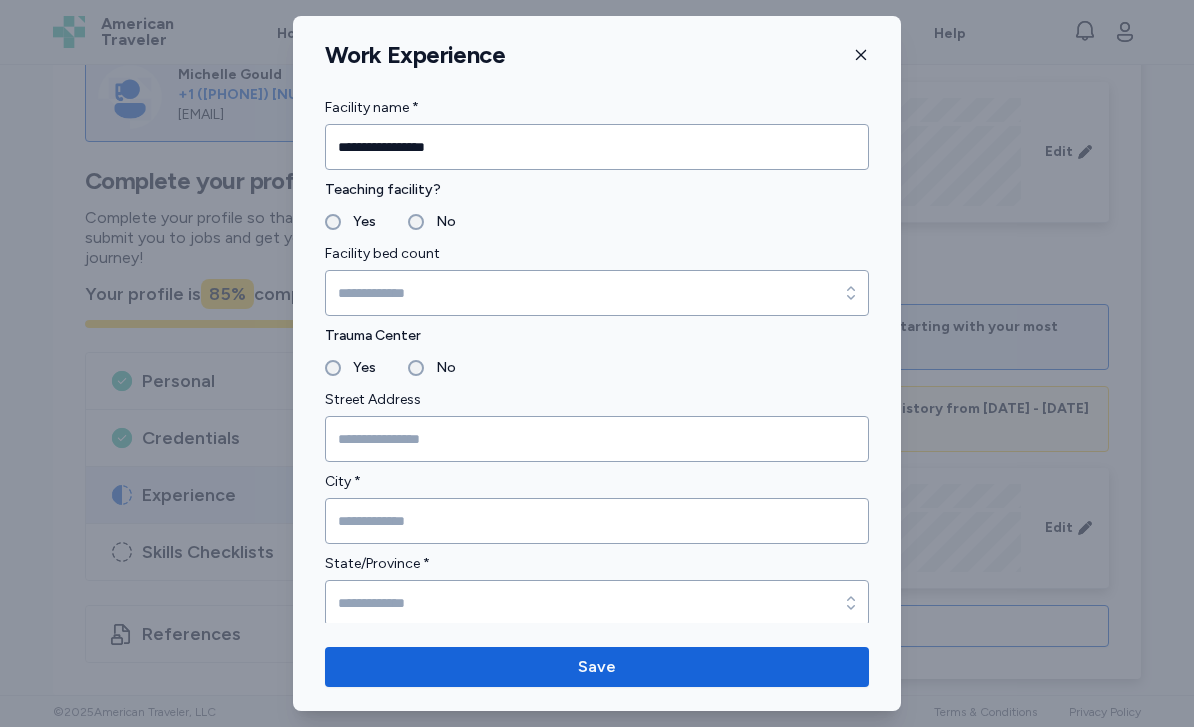 scroll, scrollTop: 169, scrollLeft: 0, axis: vertical 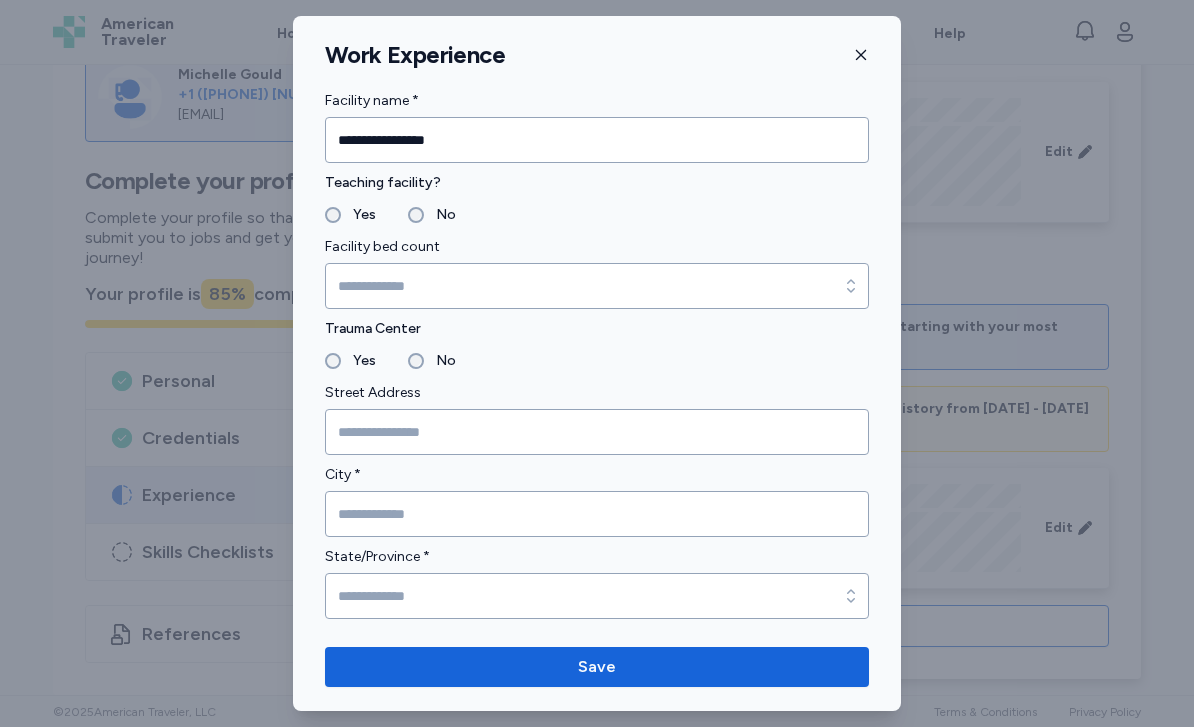 click on "Yes No" at bounding box center [597, 215] 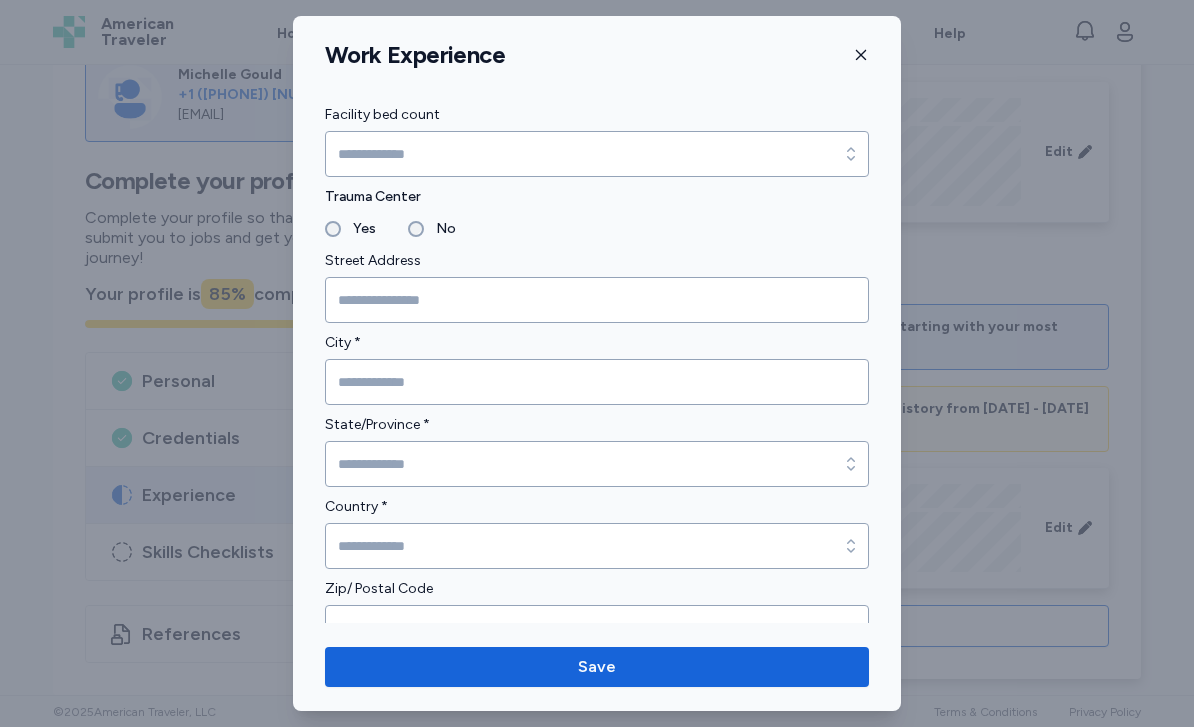 scroll, scrollTop: 304, scrollLeft: 0, axis: vertical 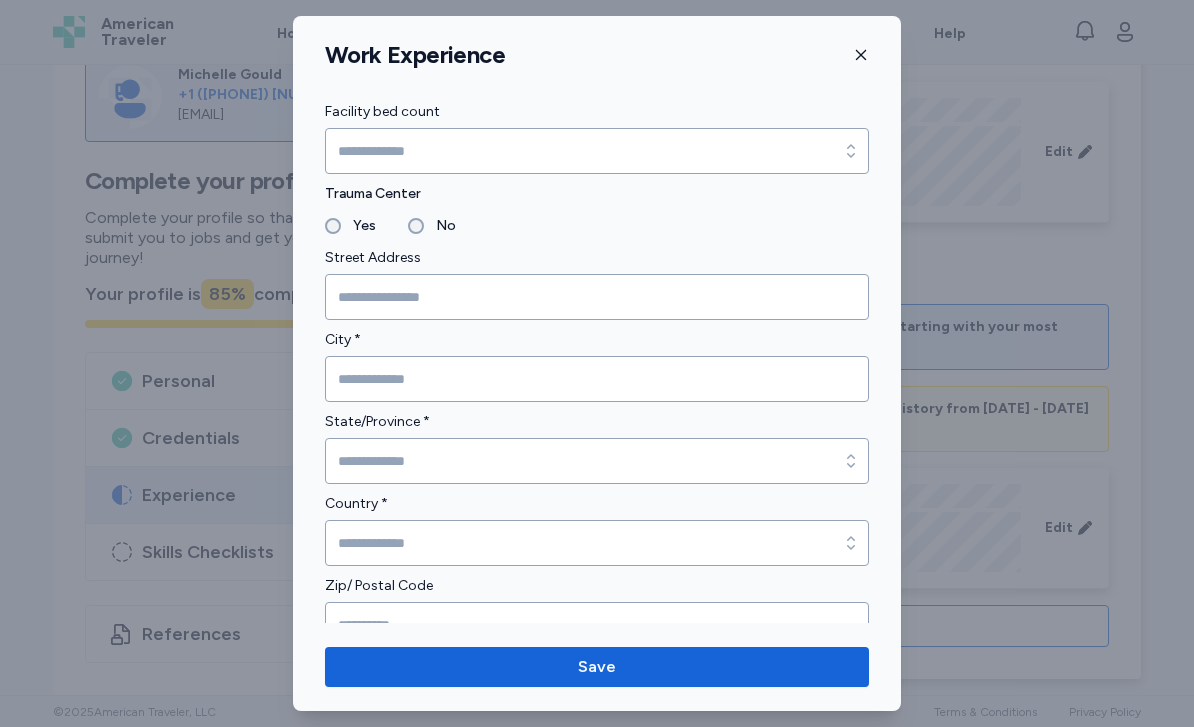 click at bounding box center (861, 55) 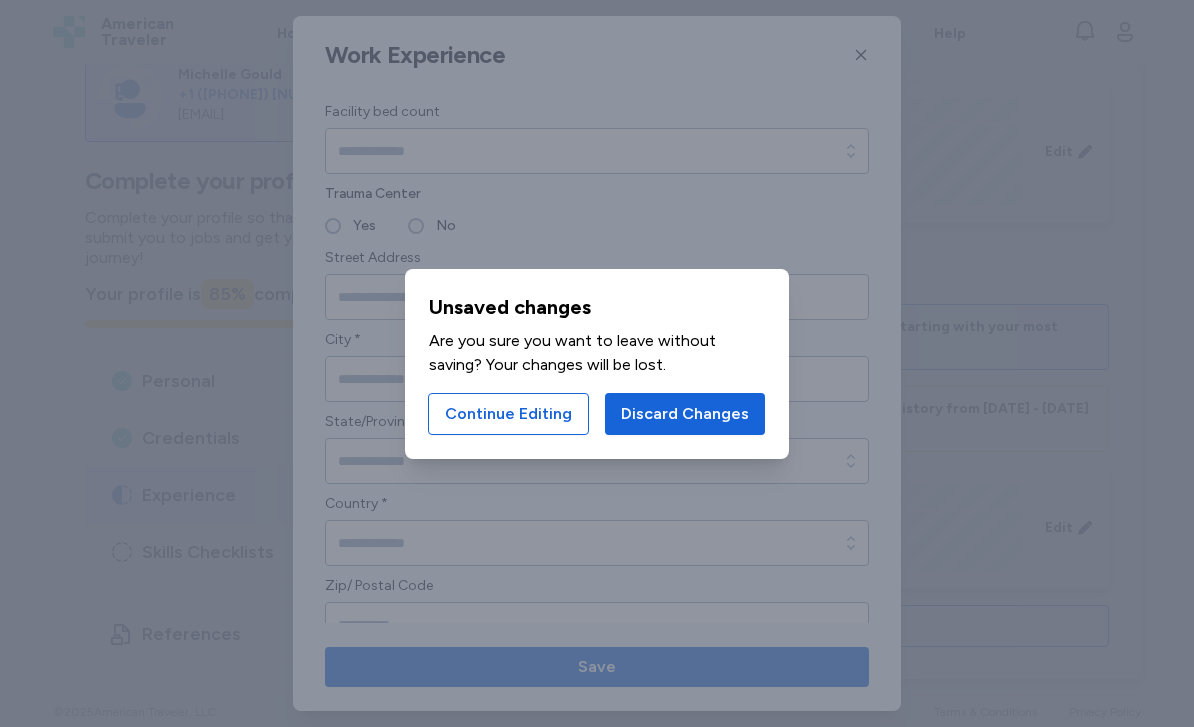 click on "Discard Changes" at bounding box center [685, 414] 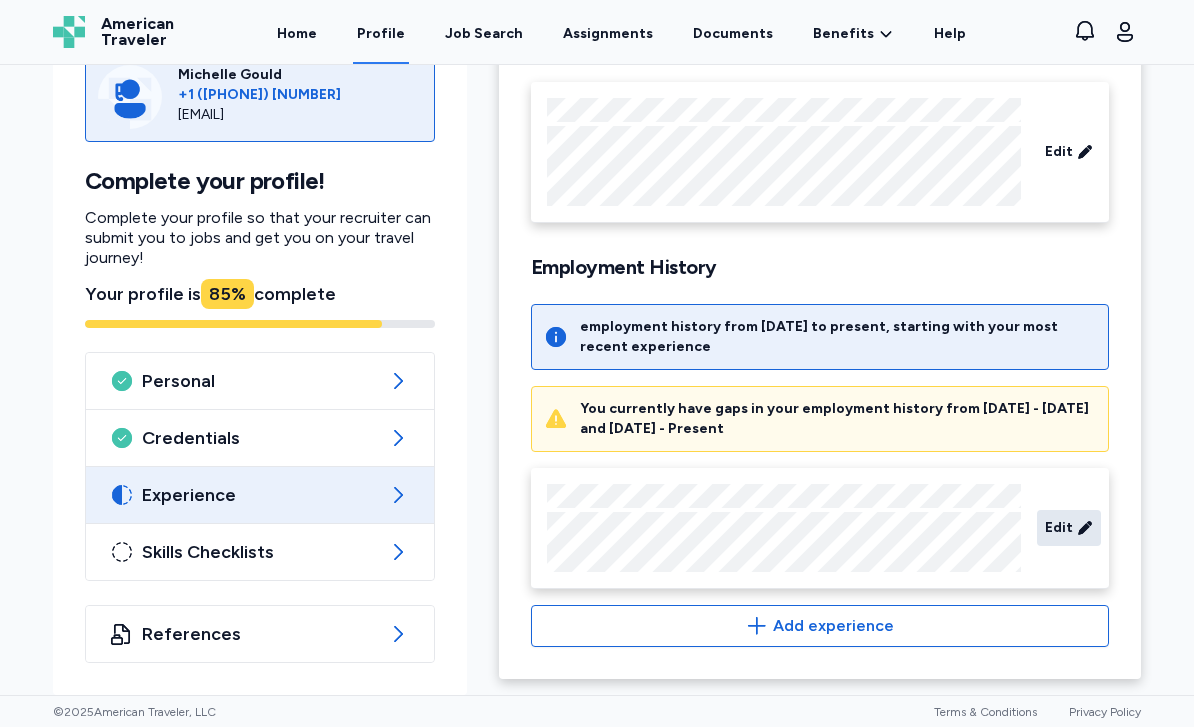 click on "Edit" at bounding box center (1059, 528) 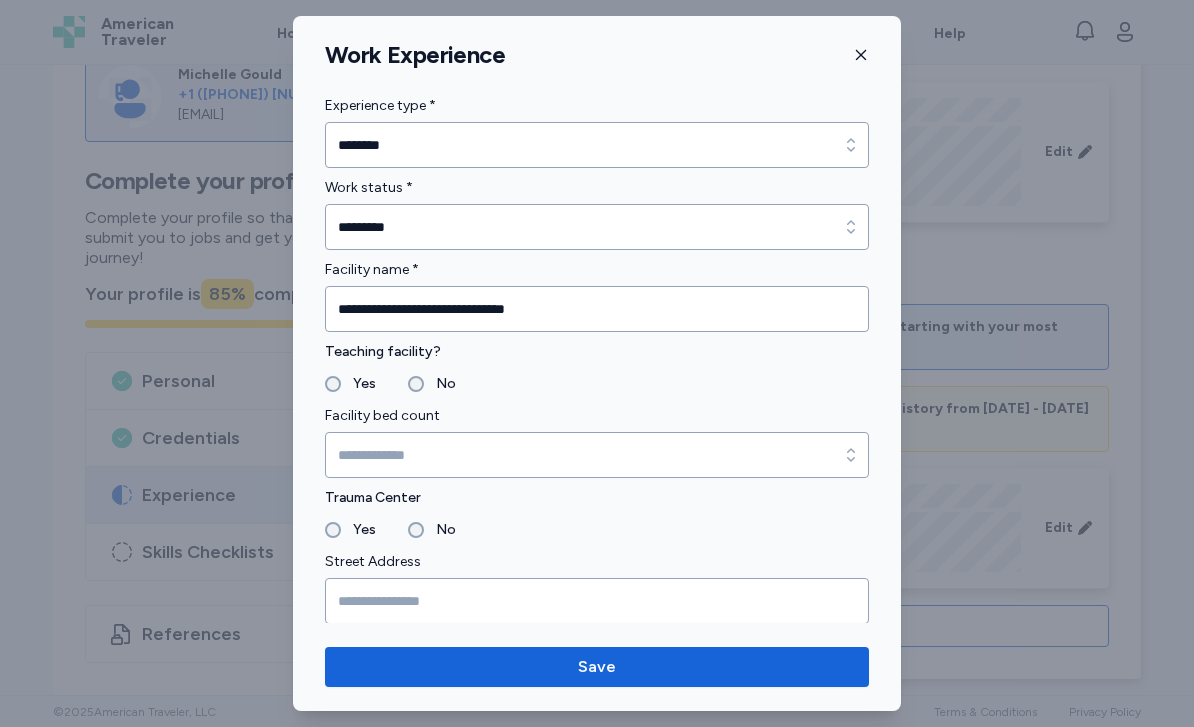 scroll, scrollTop: 42, scrollLeft: 0, axis: vertical 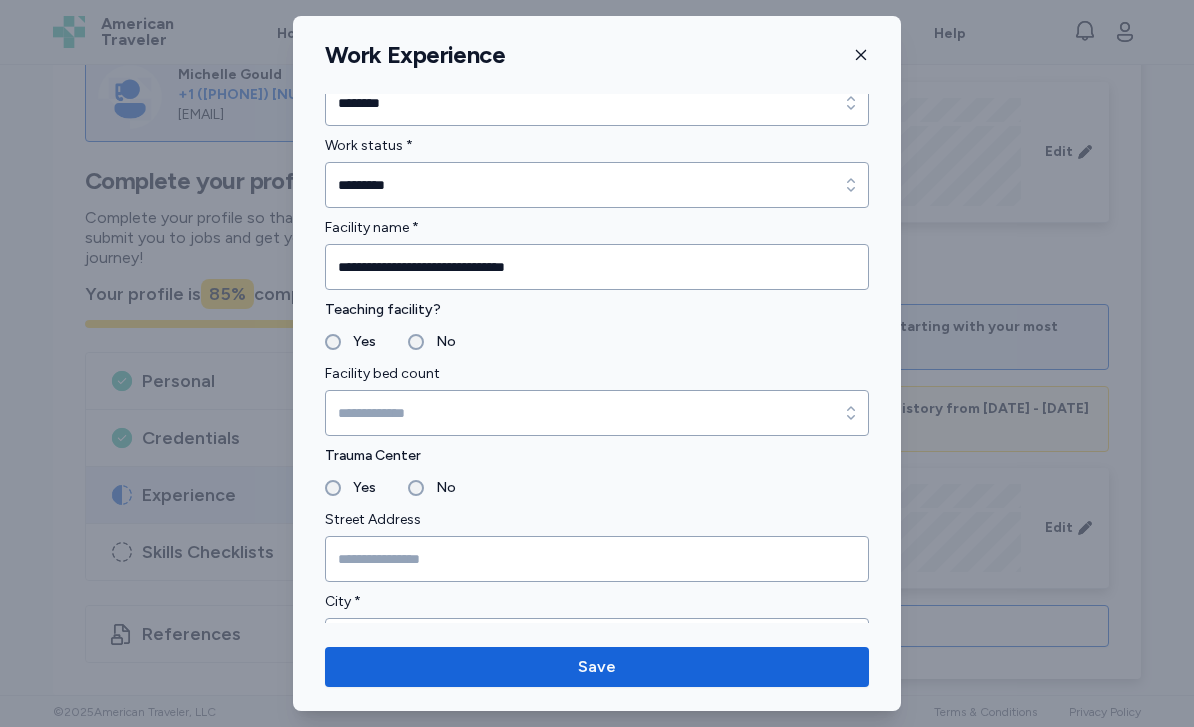 click on "Yes" at bounding box center [358, 488] 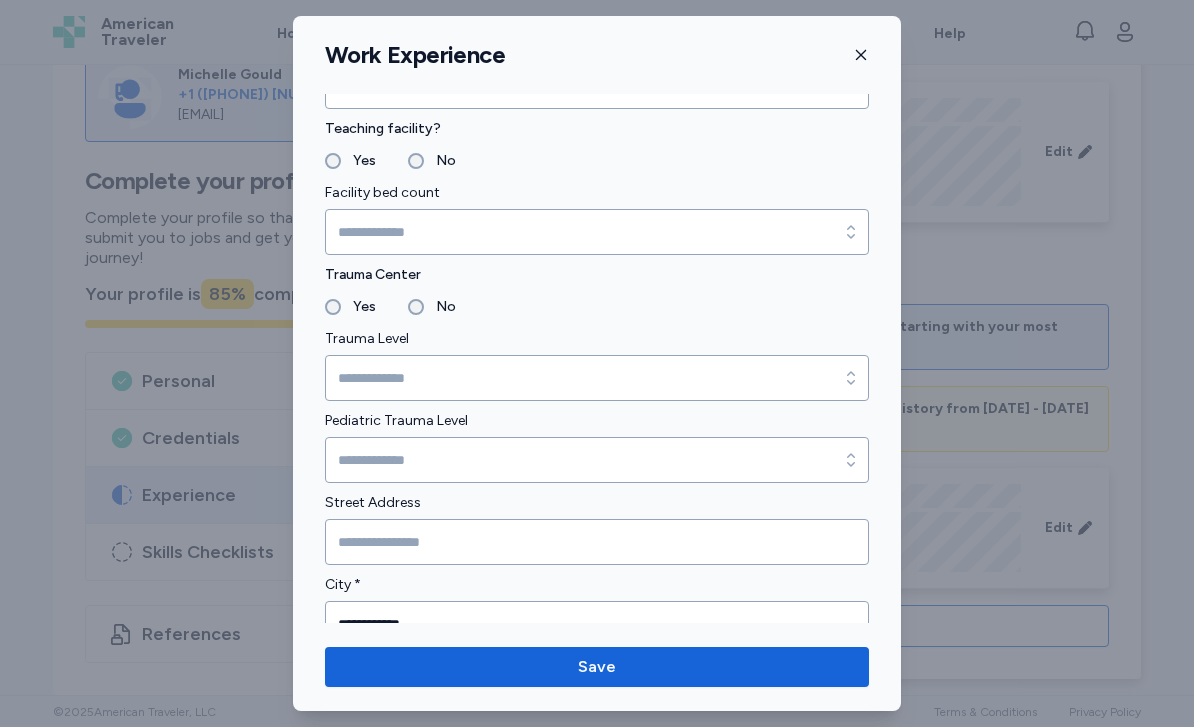 scroll, scrollTop: 241, scrollLeft: 0, axis: vertical 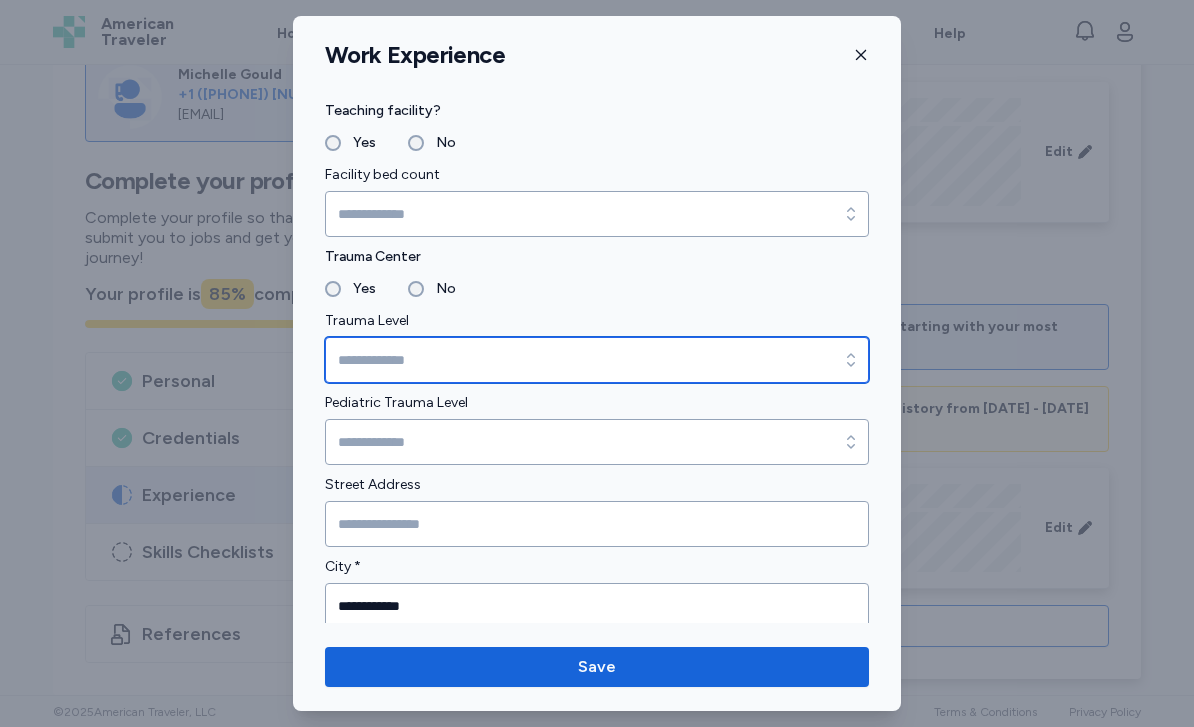 click 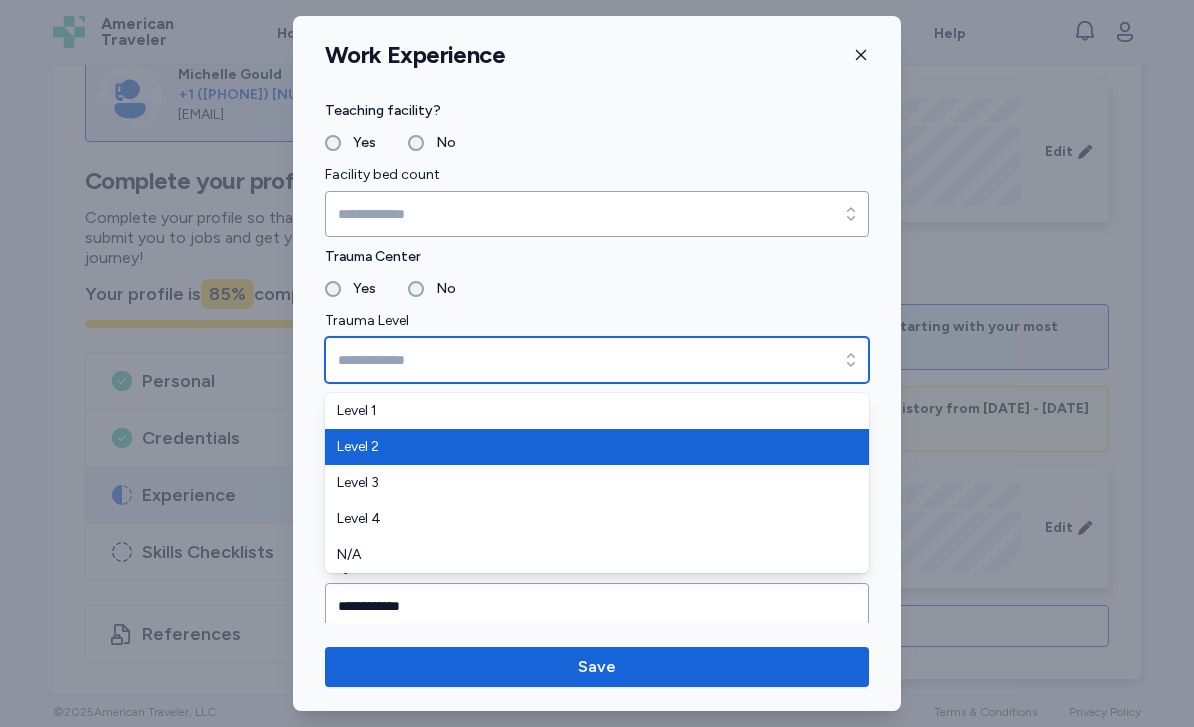 type on "*******" 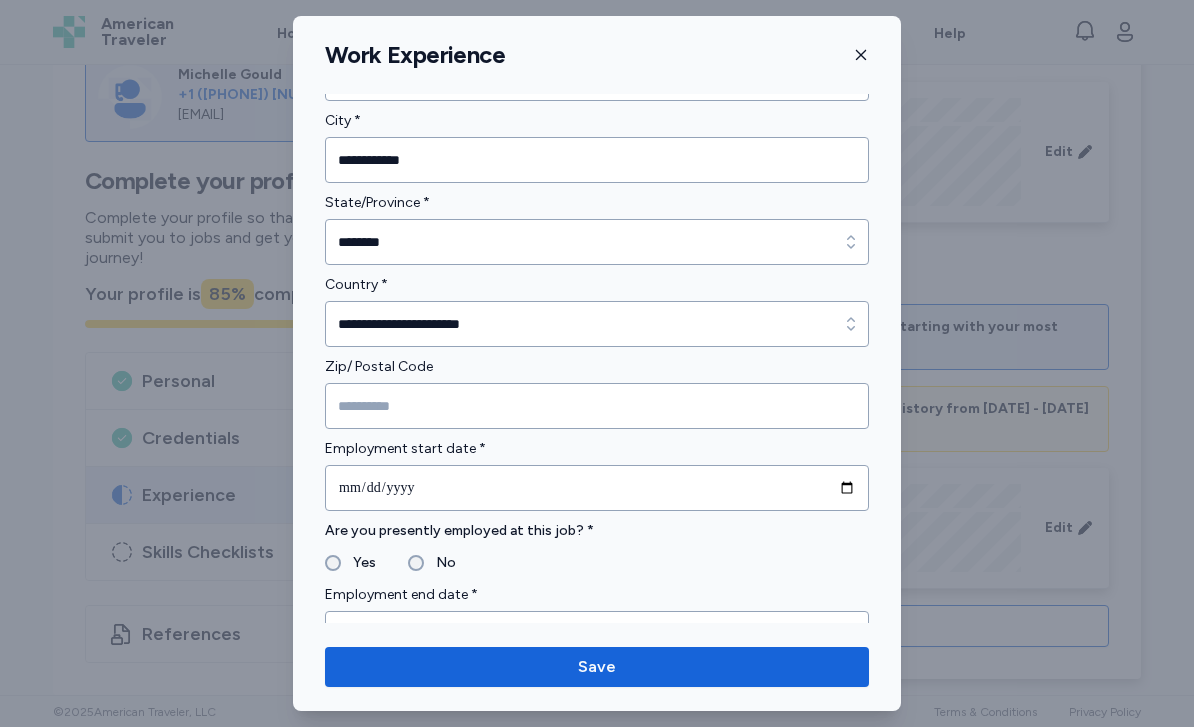 scroll, scrollTop: 696, scrollLeft: 0, axis: vertical 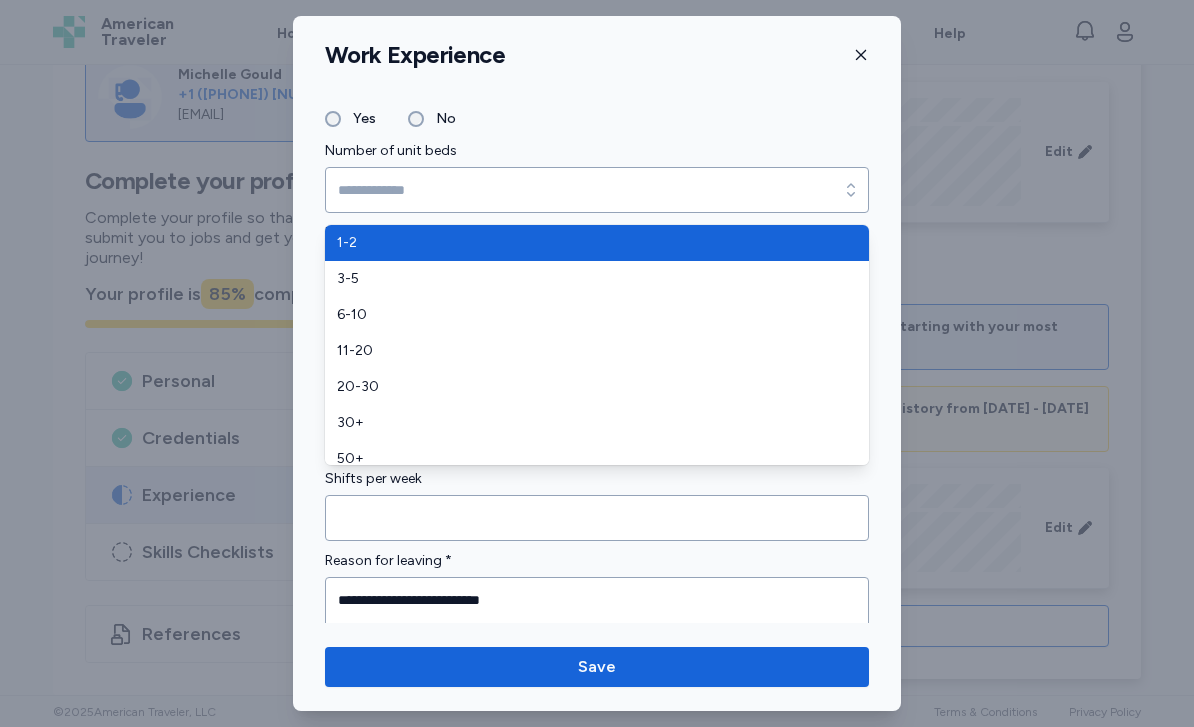click on "Charge experience Yes No" at bounding box center (597, 103) 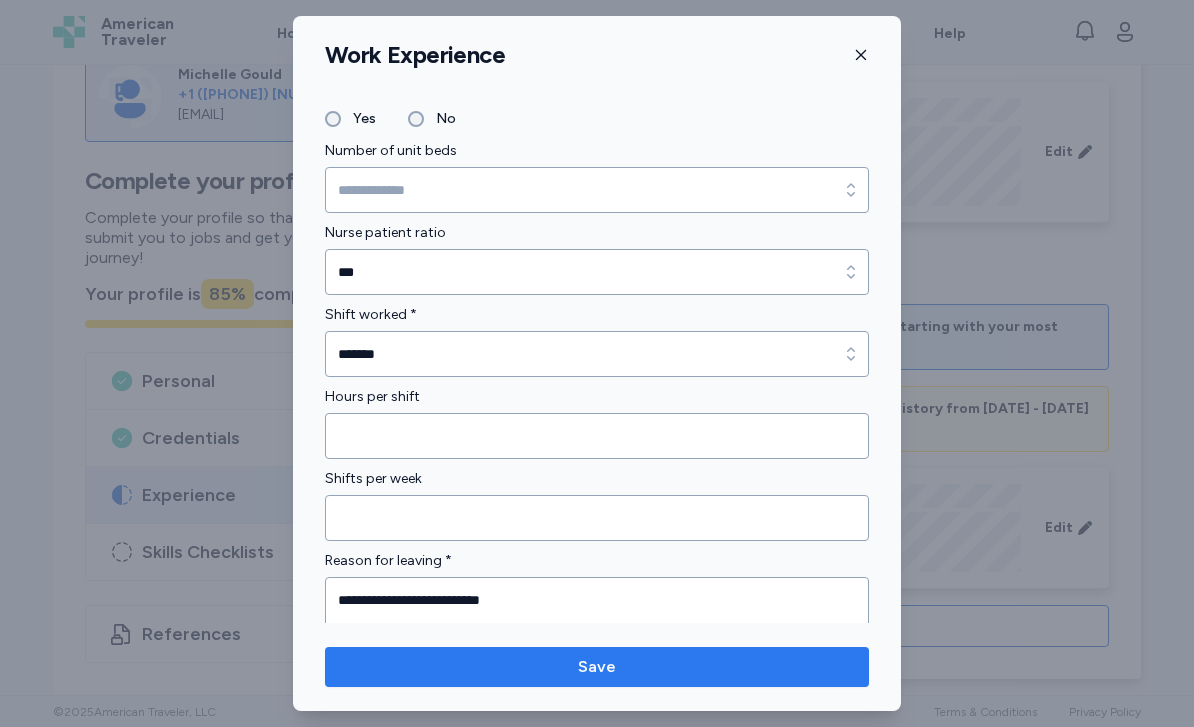 click on "Save" at bounding box center [597, 667] 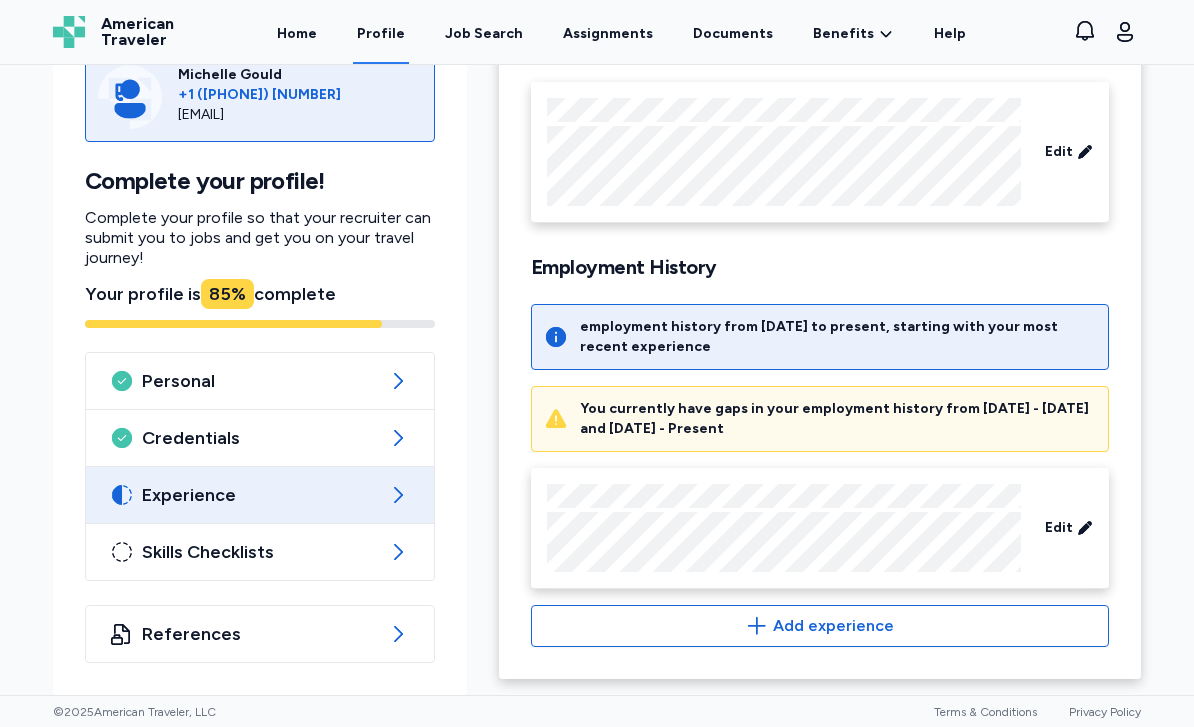 click on "You currently have gaps in your employment history from [DATE] - [DATE] and [DATE] - Present" at bounding box center (838, 419) 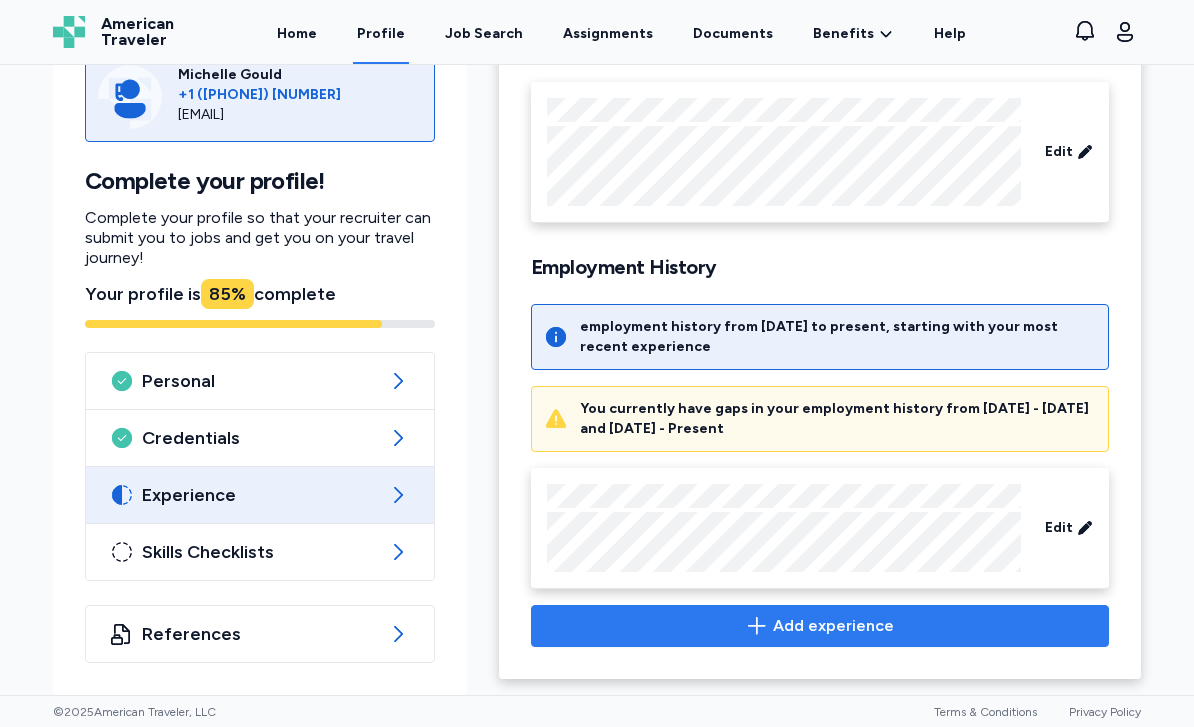 click on "Add experience" at bounding box center (820, 626) 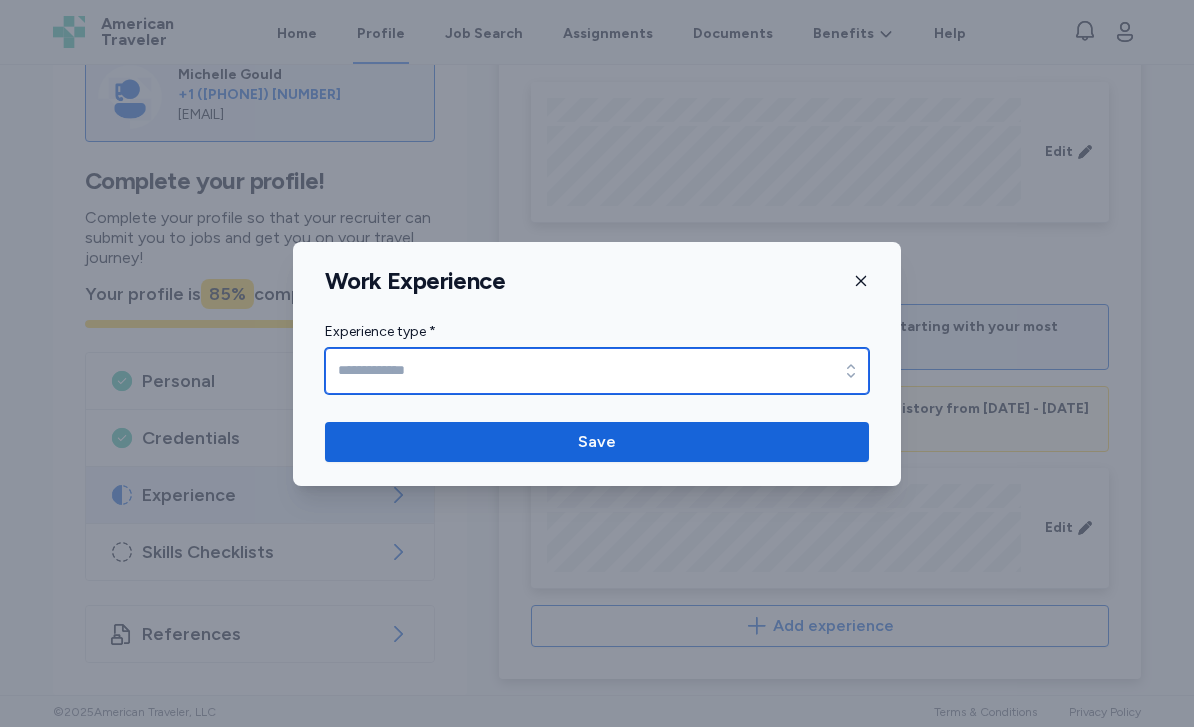click at bounding box center (851, 371) 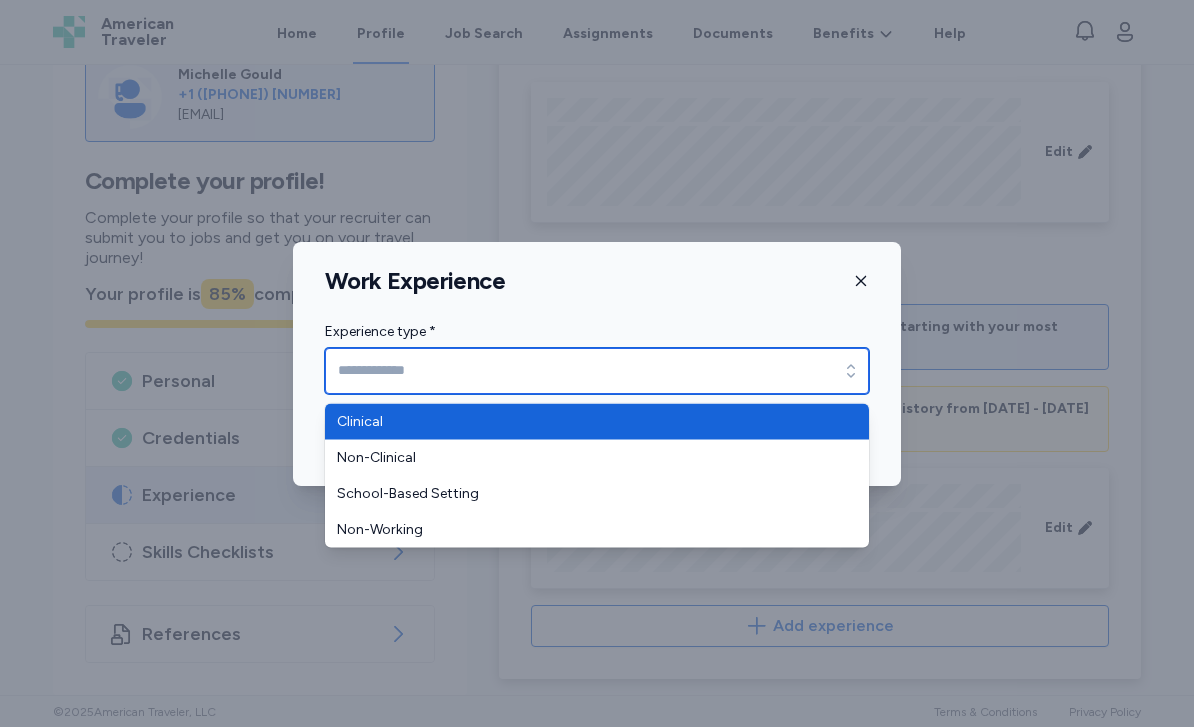 type on "********" 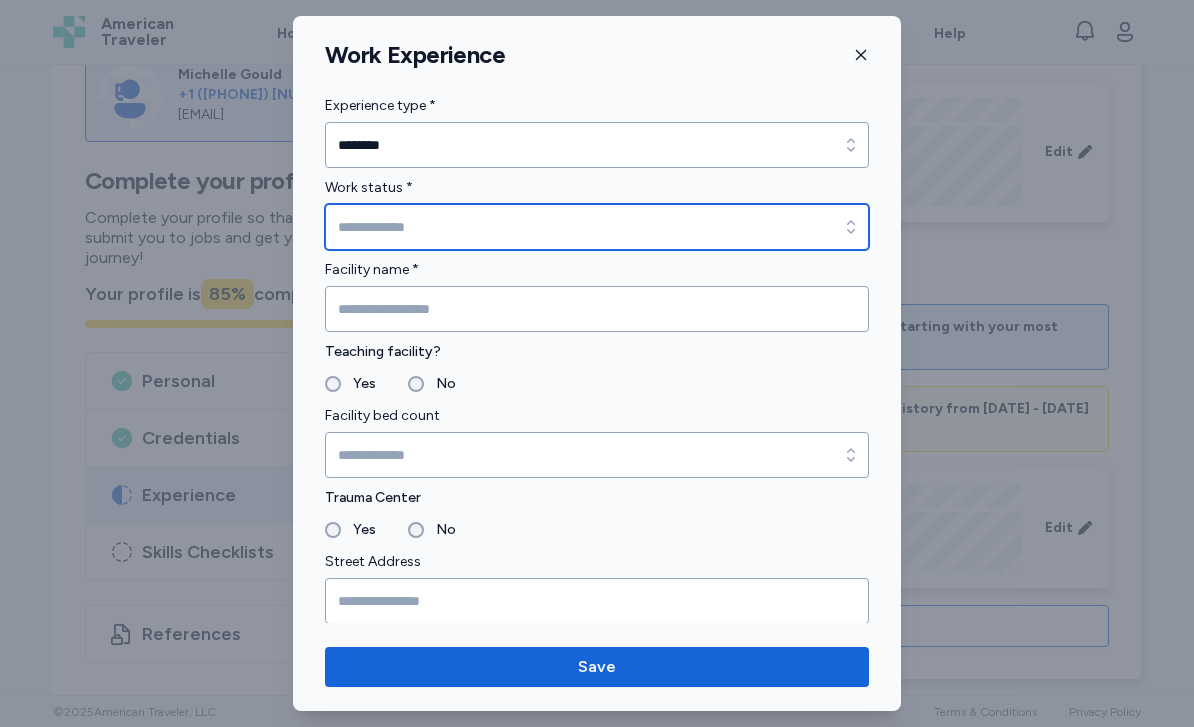 click on "Work status *" at bounding box center (597, 227) 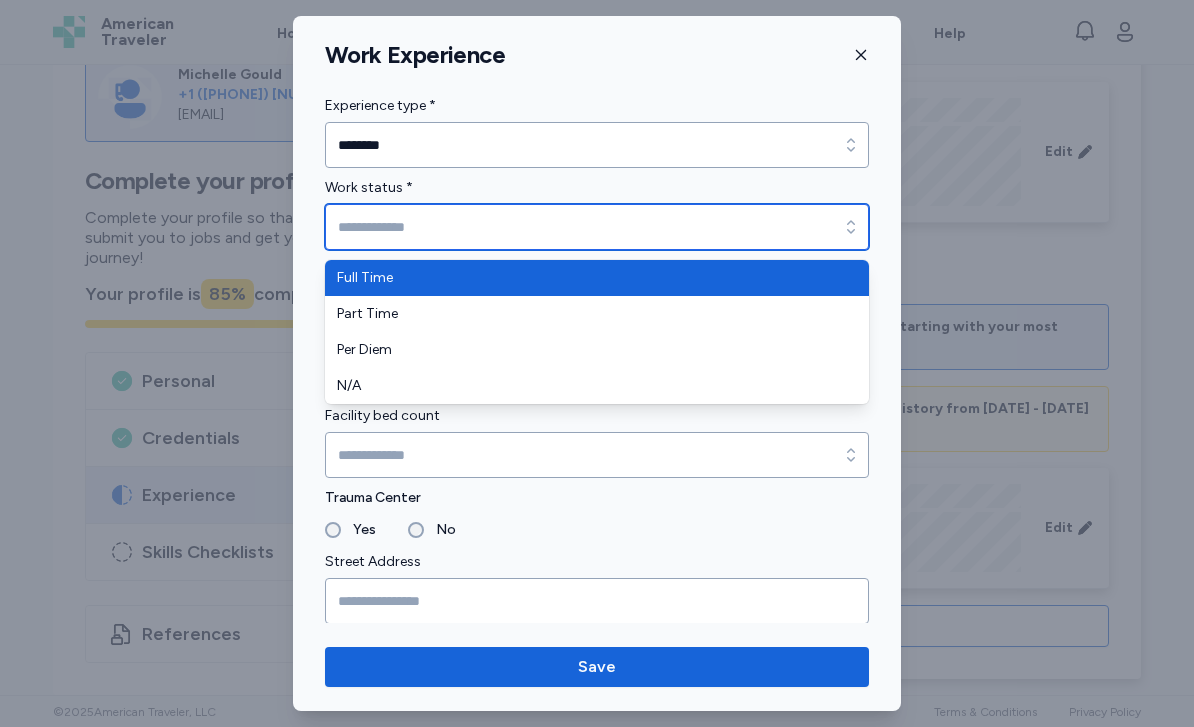 type on "*********" 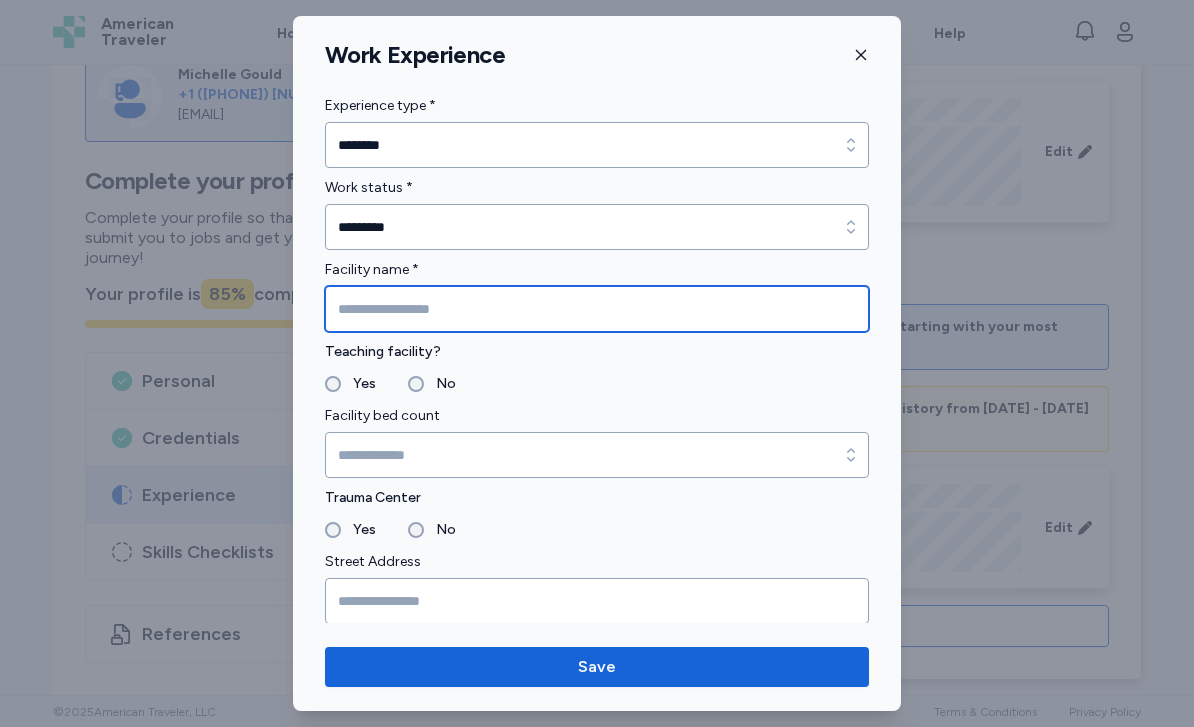 click at bounding box center (597, 309) 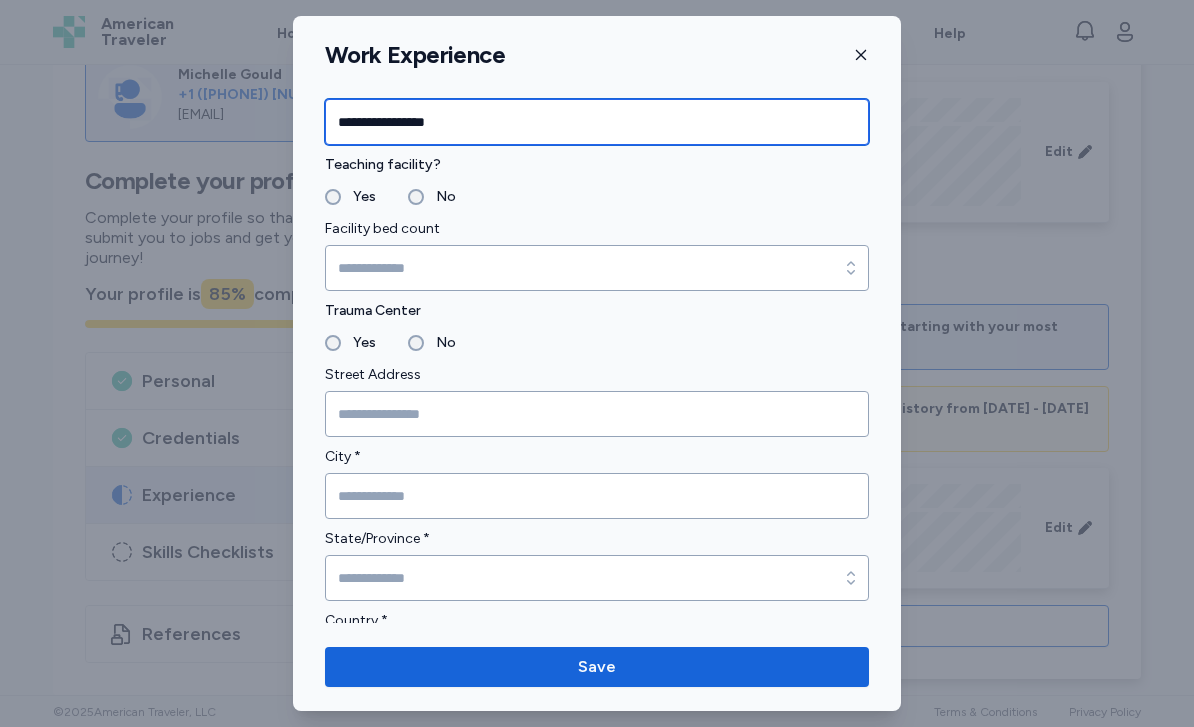 scroll, scrollTop: 191, scrollLeft: 0, axis: vertical 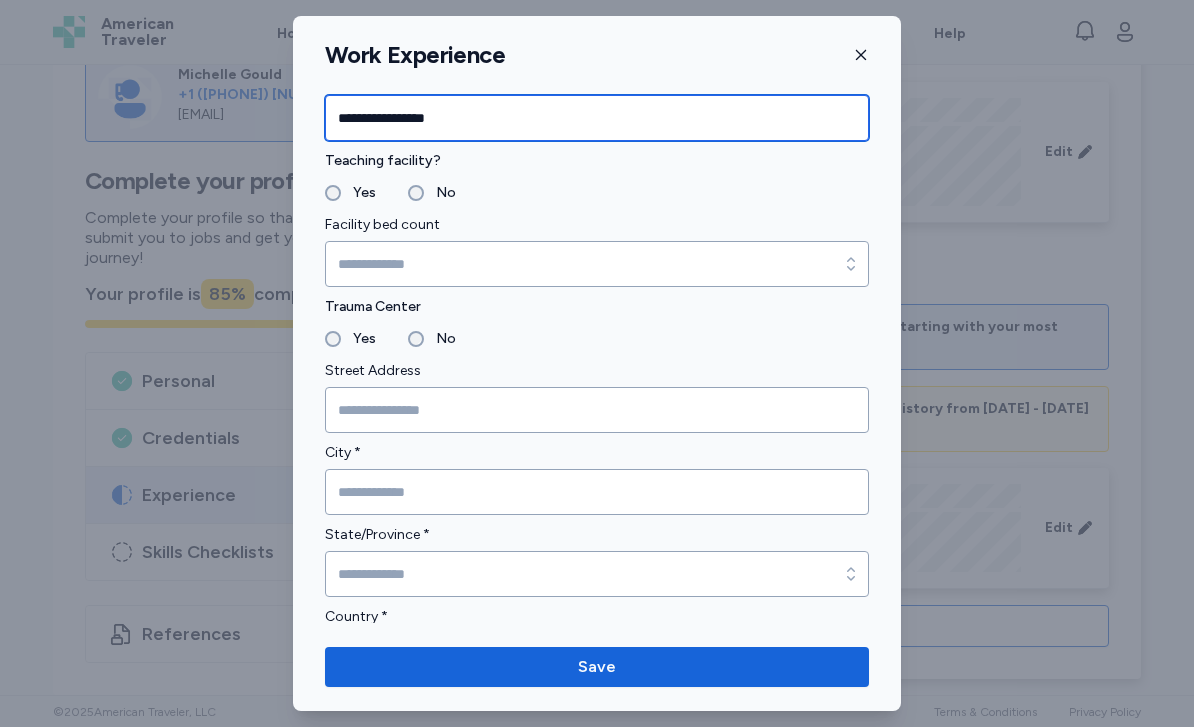 type on "**********" 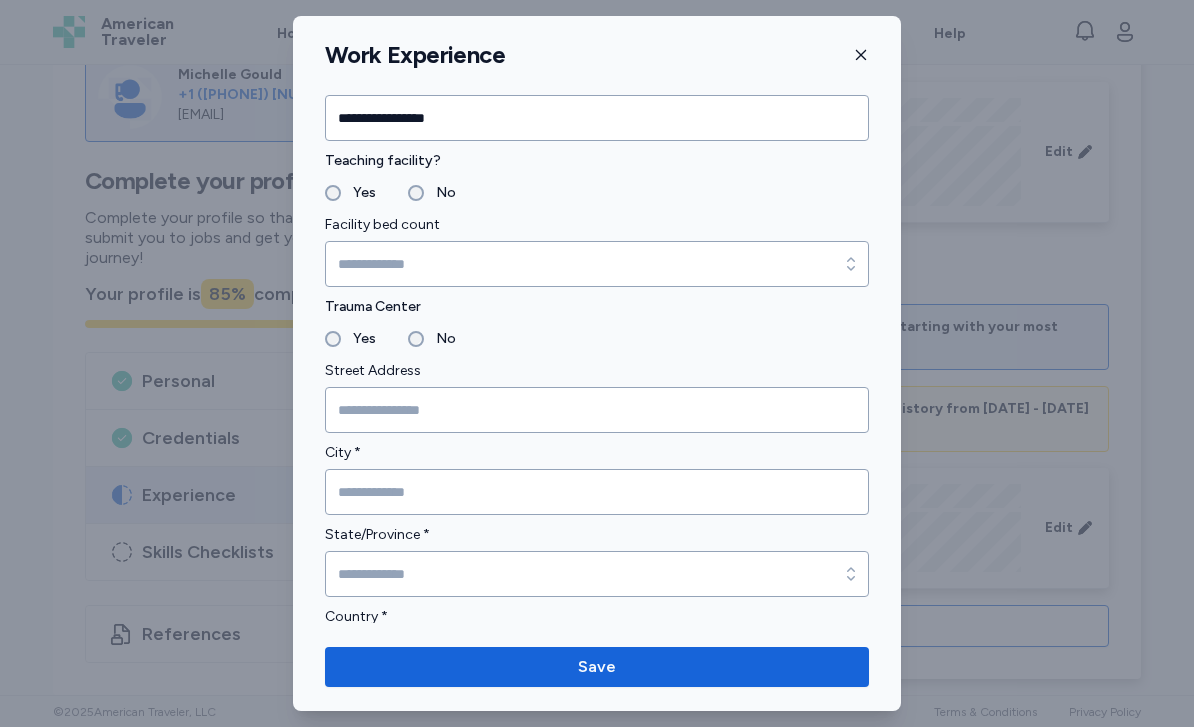 click on "Yes" at bounding box center [358, 339] 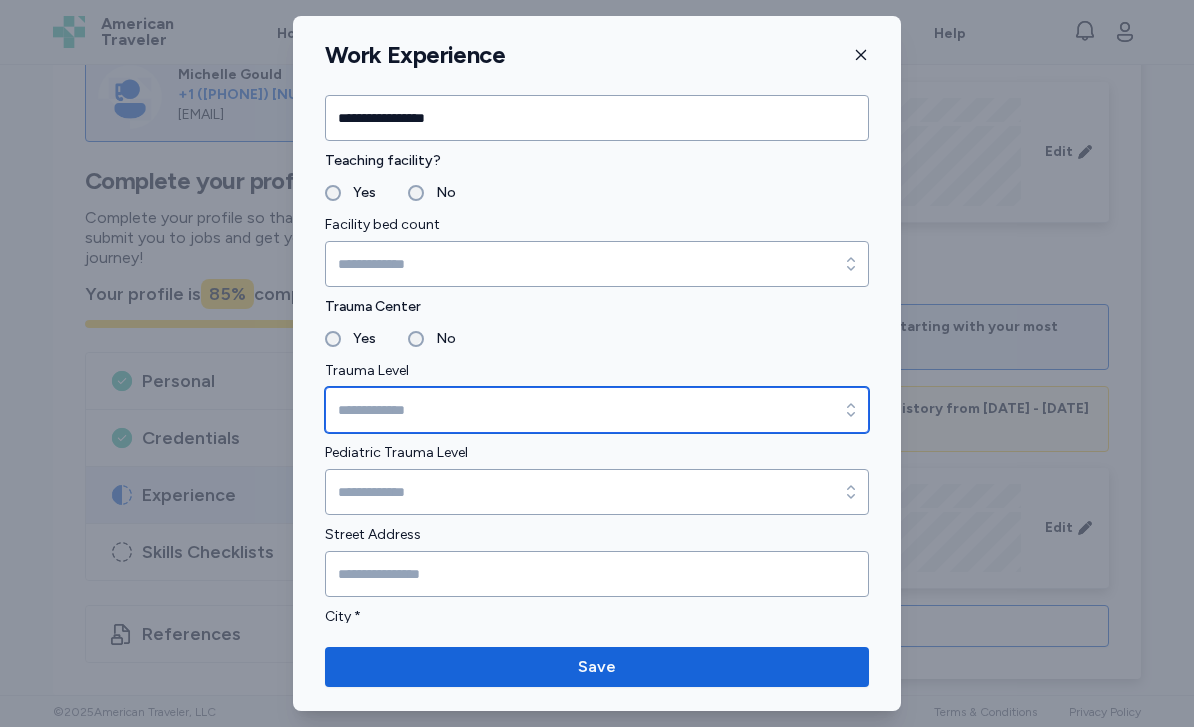 click at bounding box center (851, 410) 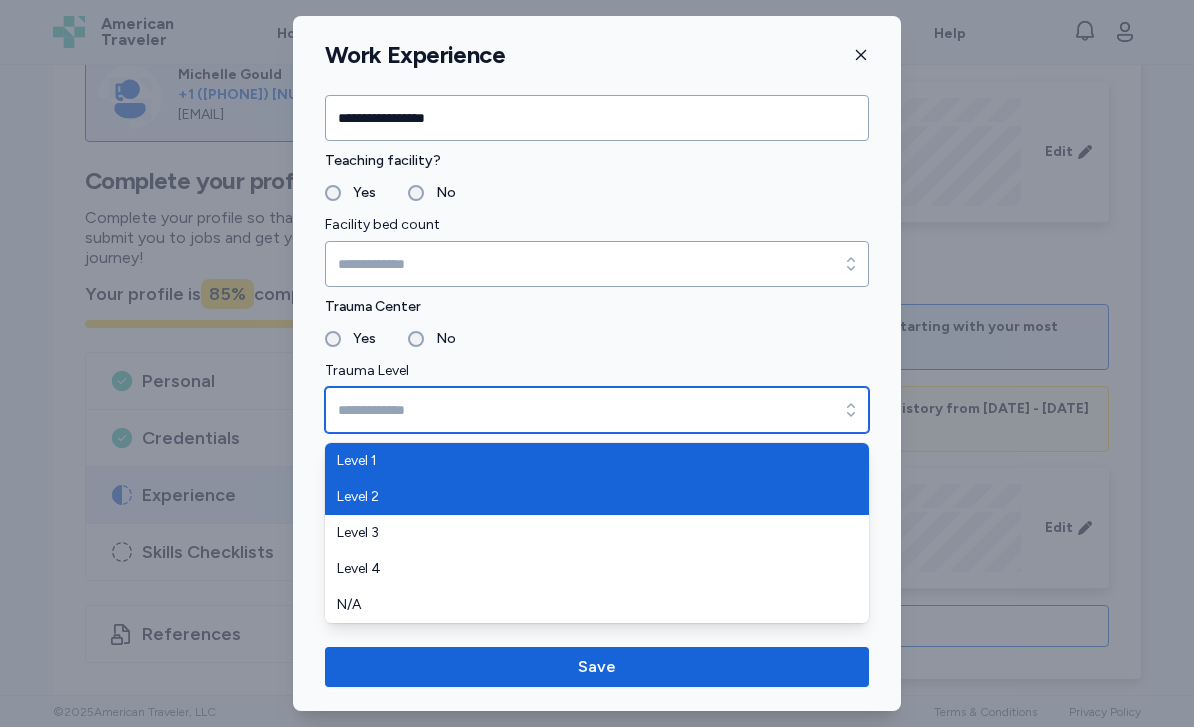 type on "*******" 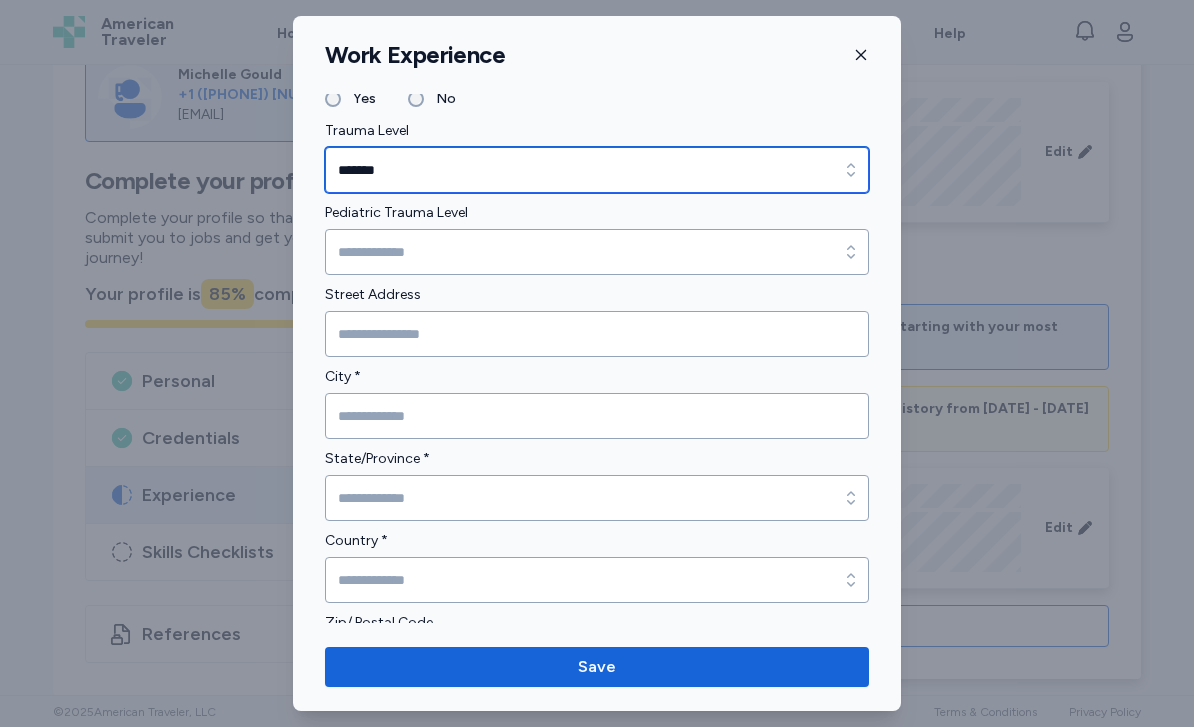scroll, scrollTop: 433, scrollLeft: 0, axis: vertical 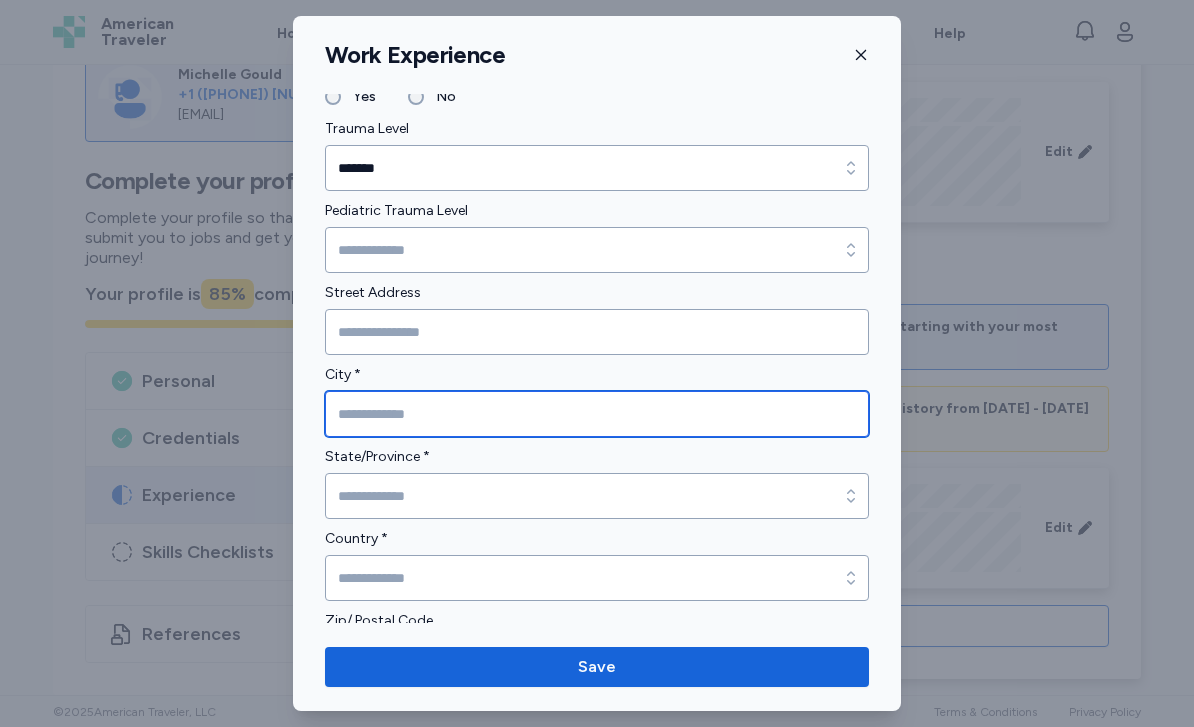 click at bounding box center (597, 414) 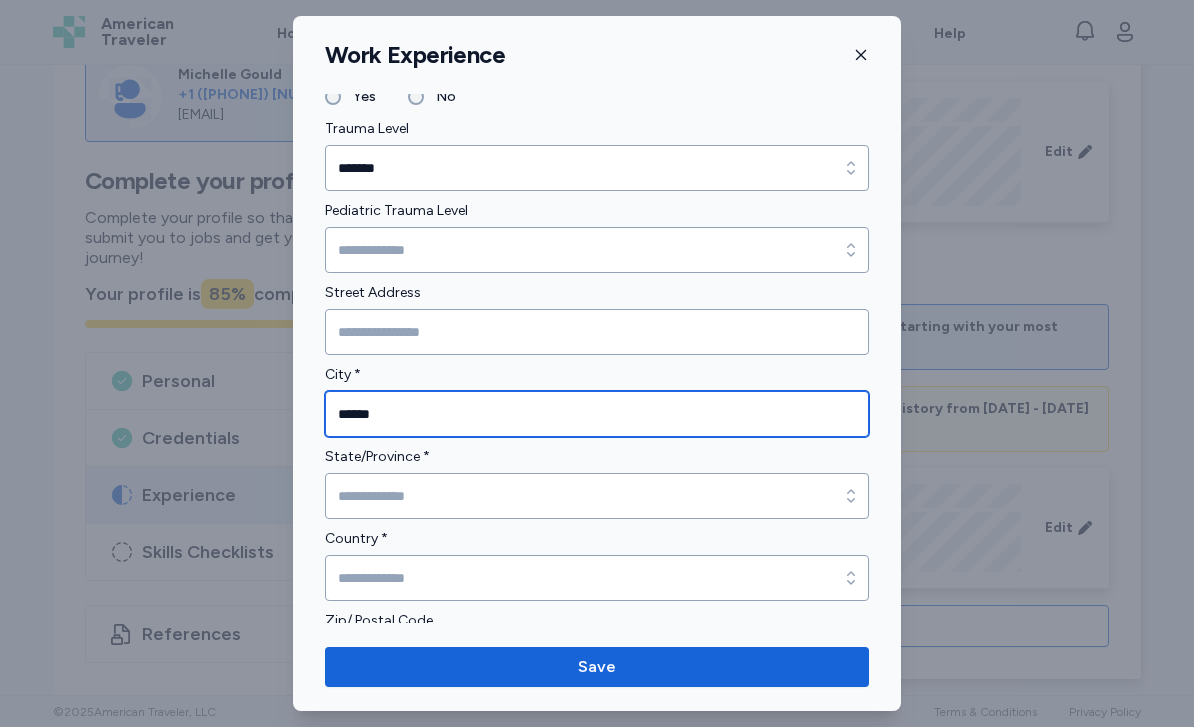type on "******" 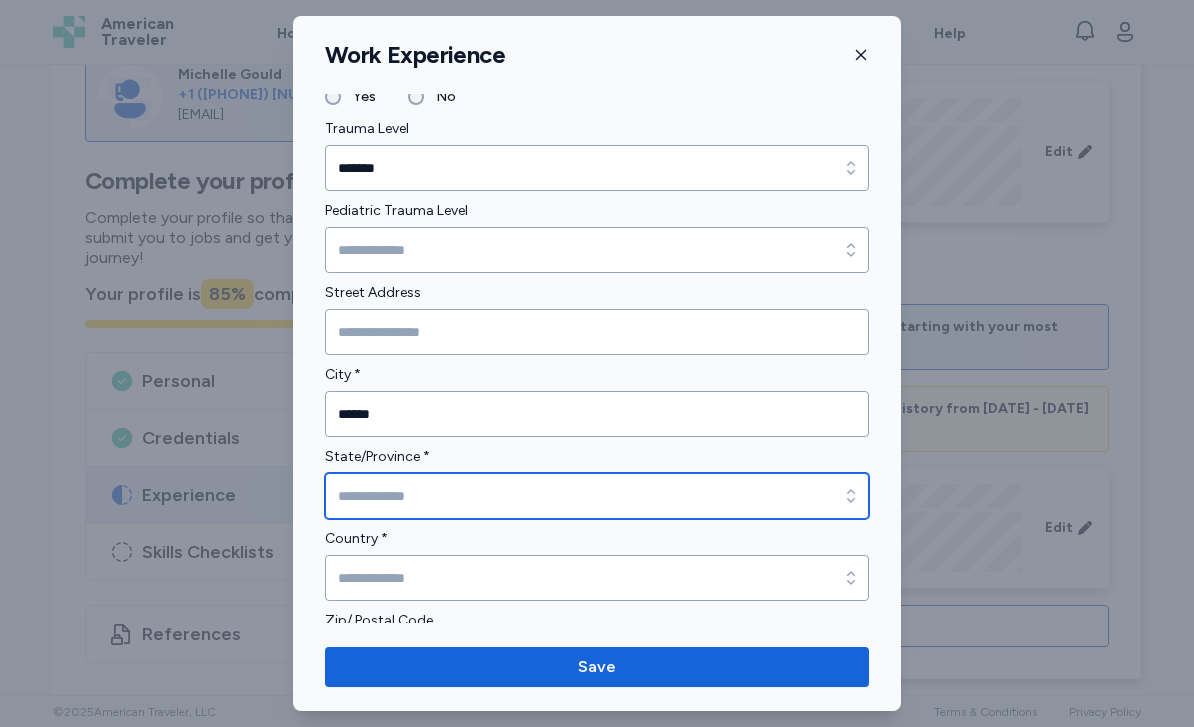 click on "State/Province *" at bounding box center [597, 496] 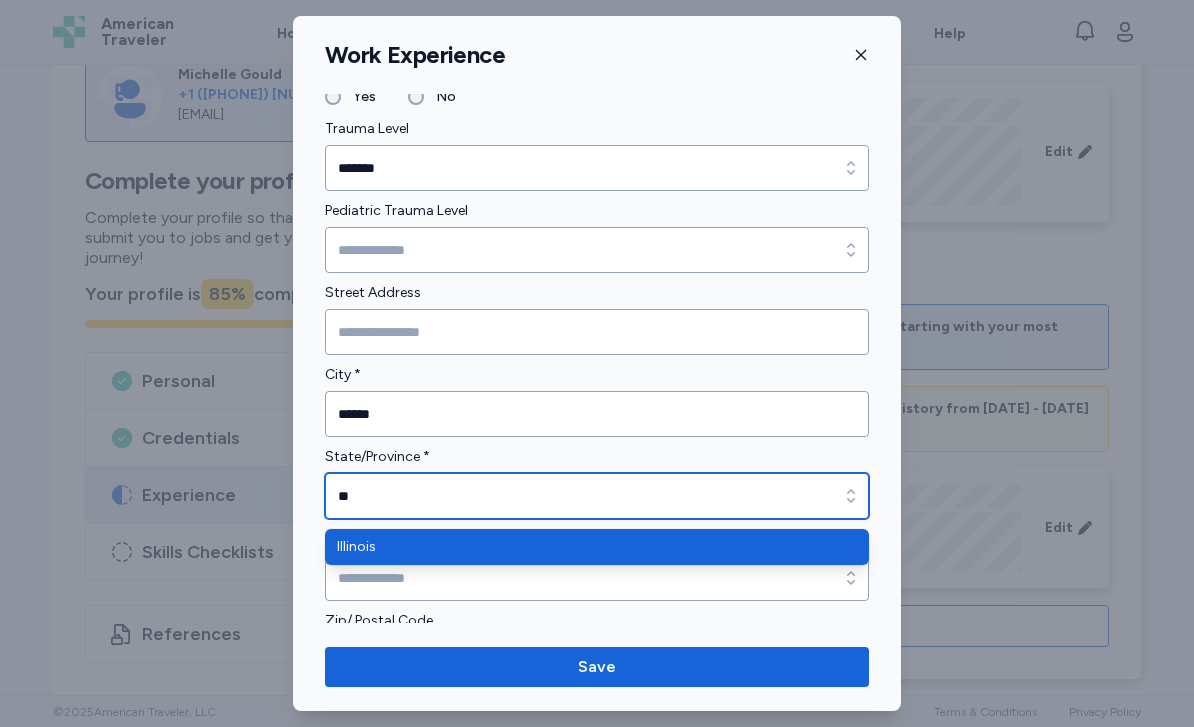 type on "********" 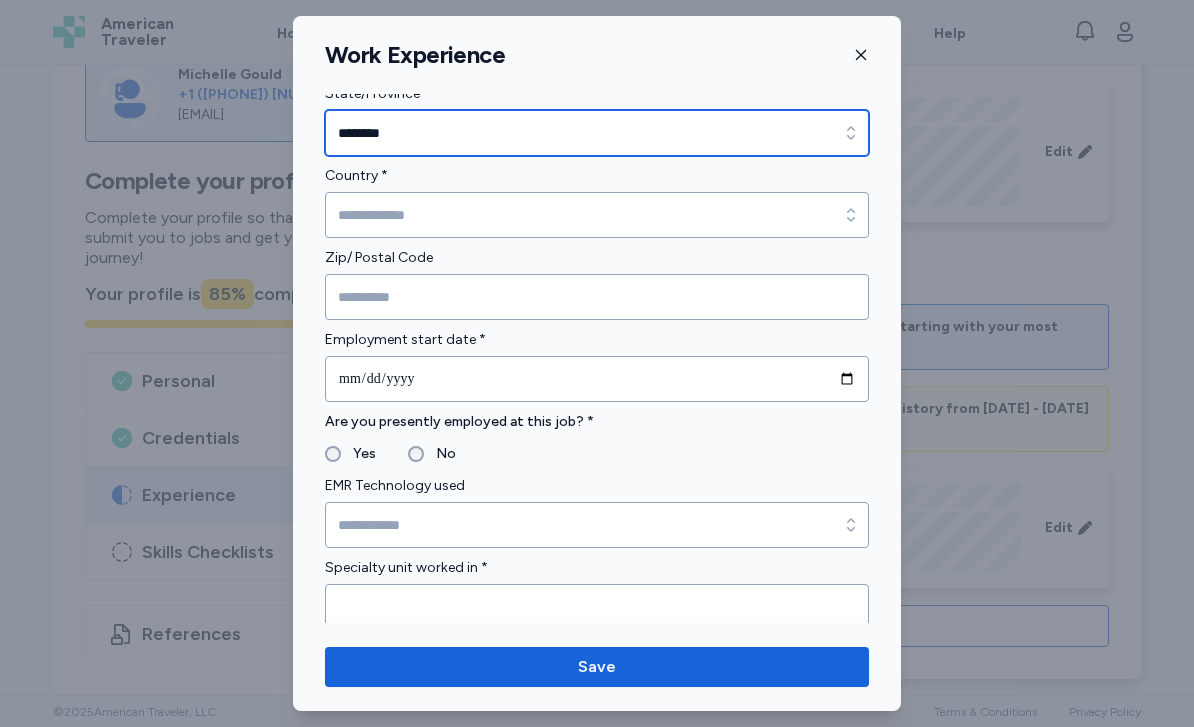 scroll, scrollTop: 779, scrollLeft: 0, axis: vertical 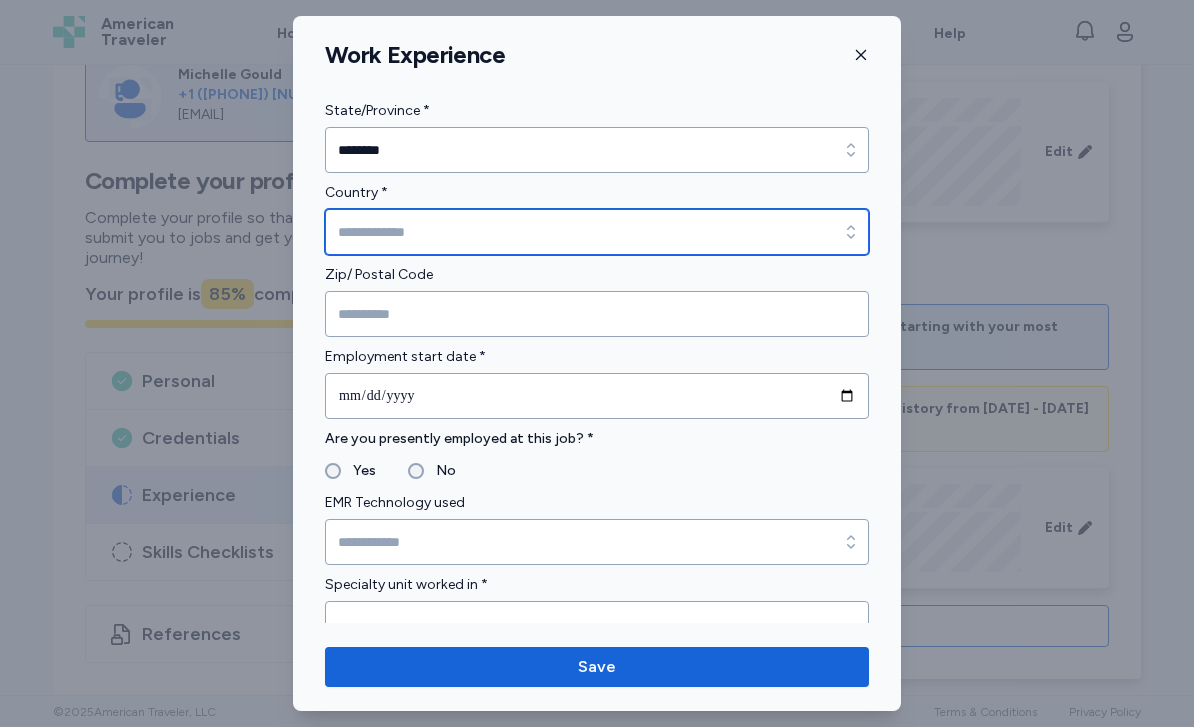 click at bounding box center (851, 232) 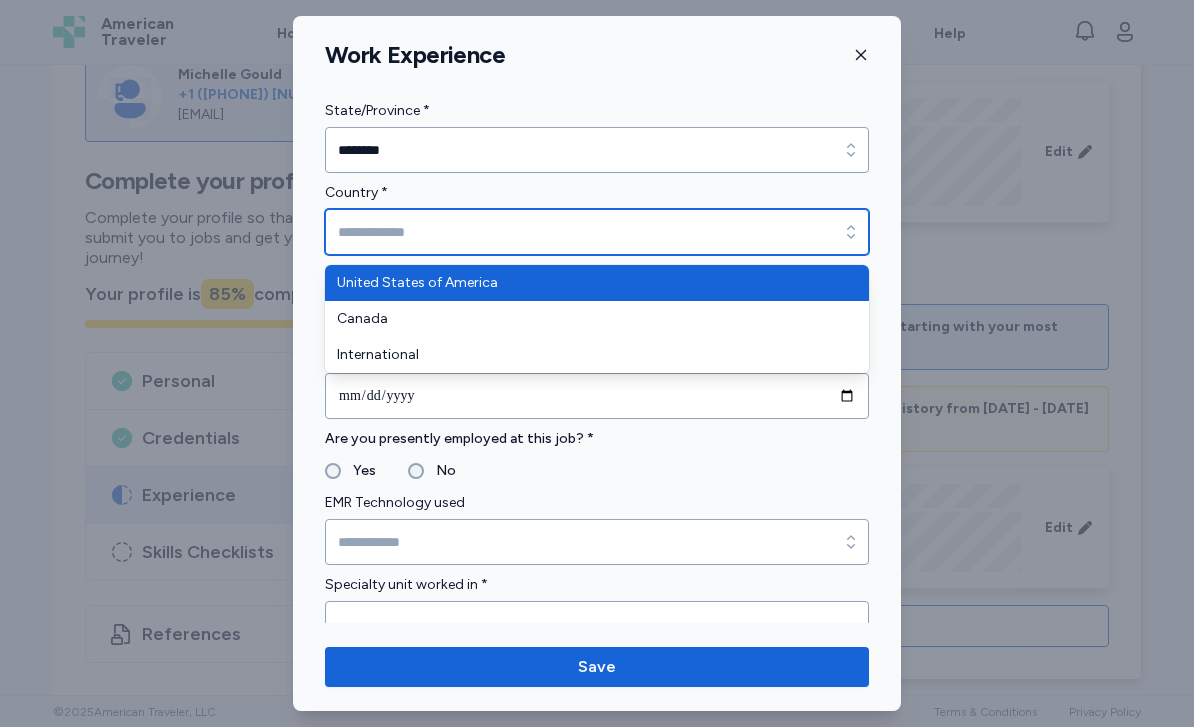type on "**********" 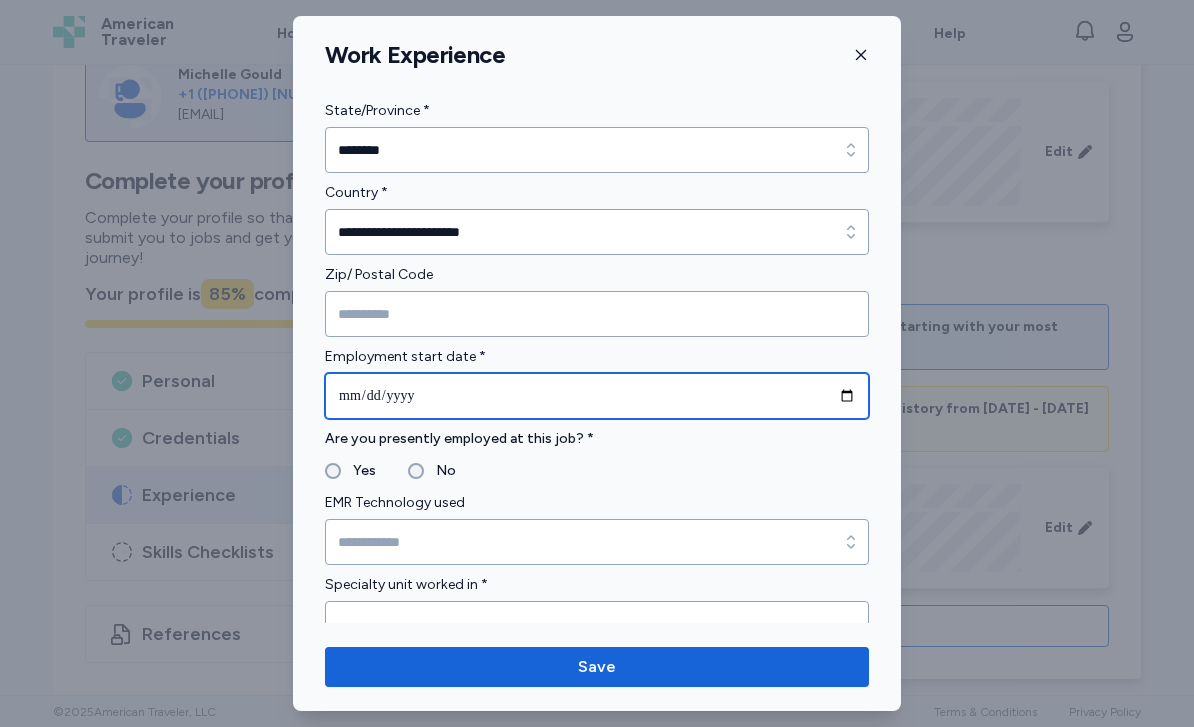 click at bounding box center (597, 396) 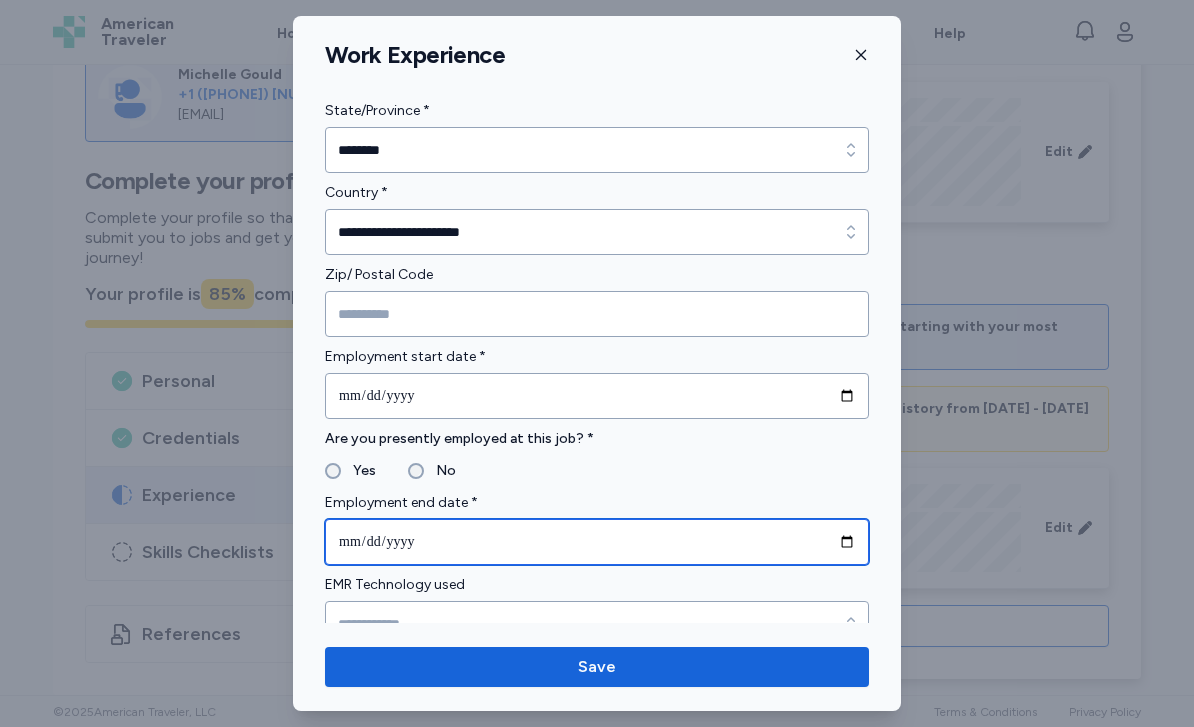 click at bounding box center [597, 542] 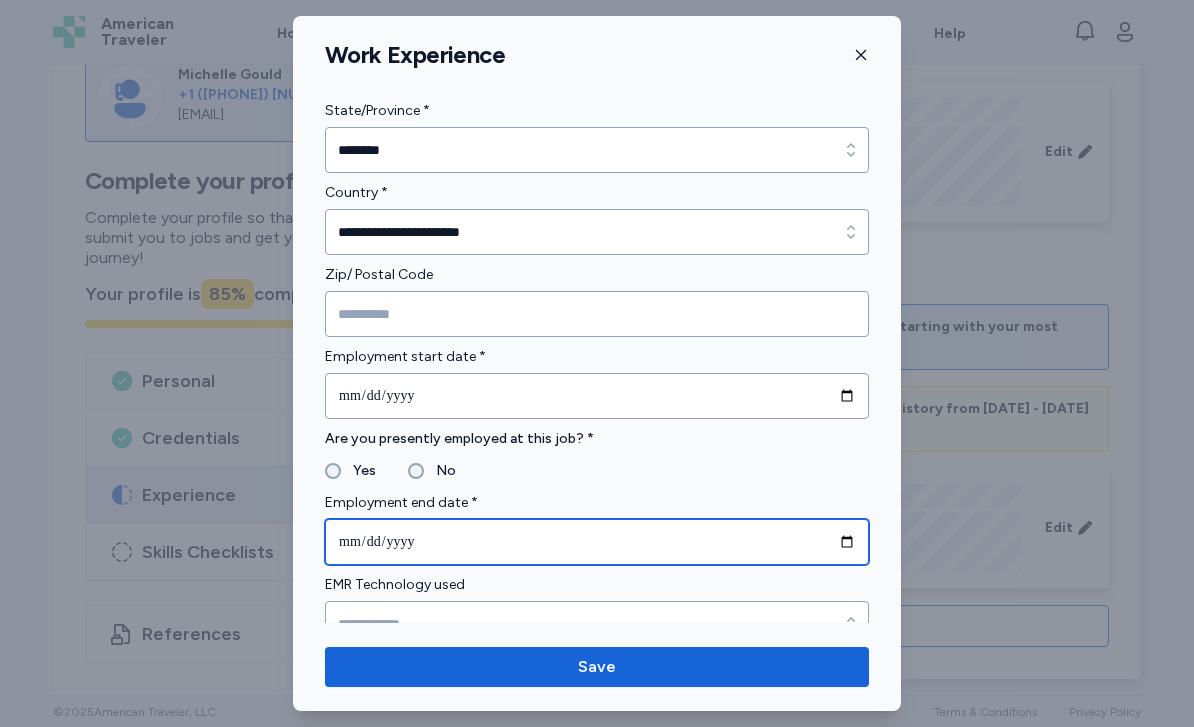 type on "**********" 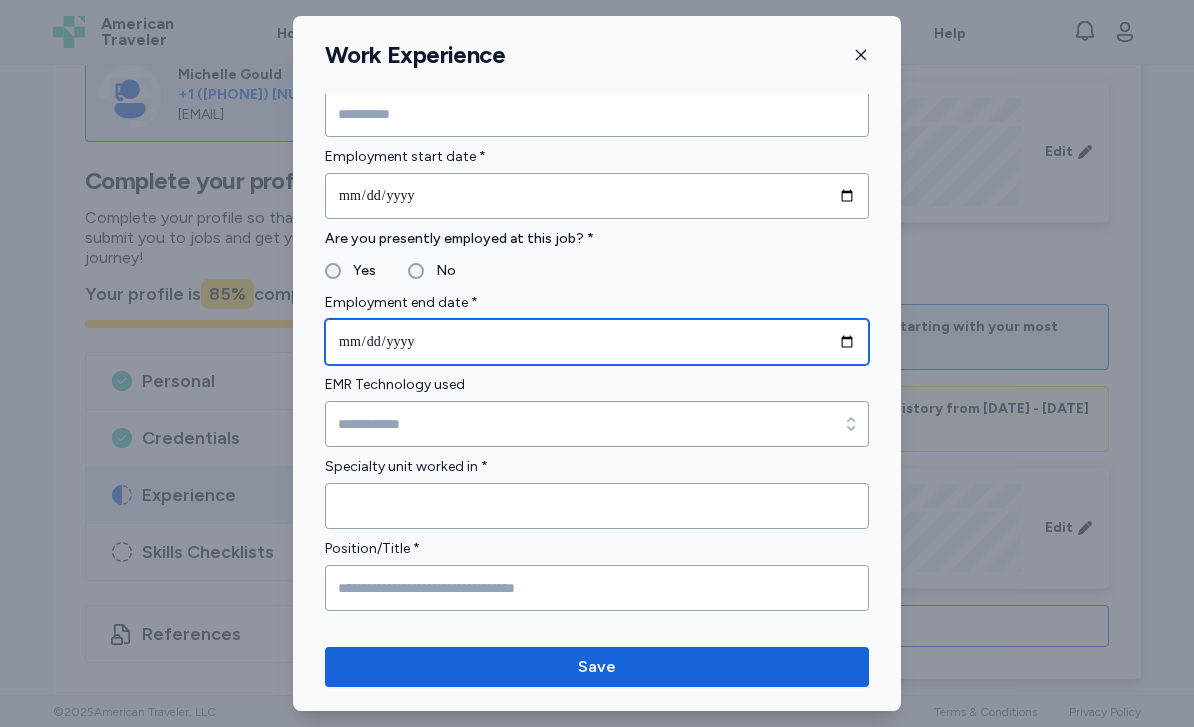 scroll, scrollTop: 978, scrollLeft: 0, axis: vertical 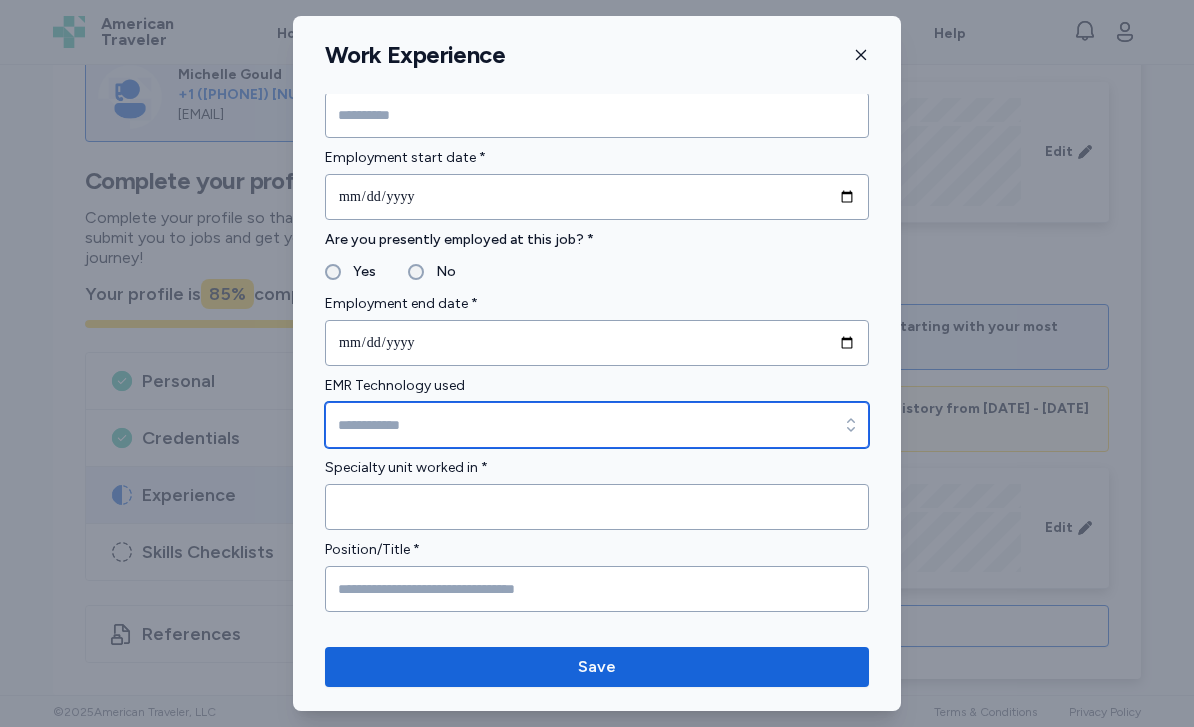 click on "EMR Technology used" at bounding box center (597, 425) 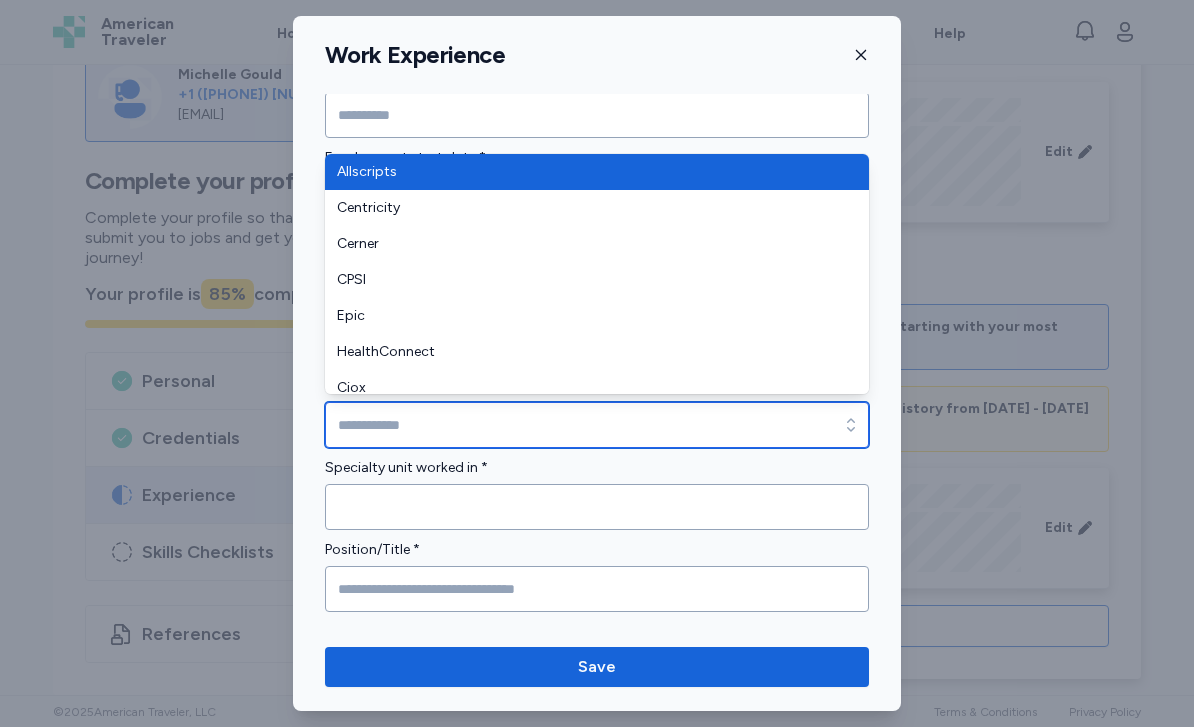type on "**********" 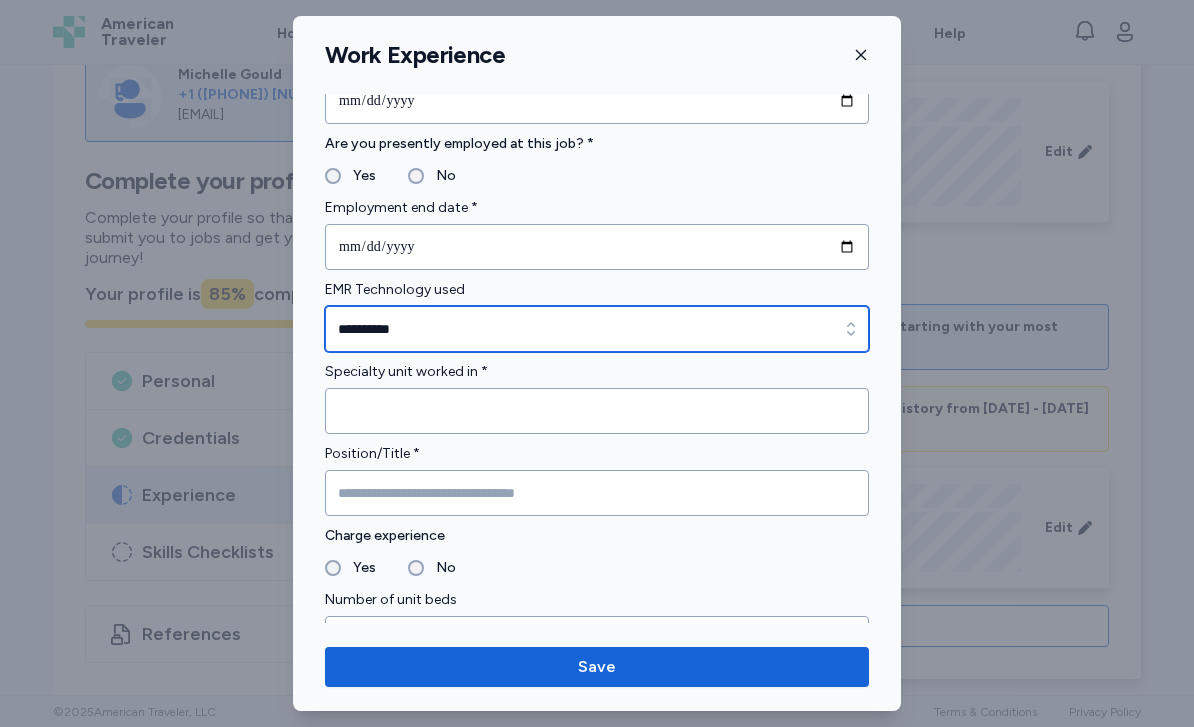 scroll, scrollTop: 1074, scrollLeft: 0, axis: vertical 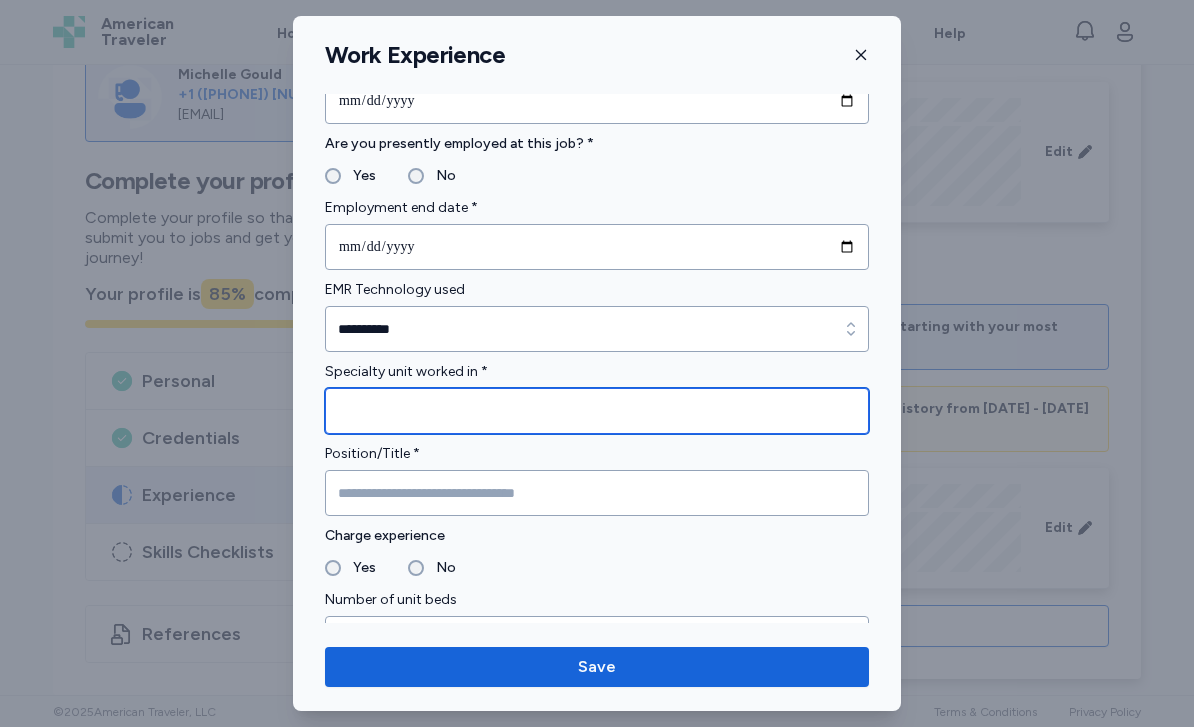 click at bounding box center [597, 411] 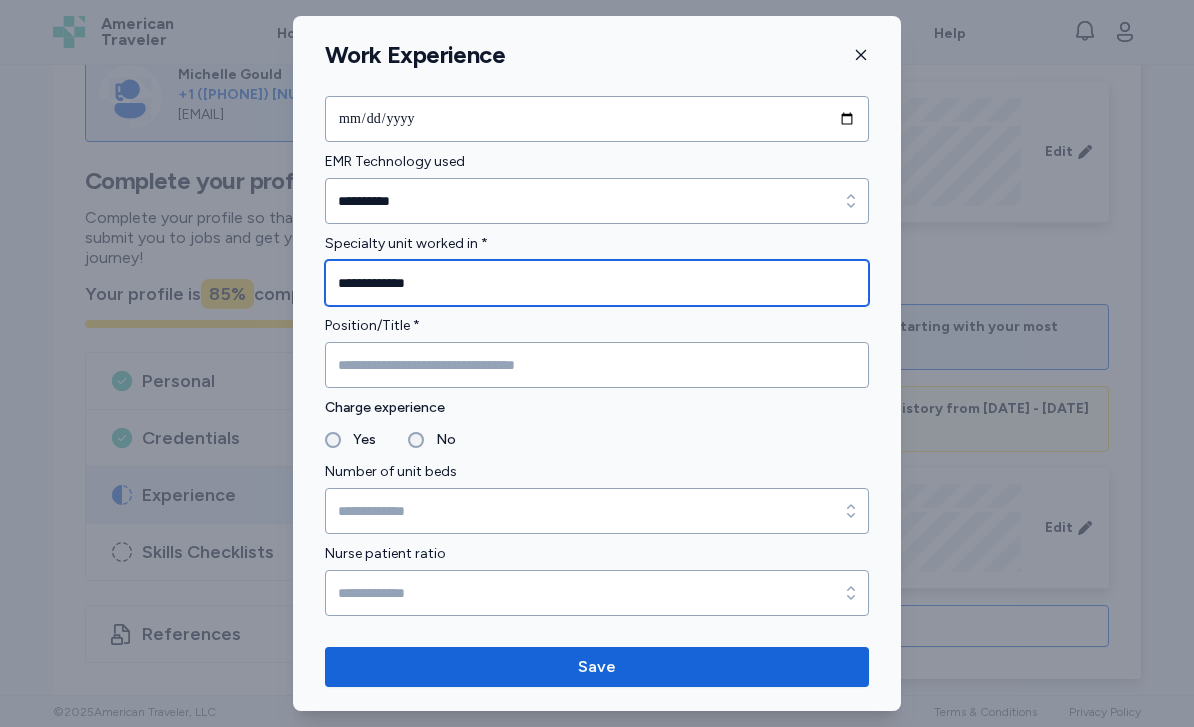 scroll, scrollTop: 1202, scrollLeft: 0, axis: vertical 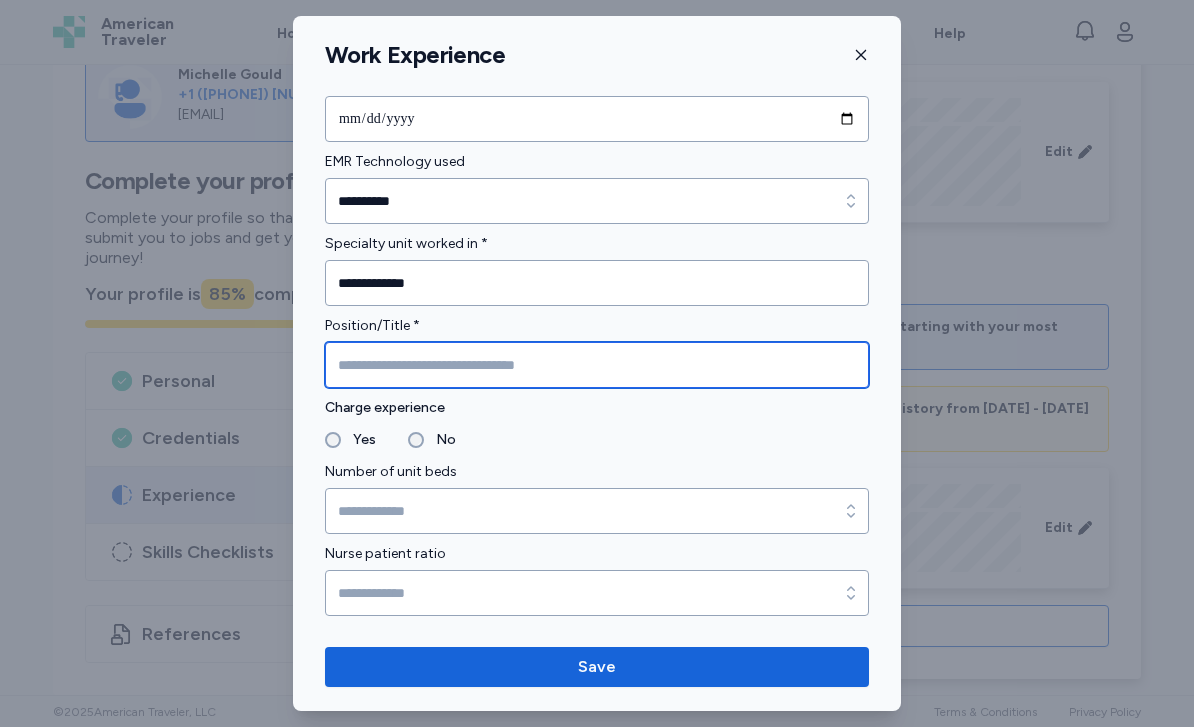 click at bounding box center (597, 365) 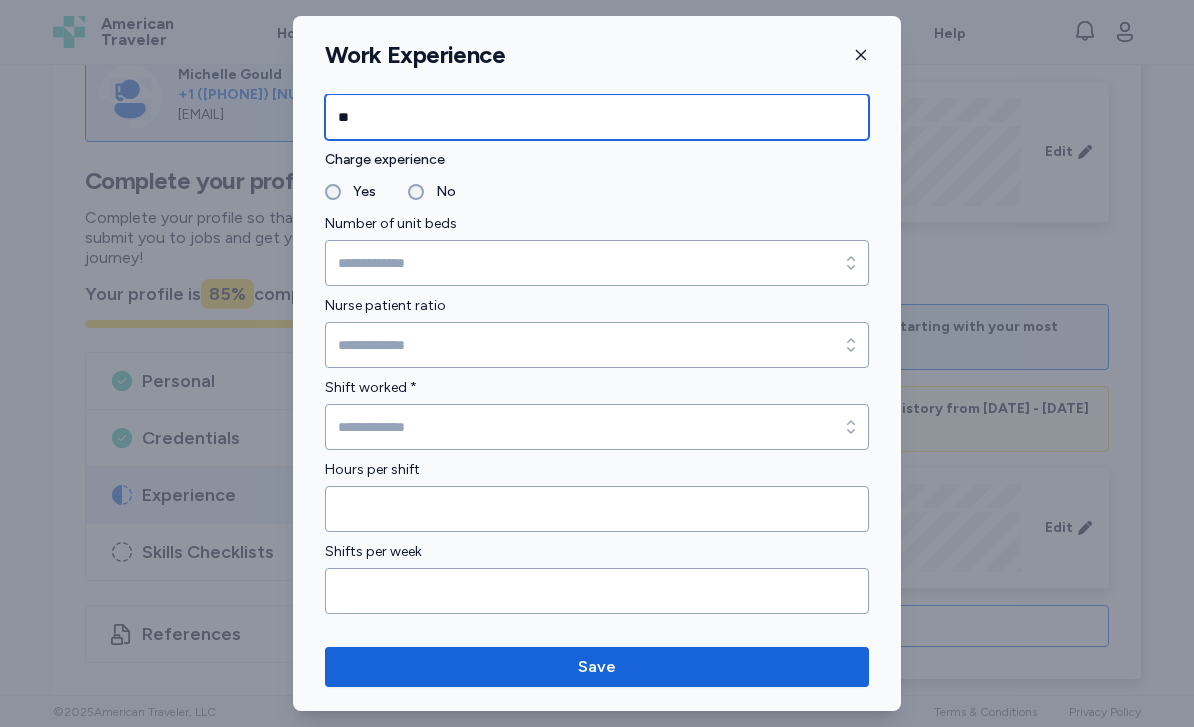 scroll, scrollTop: 1456, scrollLeft: 0, axis: vertical 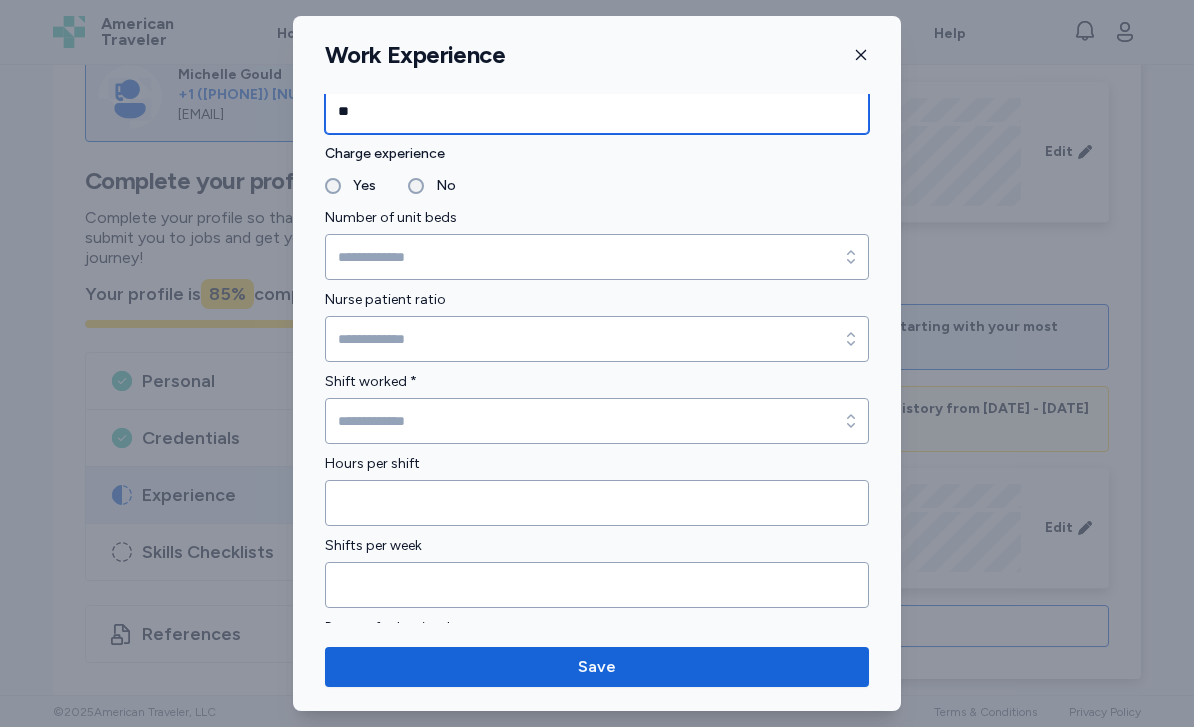 type on "**" 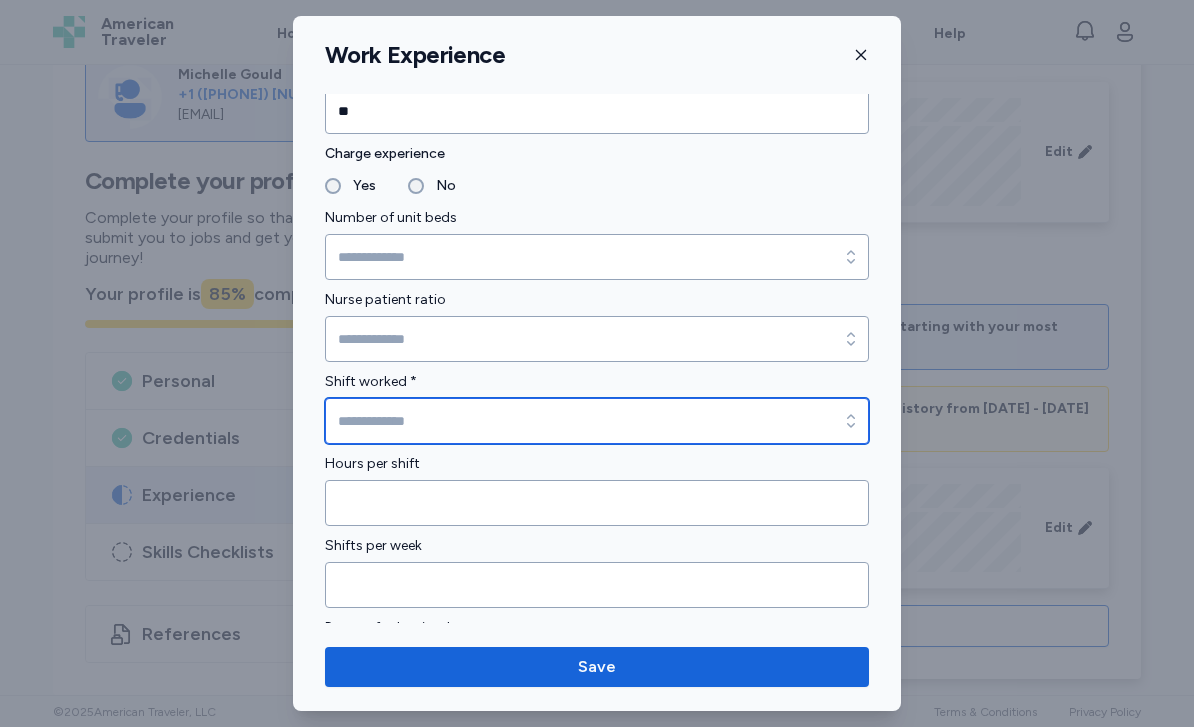 click on "Shift worked *" at bounding box center (597, 421) 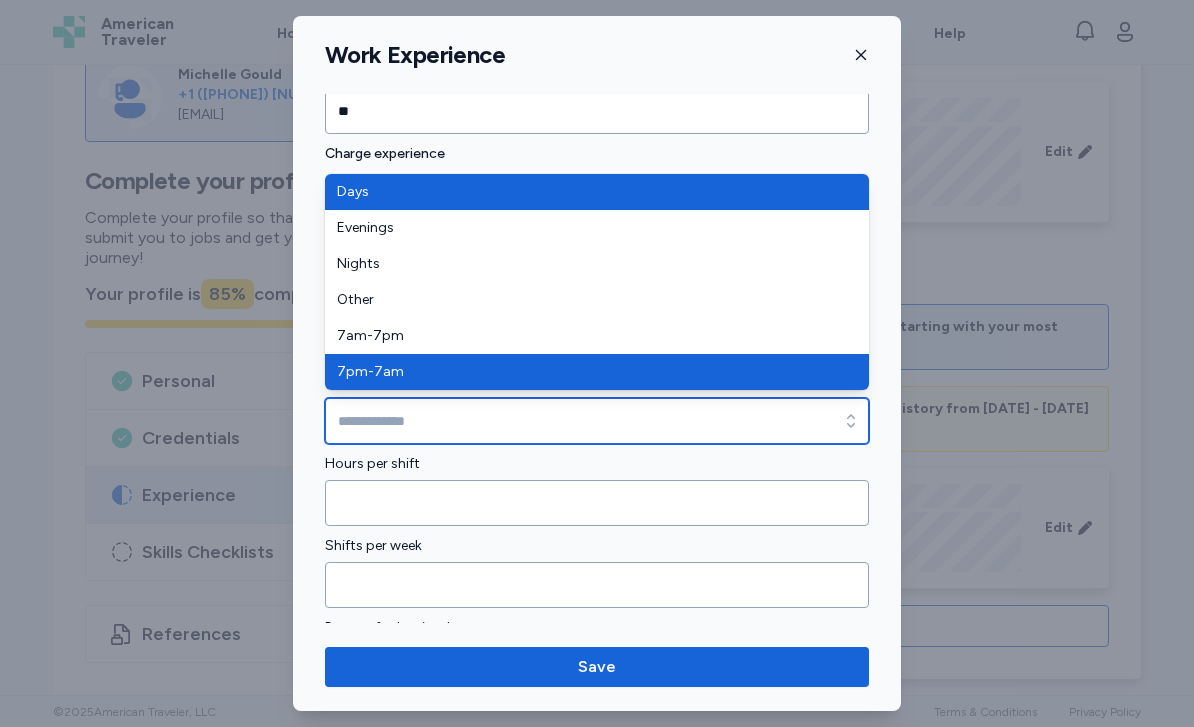 type on "*******" 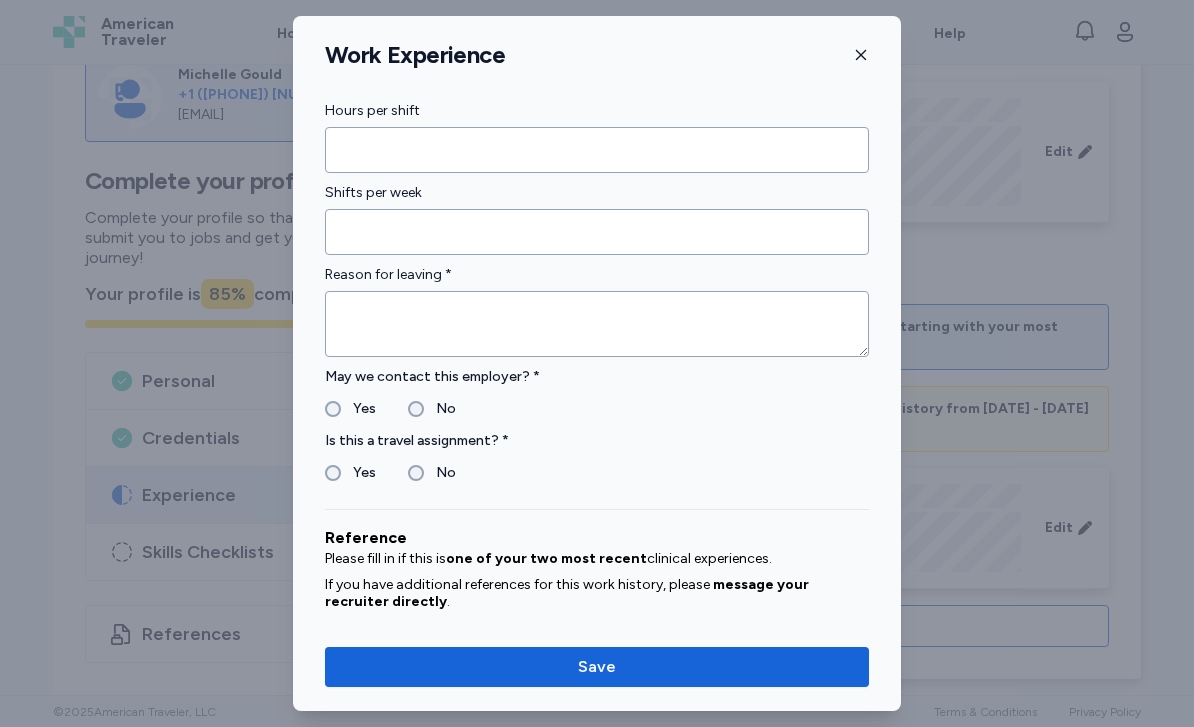scroll, scrollTop: 1810, scrollLeft: 0, axis: vertical 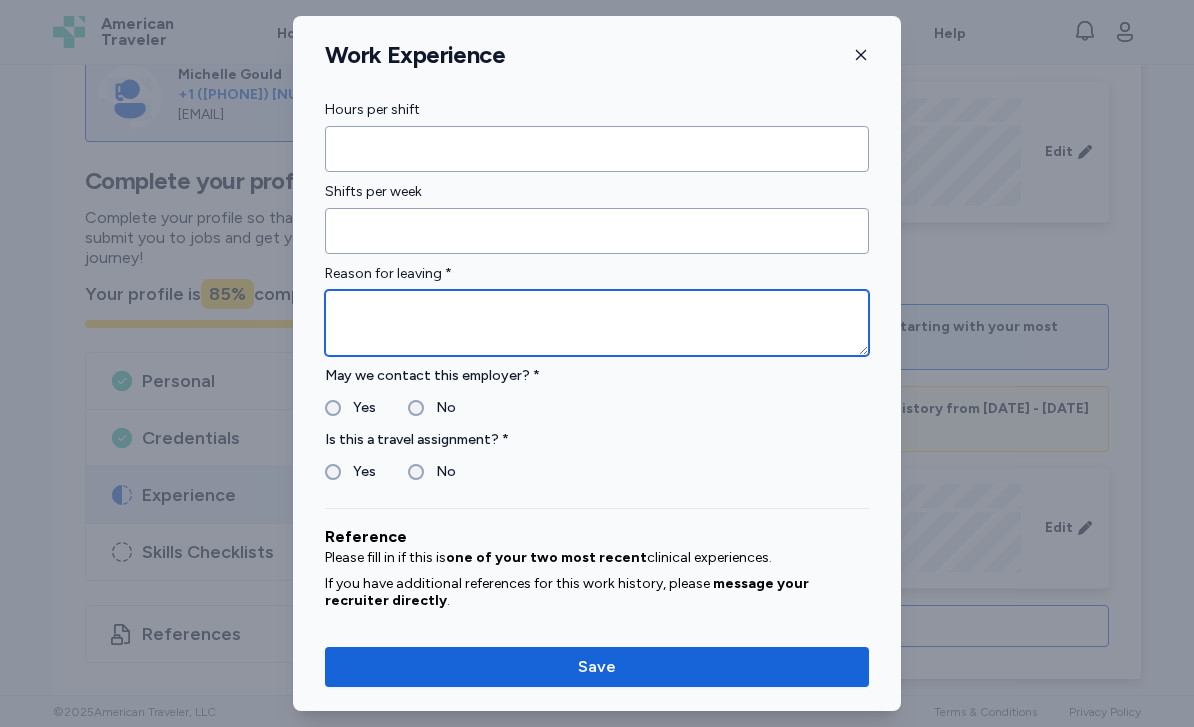 click at bounding box center (597, 323) 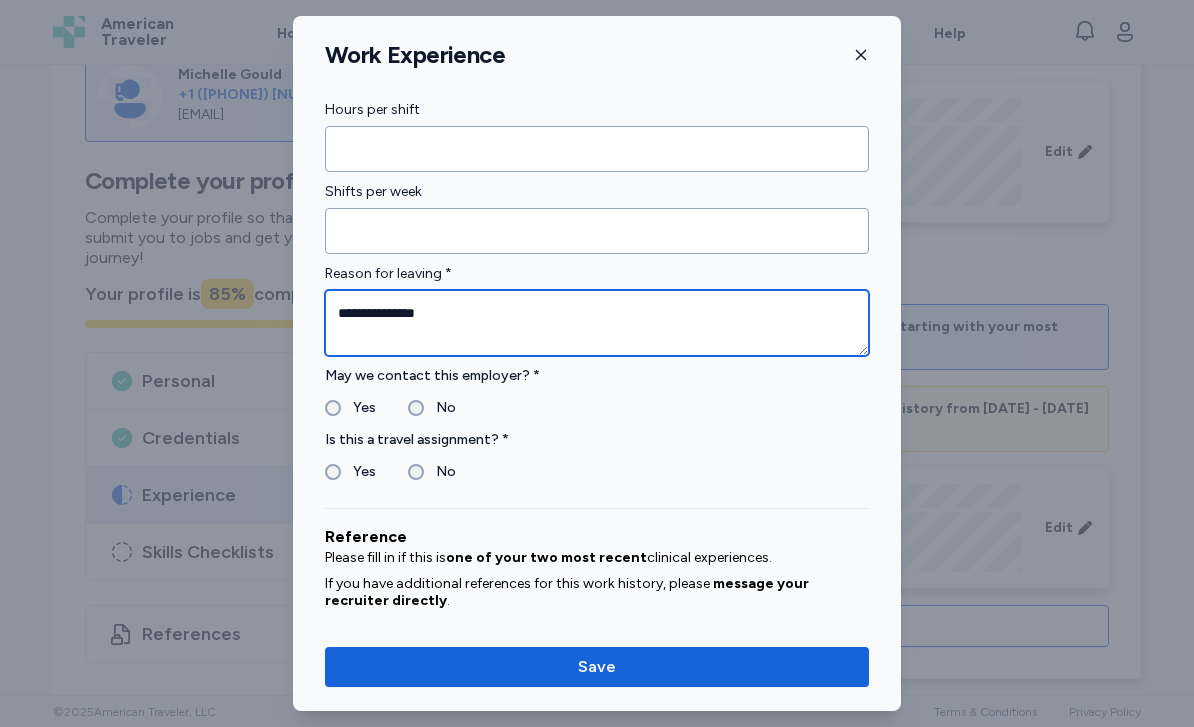 type on "**********" 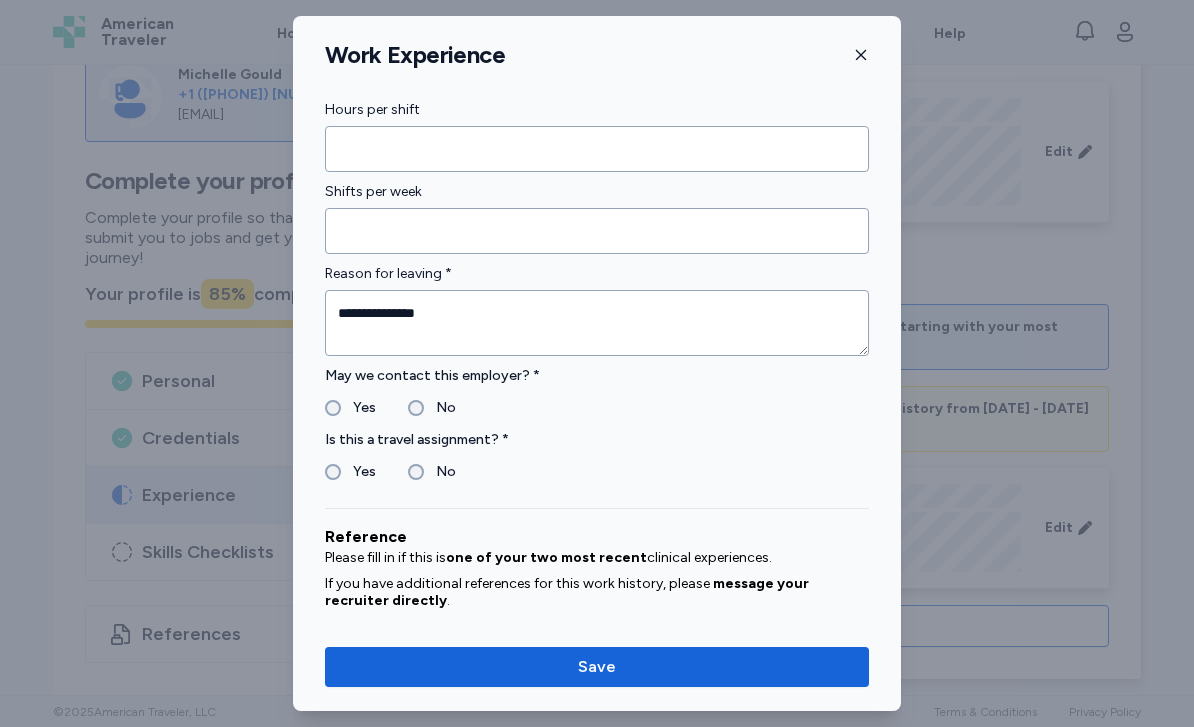 click on "May we contact this employer? * Yes No" at bounding box center (597, 392) 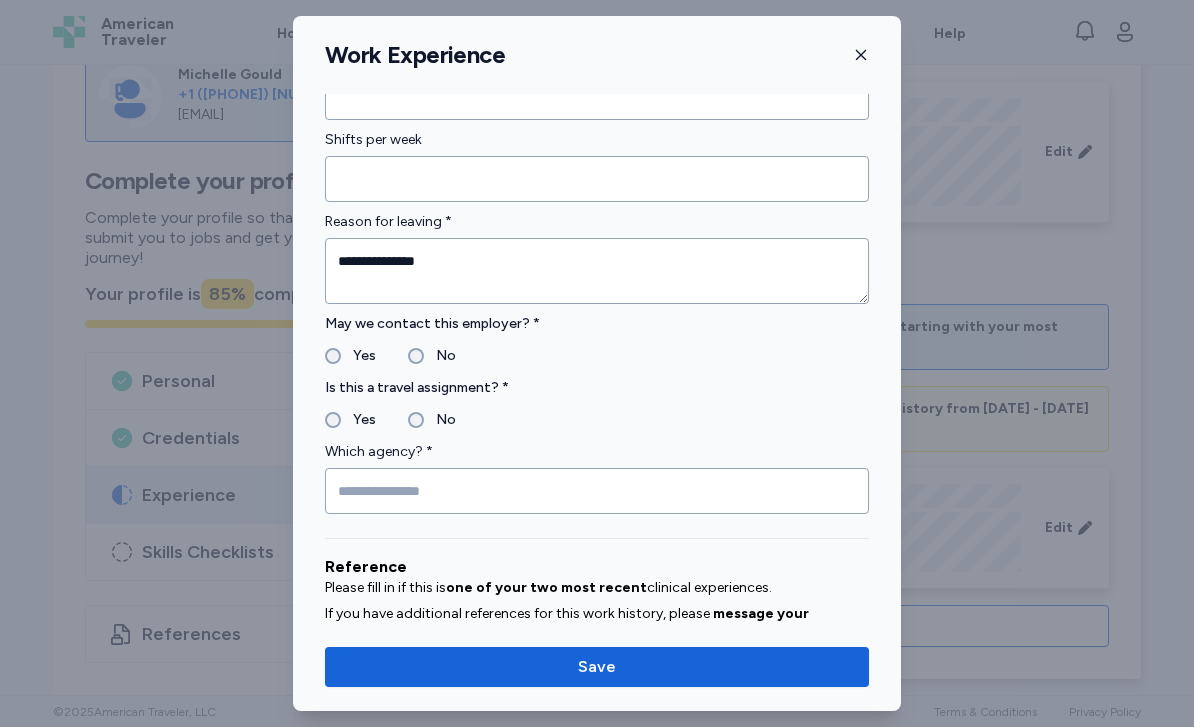 scroll, scrollTop: 1864, scrollLeft: 0, axis: vertical 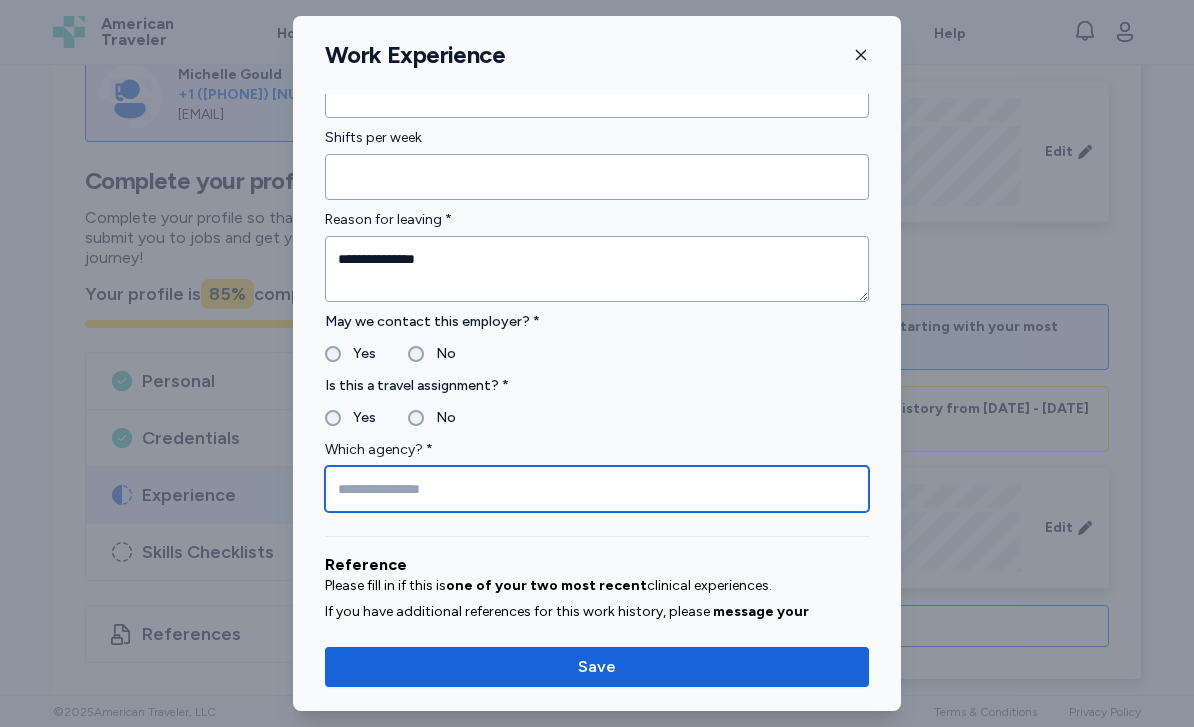 click at bounding box center [597, 489] 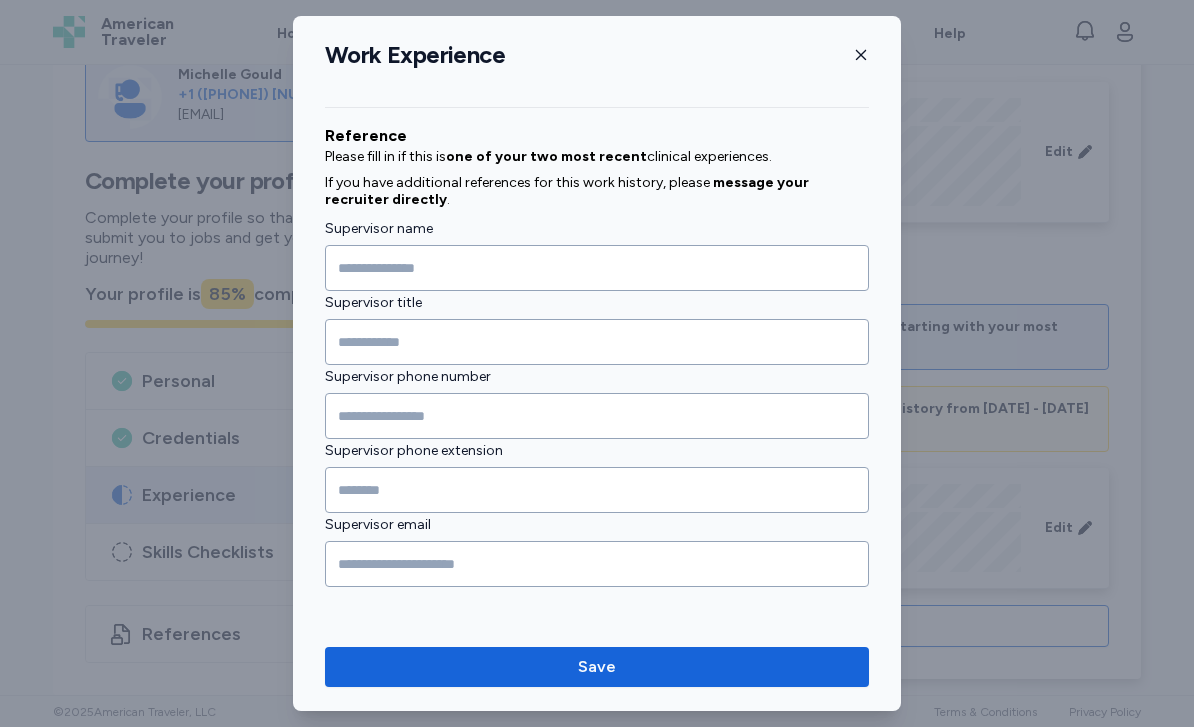 scroll, scrollTop: 2293, scrollLeft: 0, axis: vertical 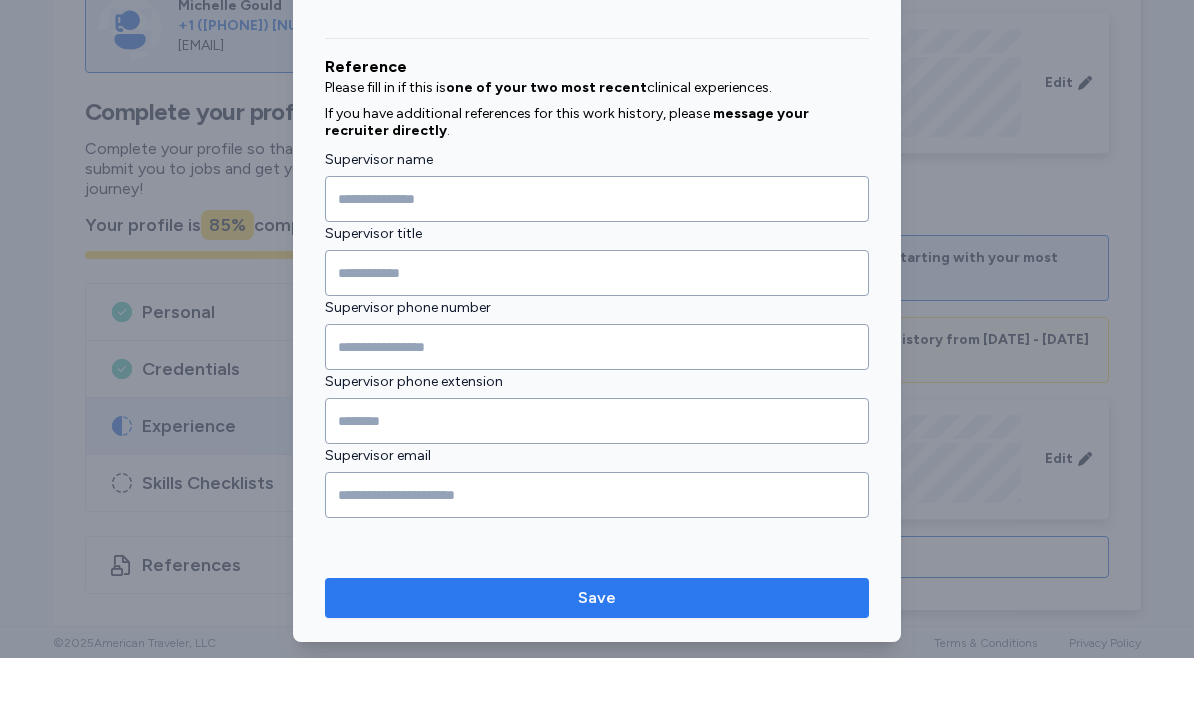 type on "*****" 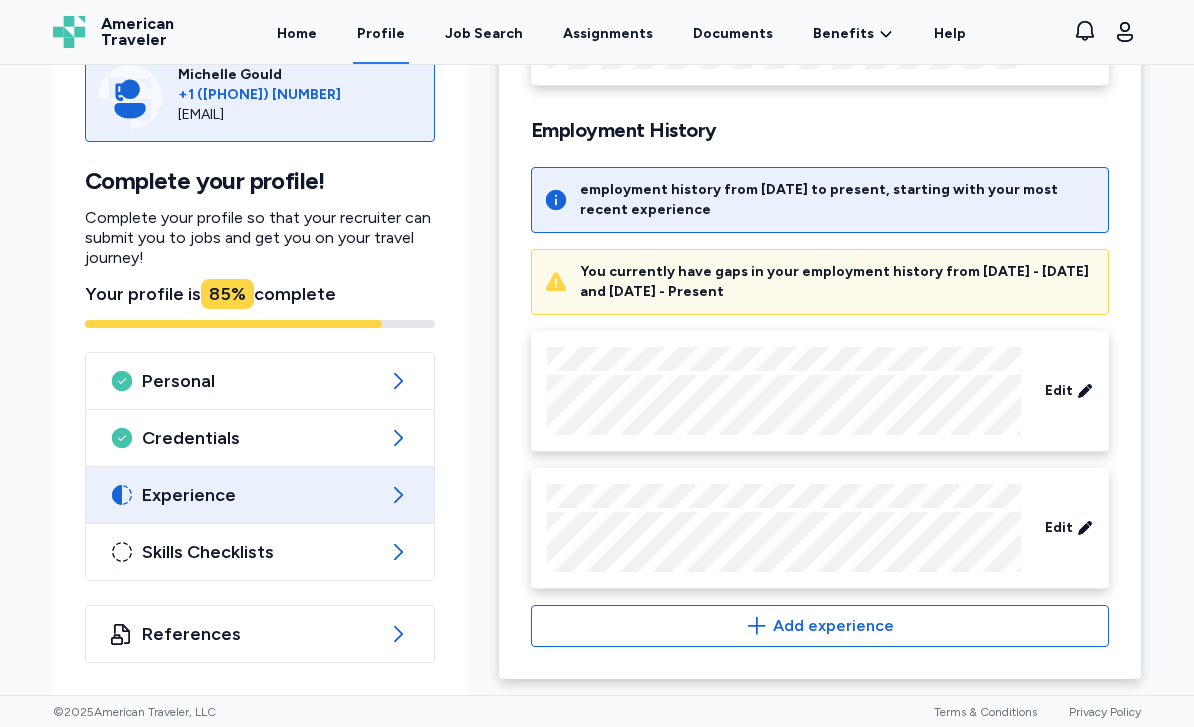 scroll, scrollTop: 325, scrollLeft: 0, axis: vertical 